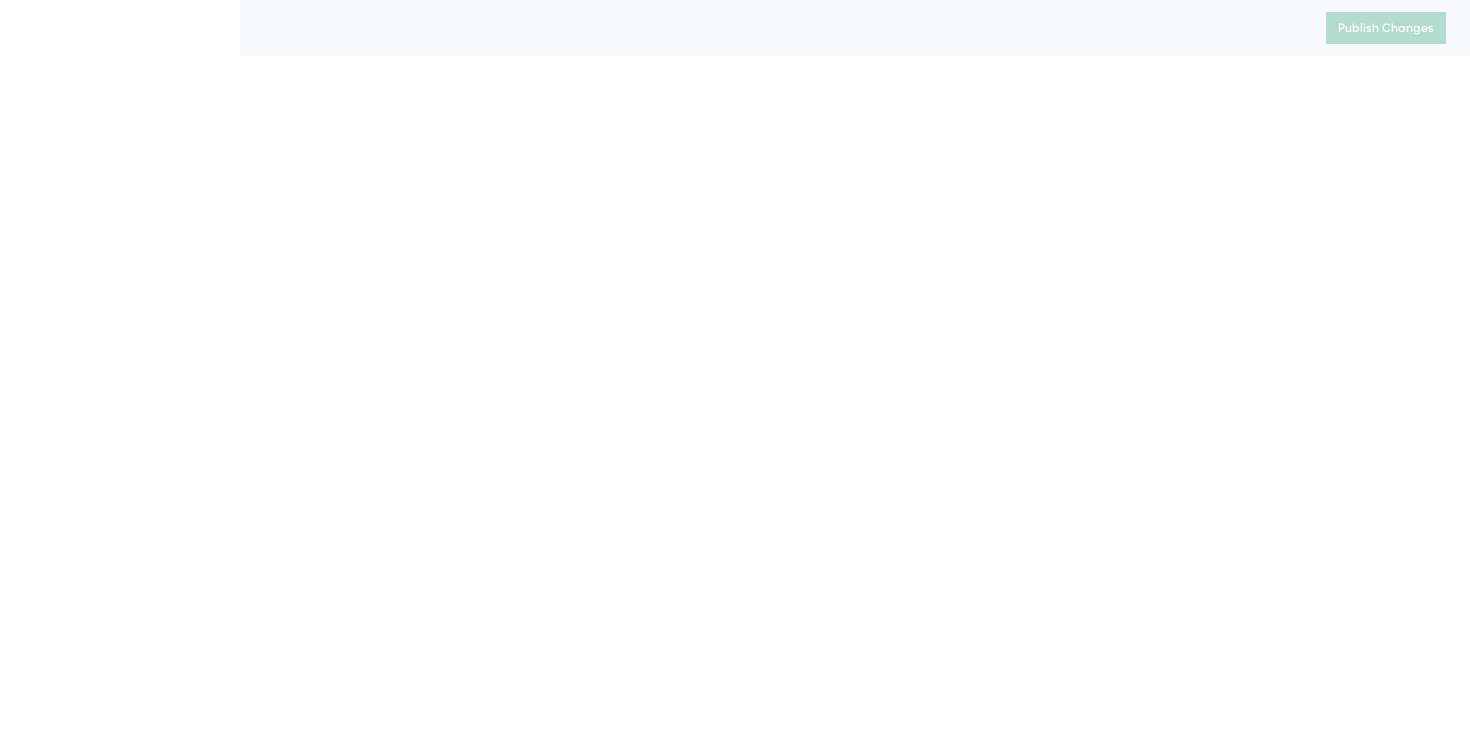 scroll, scrollTop: 0, scrollLeft: 0, axis: both 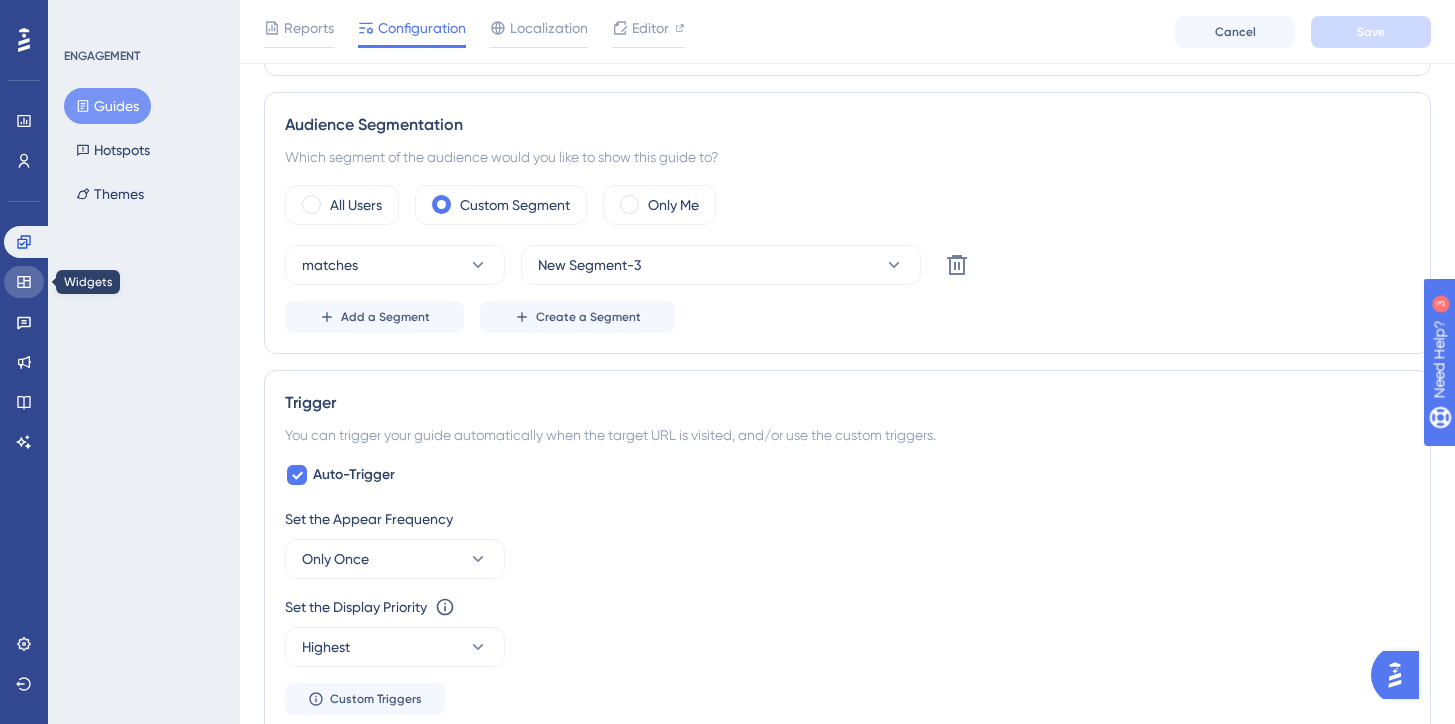 click 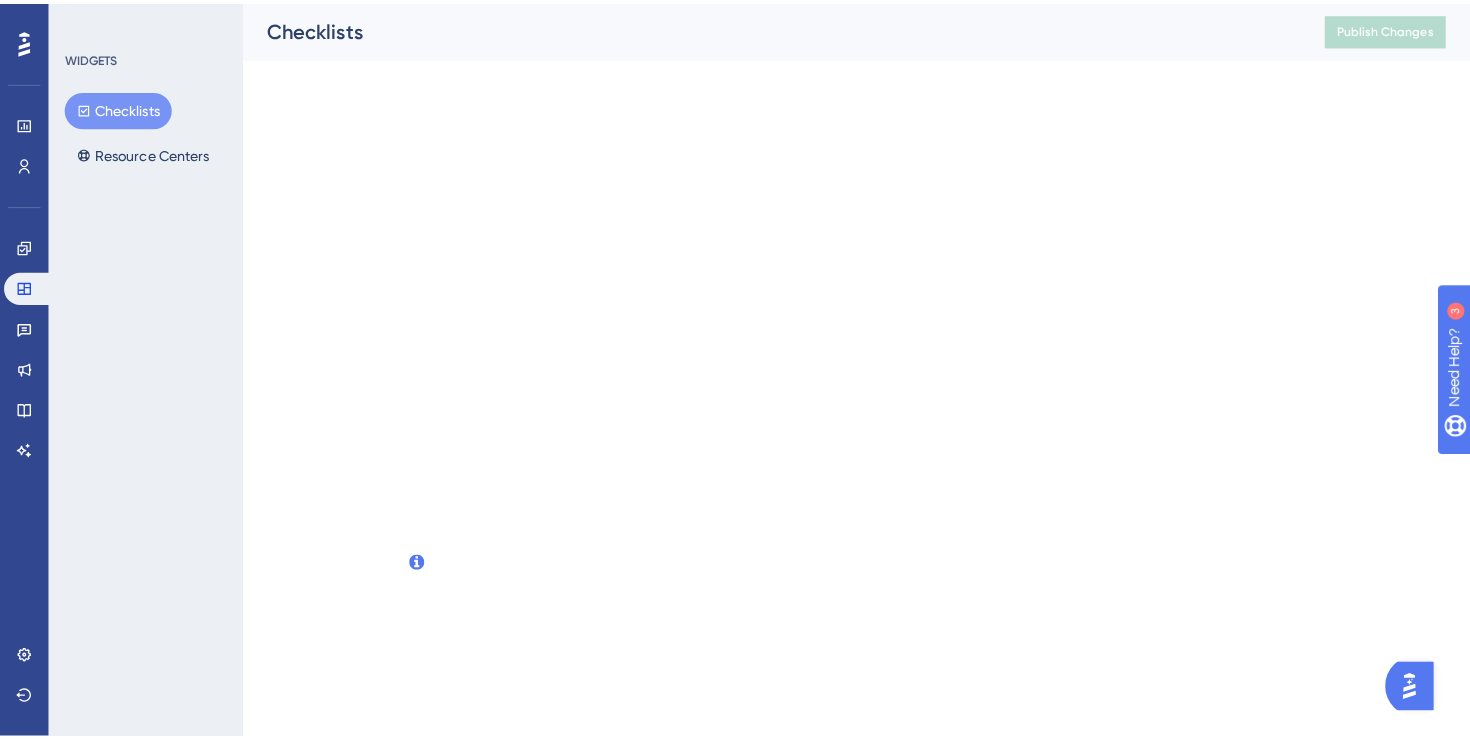 scroll, scrollTop: 0, scrollLeft: 0, axis: both 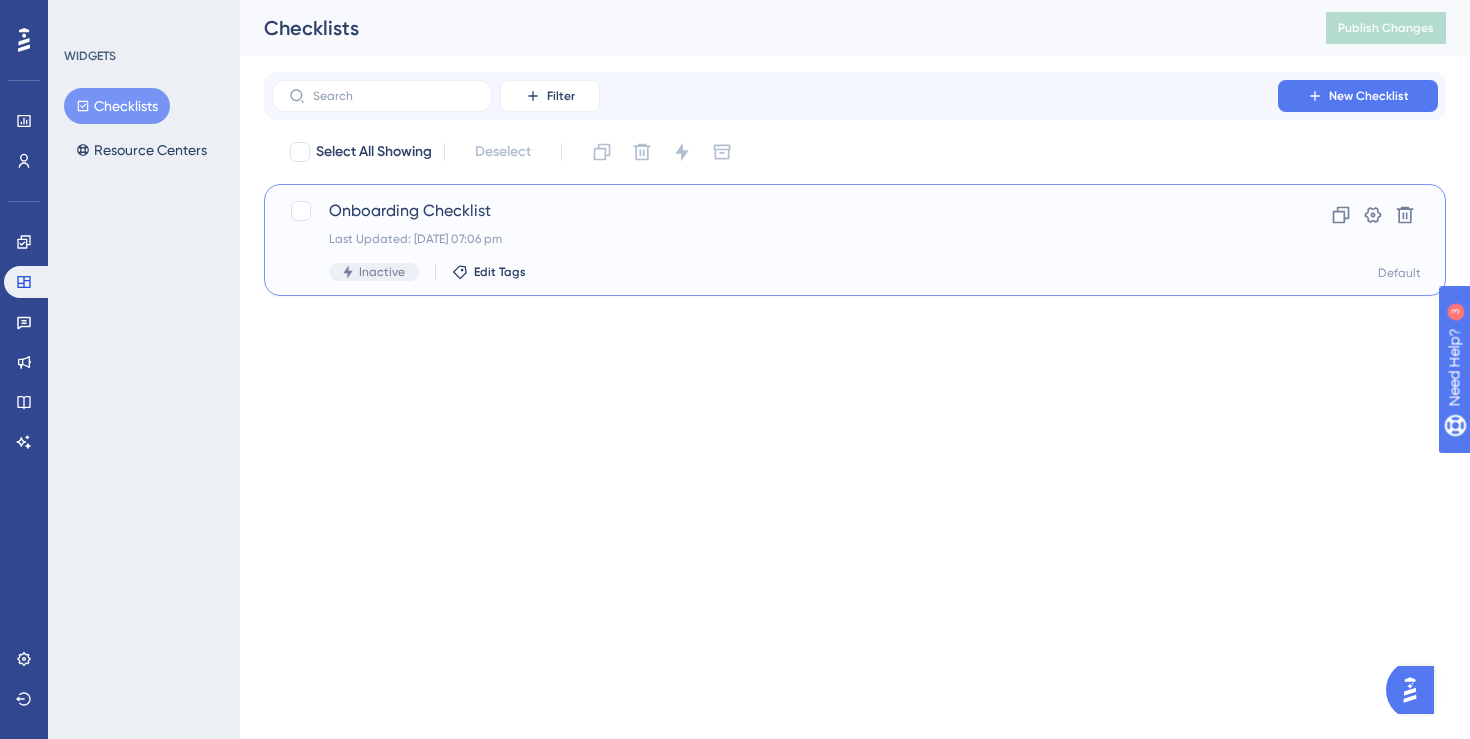 click on "Onboarding Checklist Last Updated: [DATE] 07:06 pm Inactive Edit Tags" at bounding box center (775, 240) 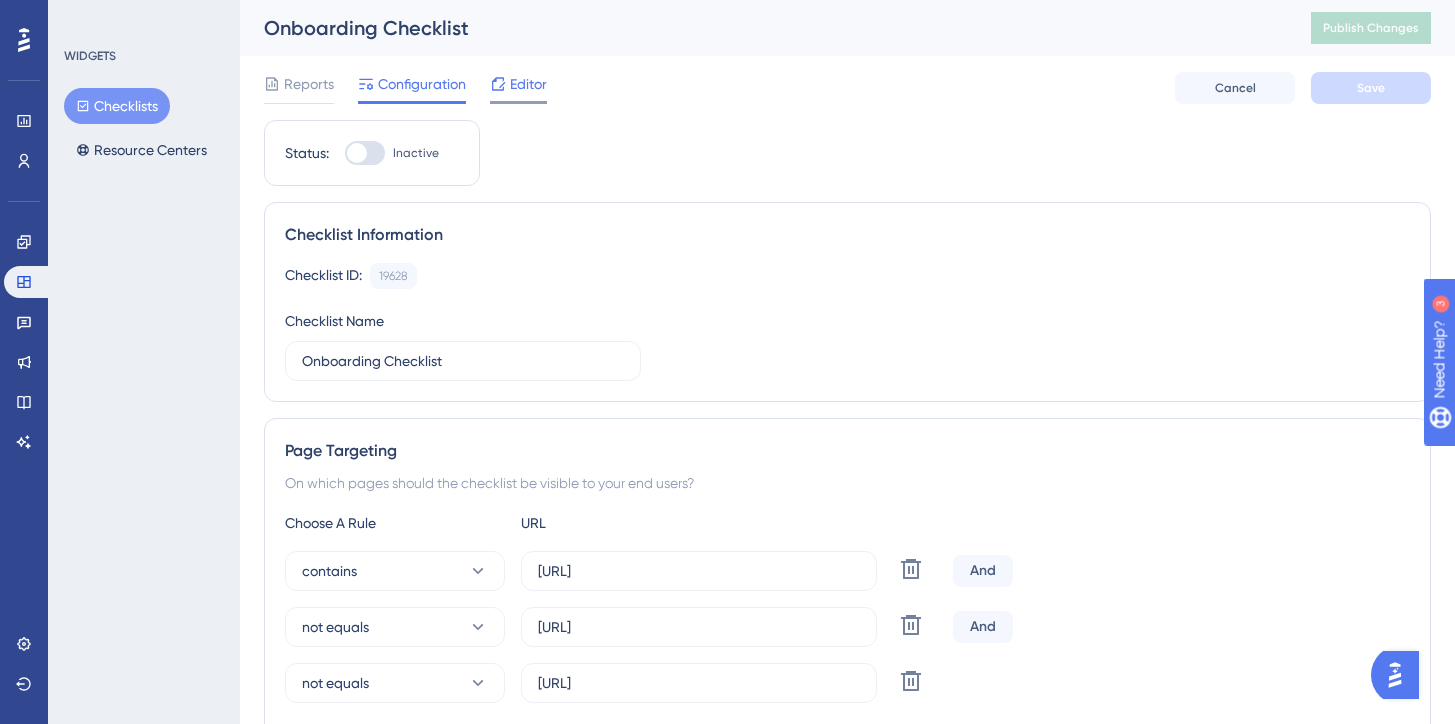 click on "Editor" at bounding box center [528, 84] 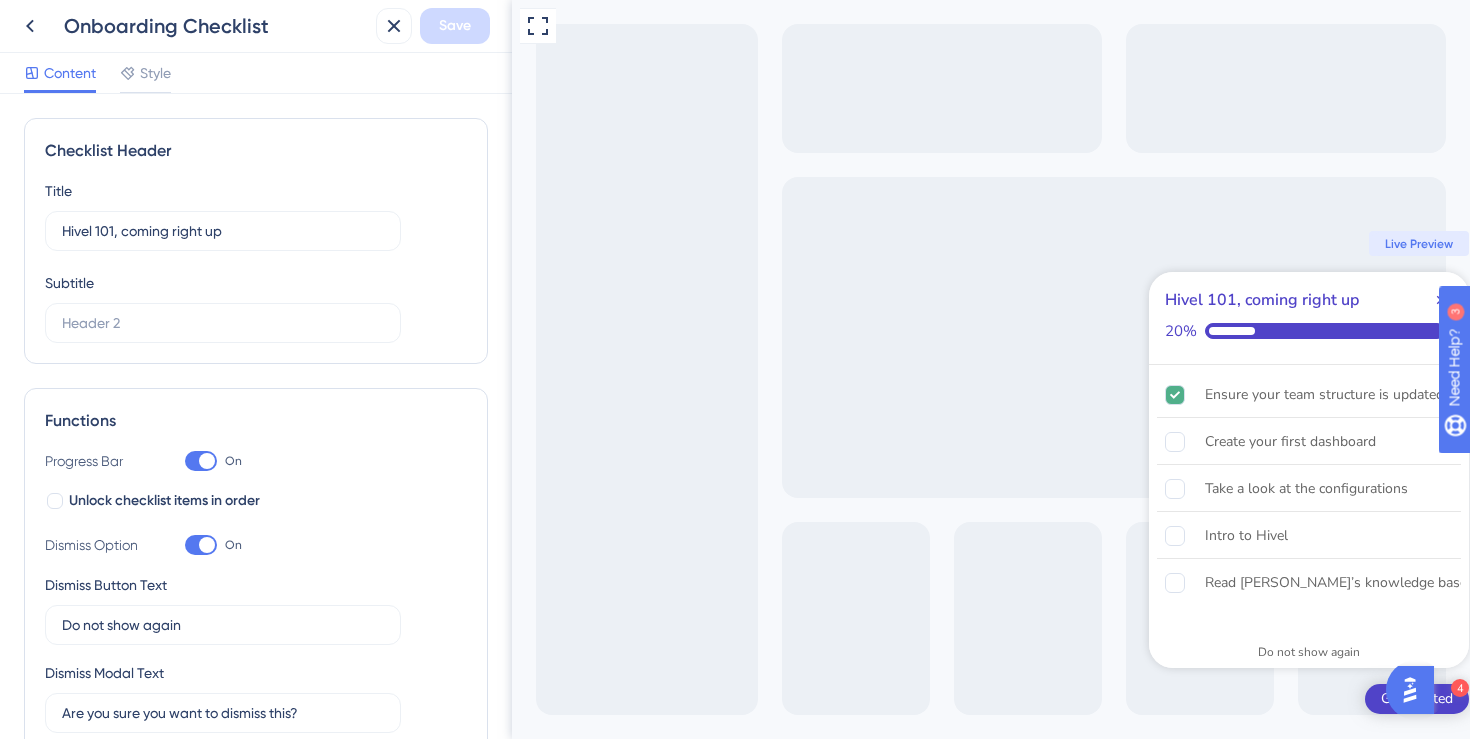 scroll, scrollTop: 0, scrollLeft: 0, axis: both 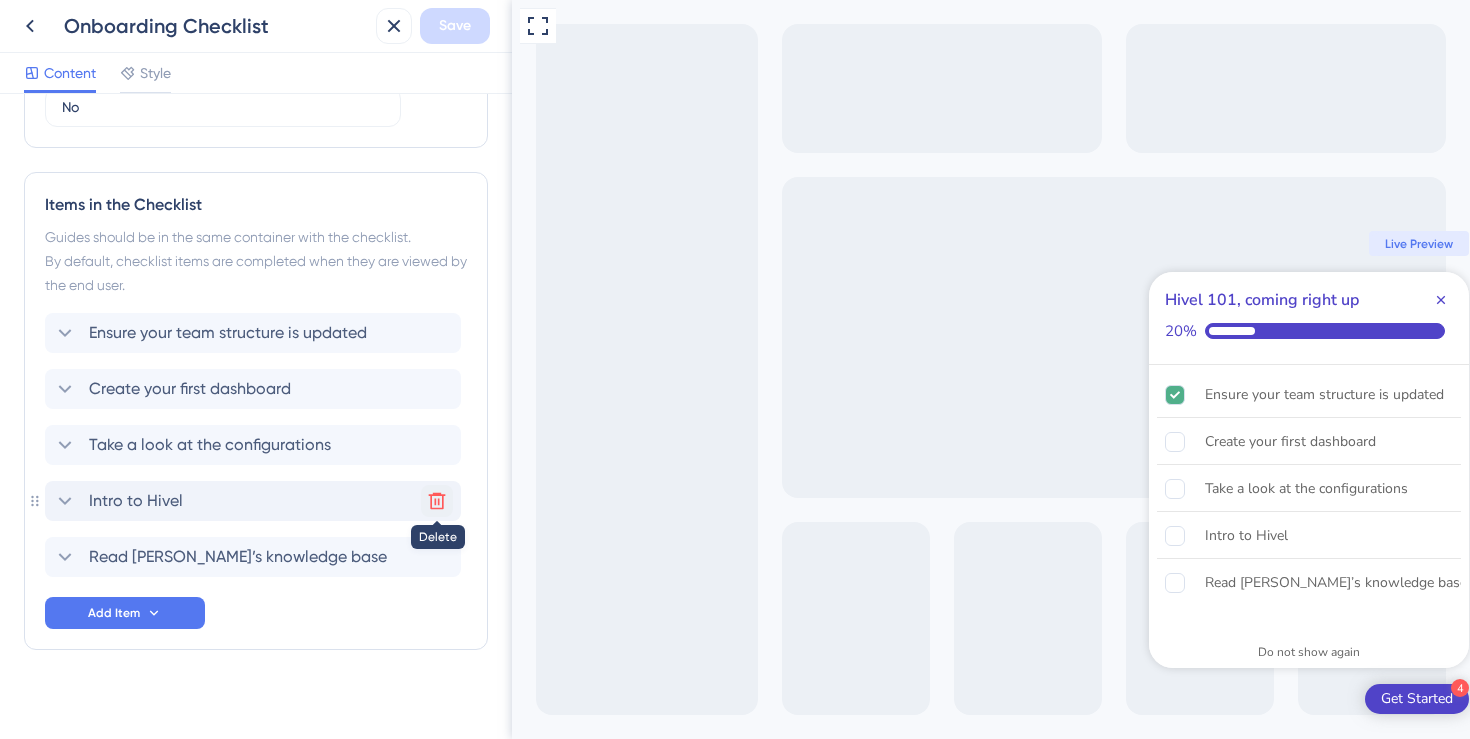 click at bounding box center [437, 501] 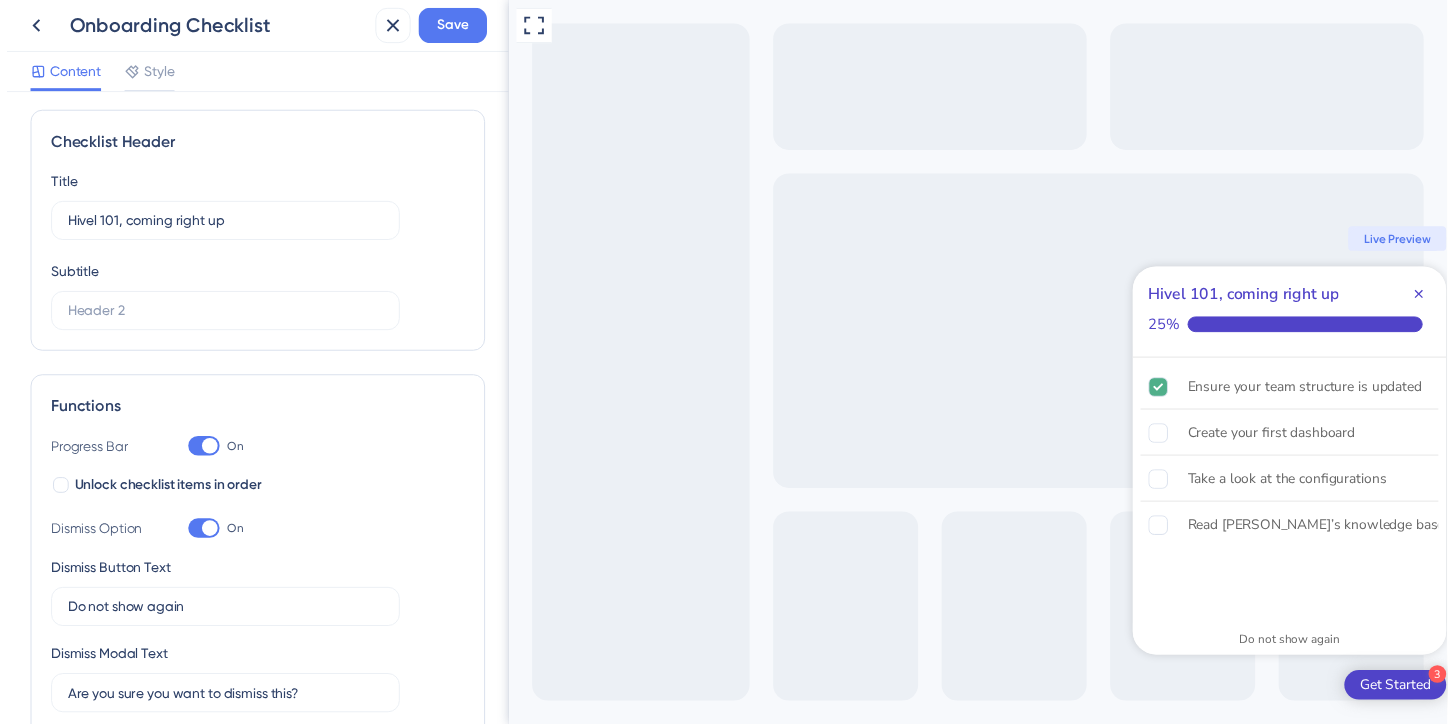 scroll, scrollTop: 0, scrollLeft: 0, axis: both 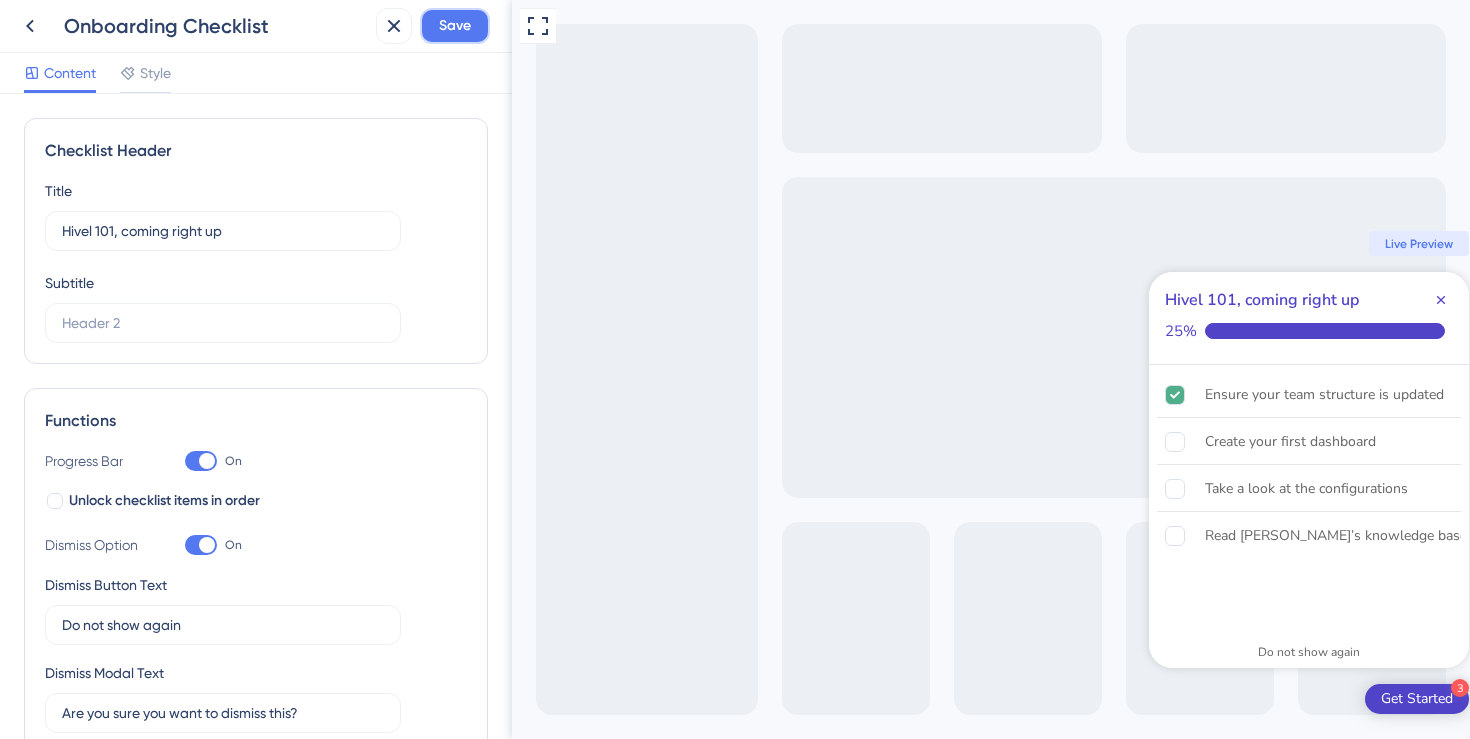 click on "Save" at bounding box center [455, 26] 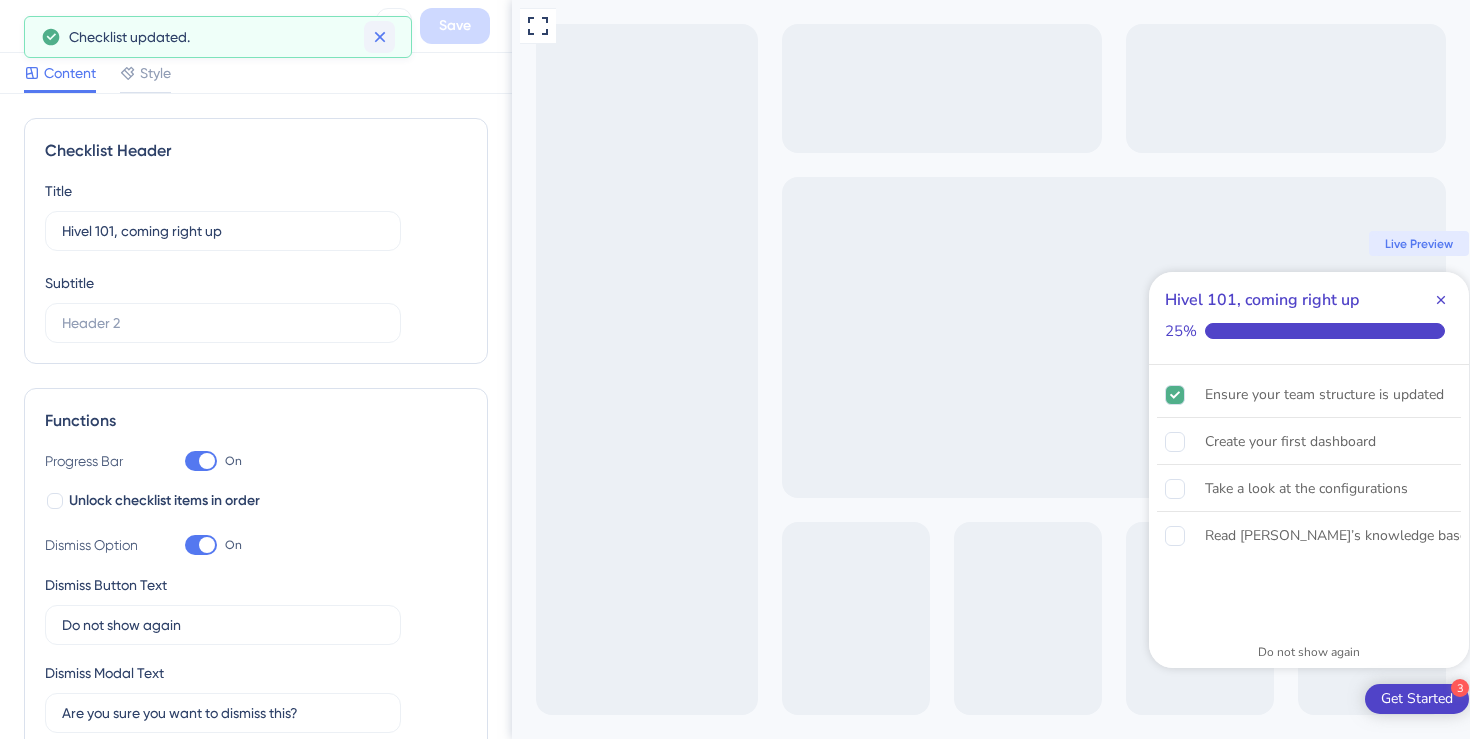 click 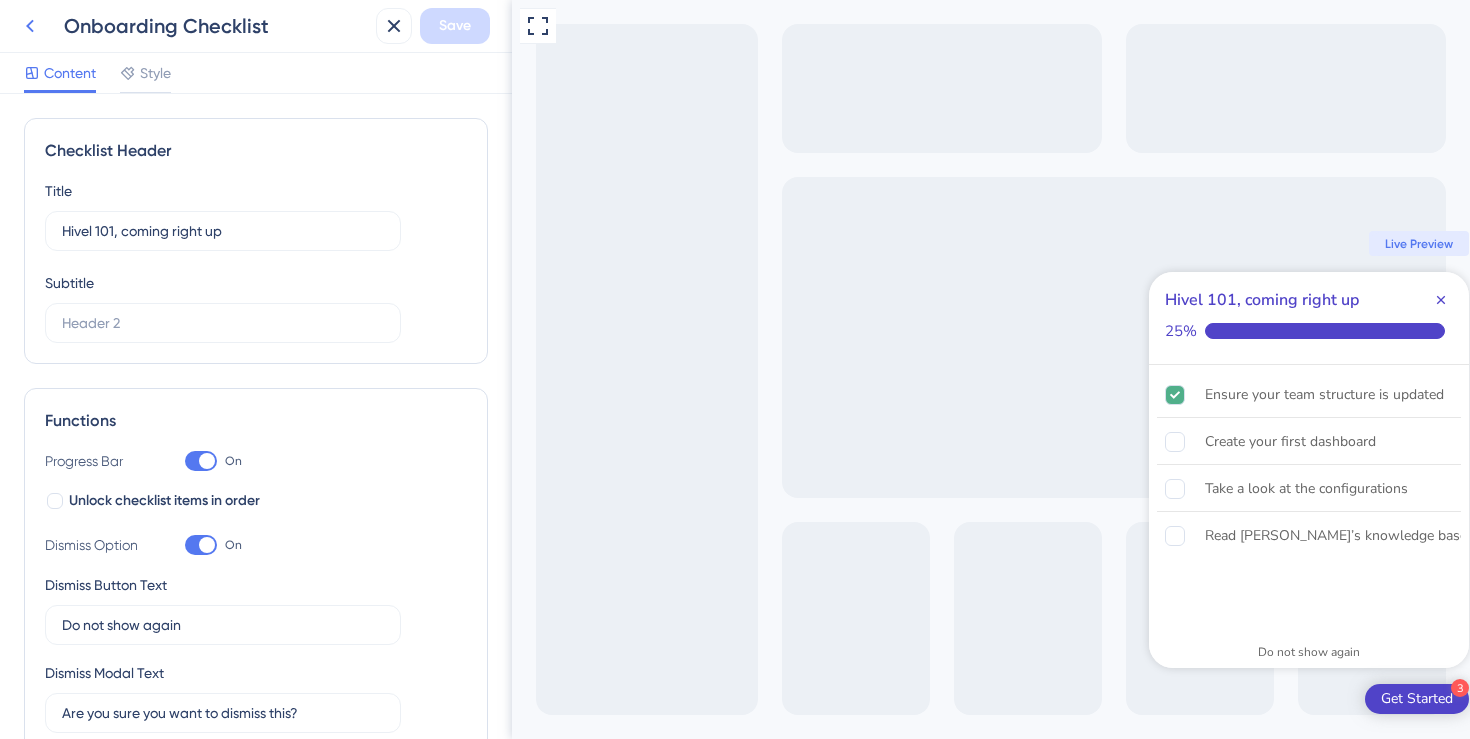 click 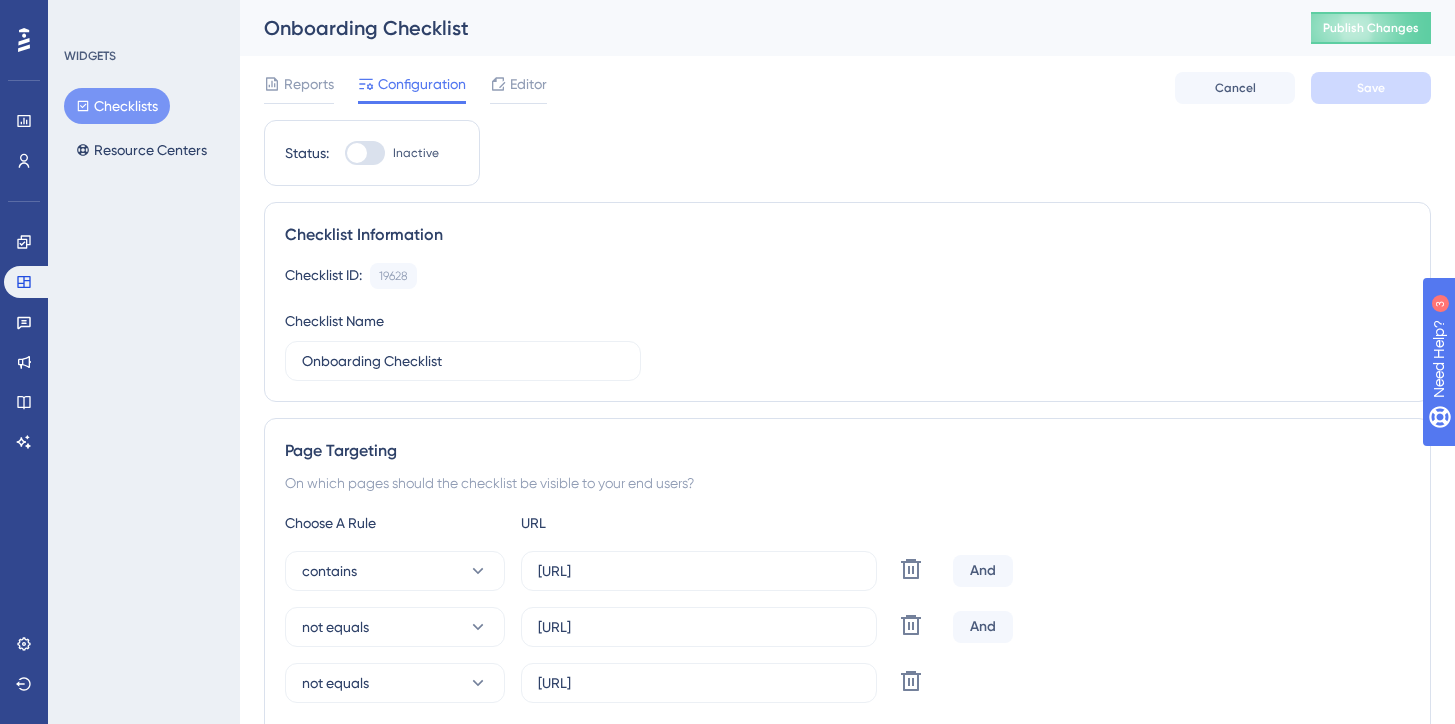 scroll, scrollTop: 0, scrollLeft: 0, axis: both 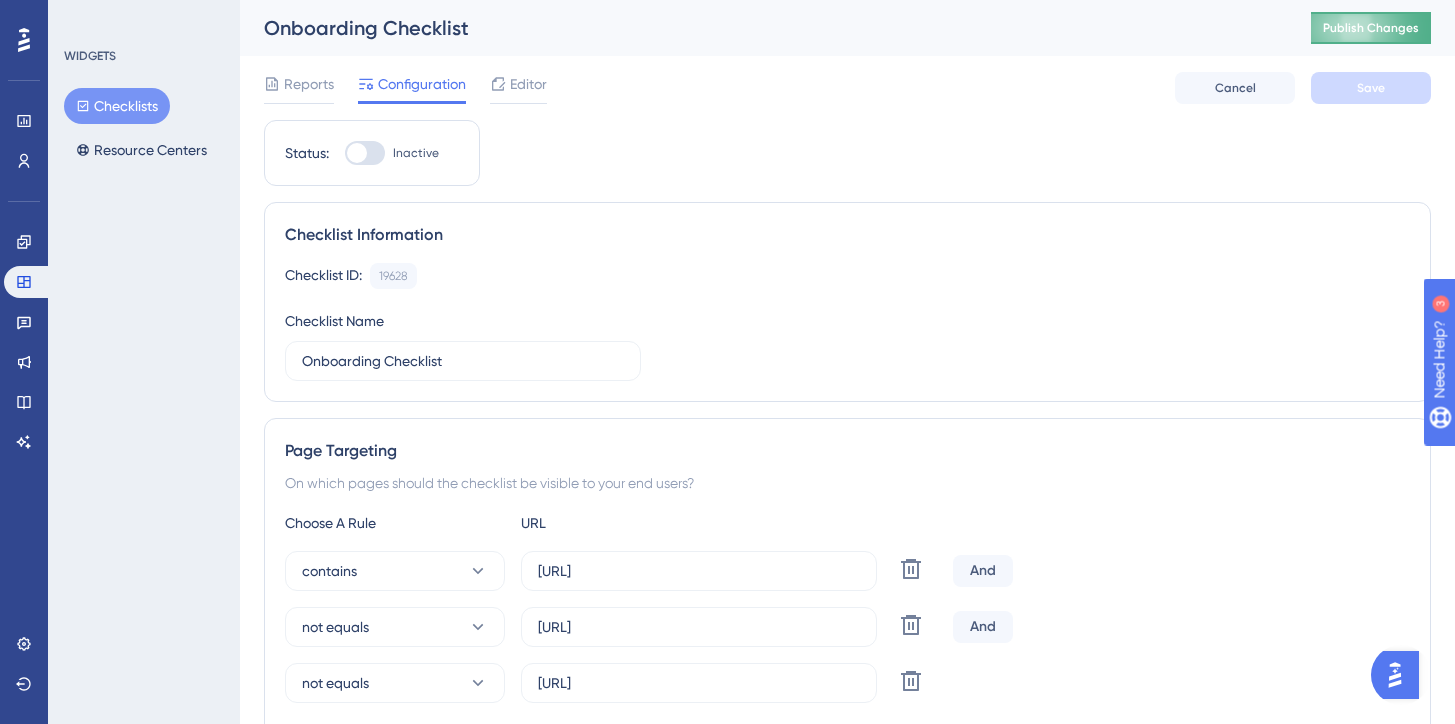 click on "Publish Changes" at bounding box center [1371, 28] 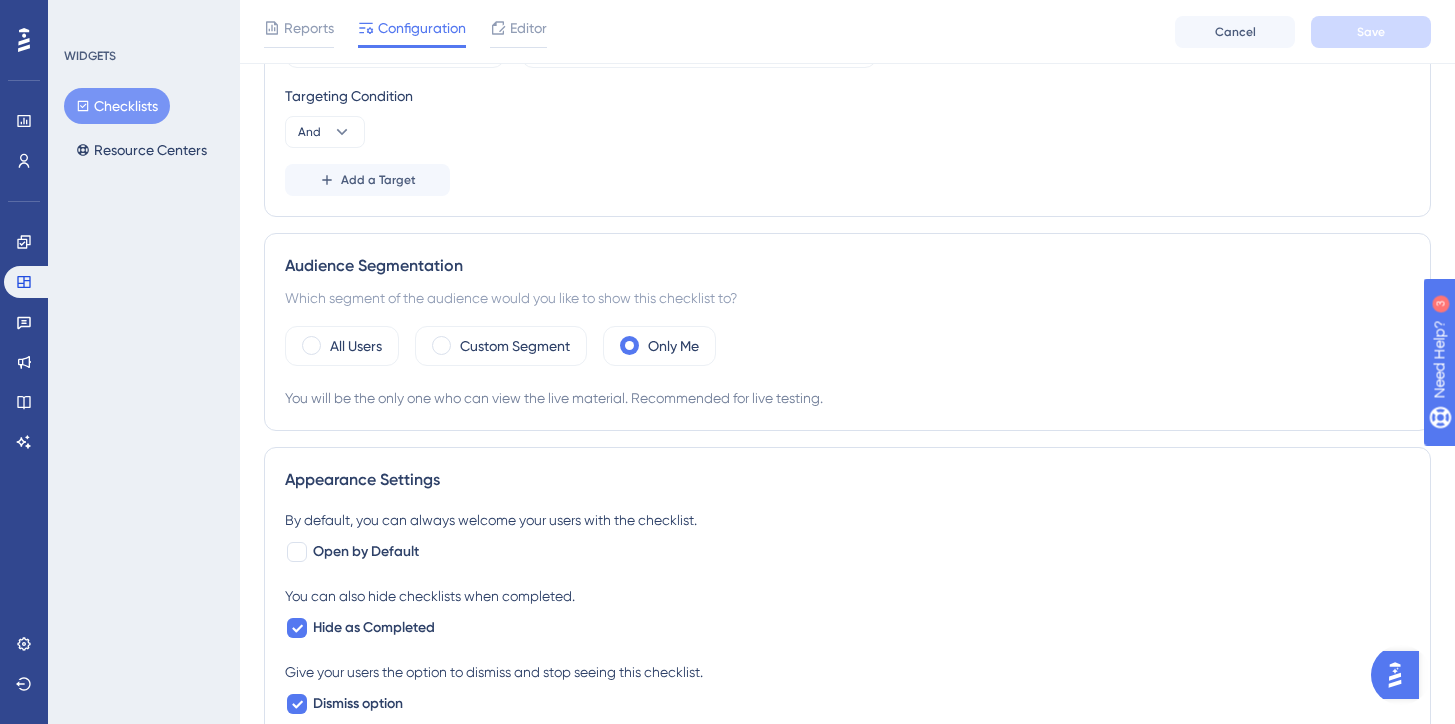 scroll, scrollTop: 642, scrollLeft: 0, axis: vertical 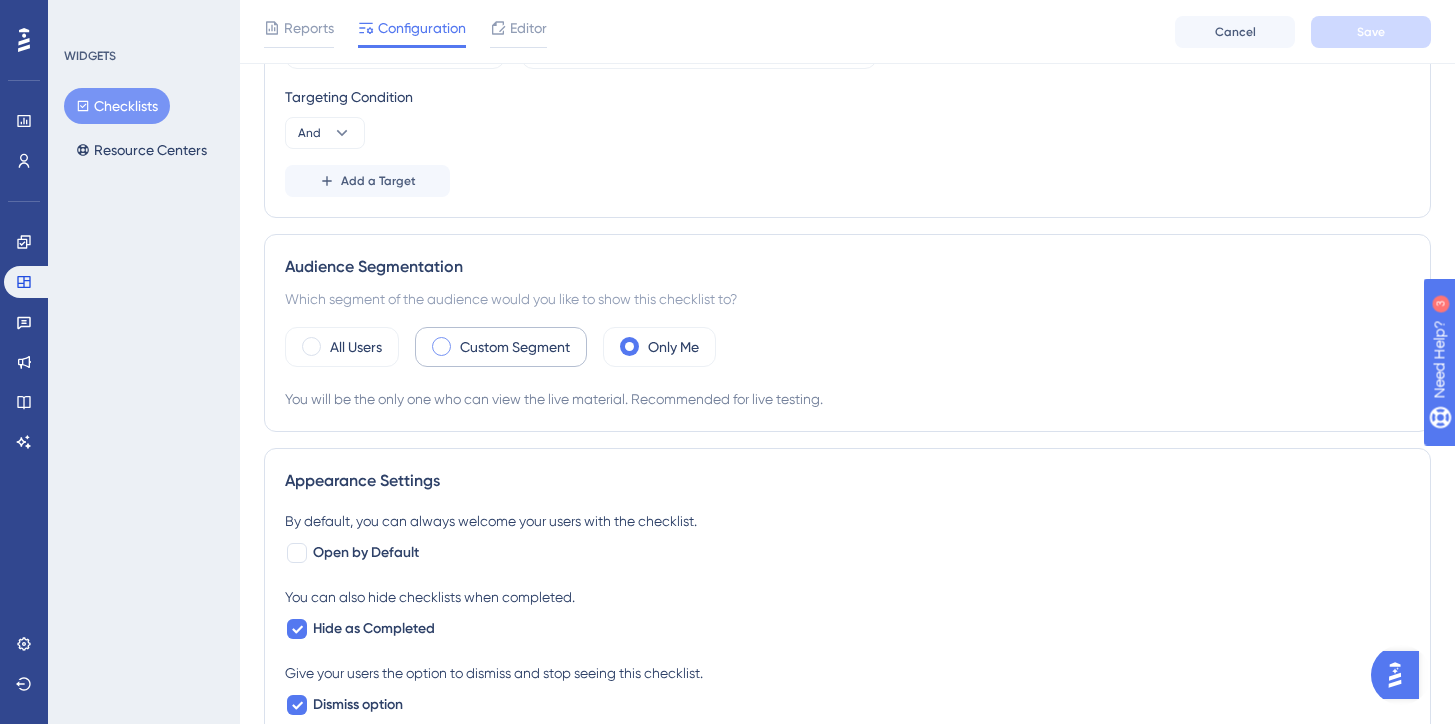 click on "Custom Segment" at bounding box center [501, 347] 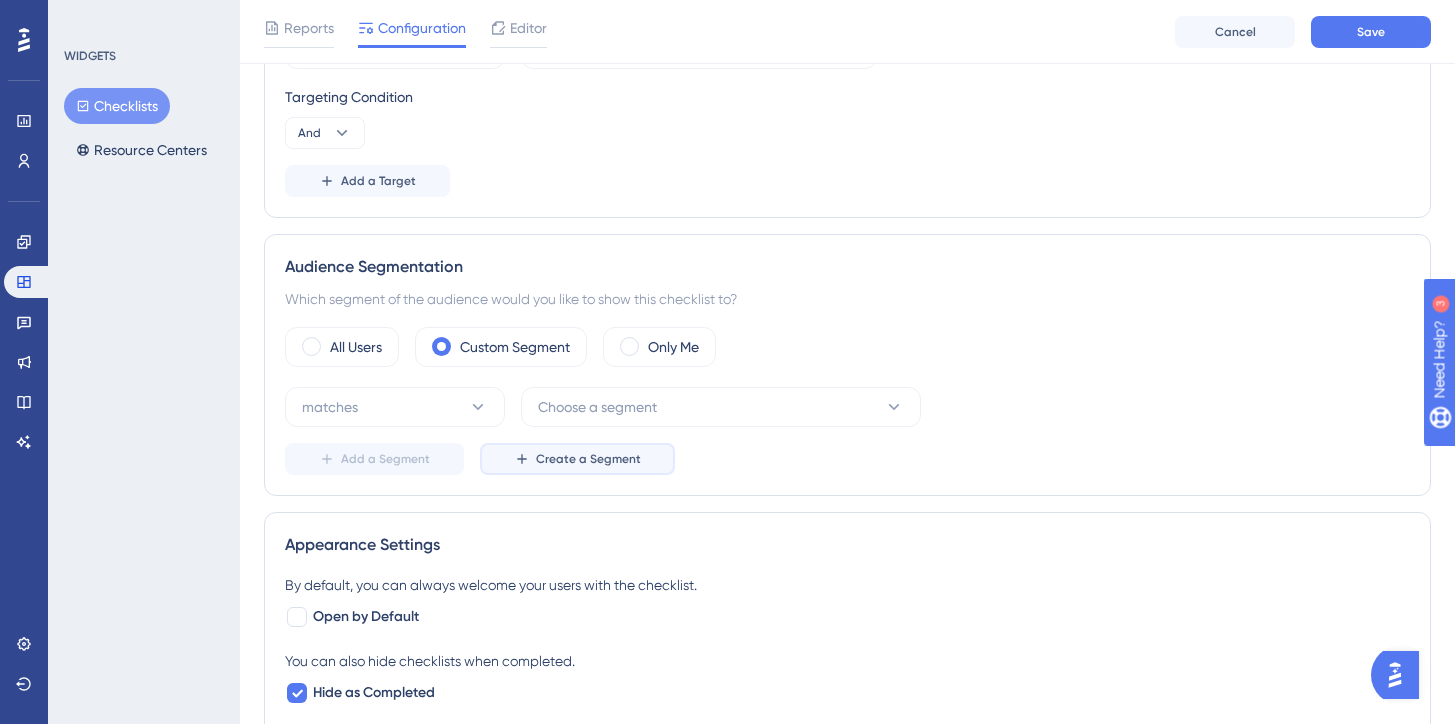 click on "Create a Segment" at bounding box center (577, 459) 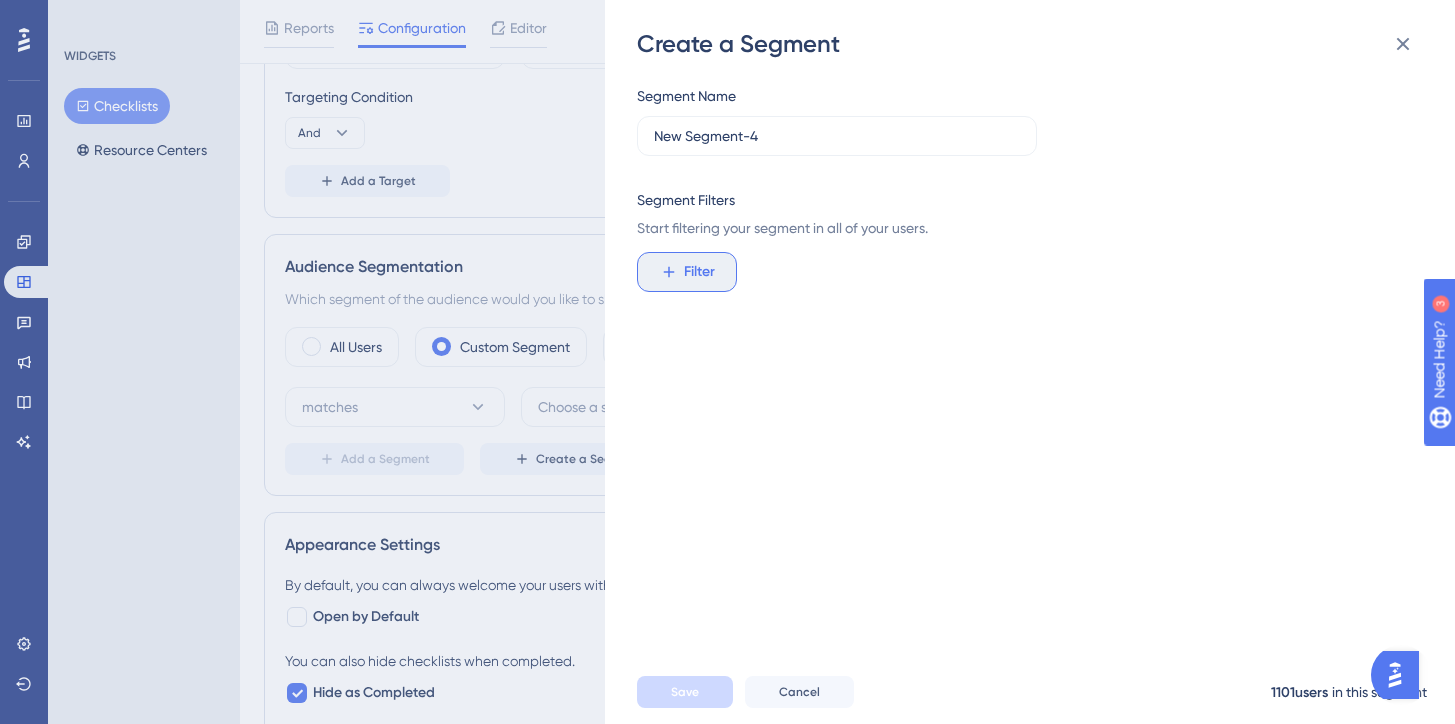 click on "Filter" at bounding box center [687, 272] 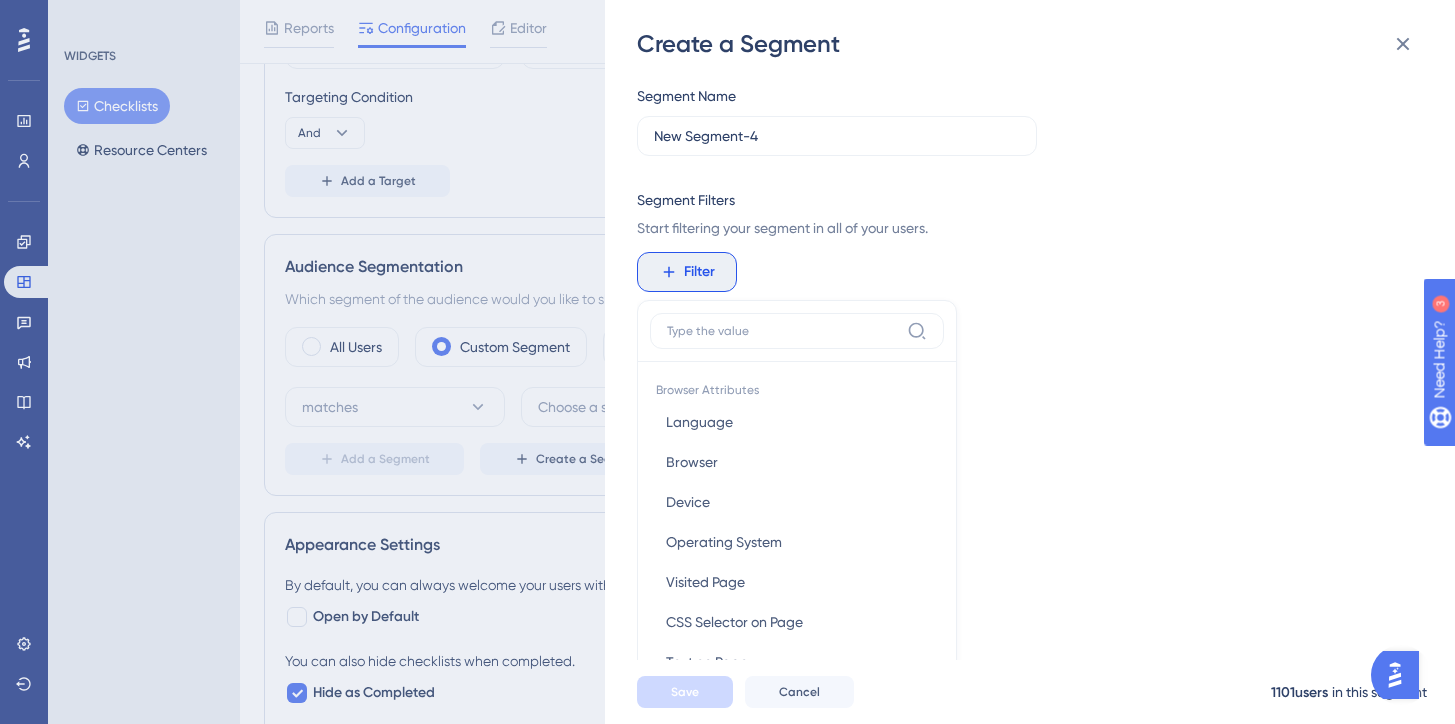 scroll, scrollTop: 145, scrollLeft: 0, axis: vertical 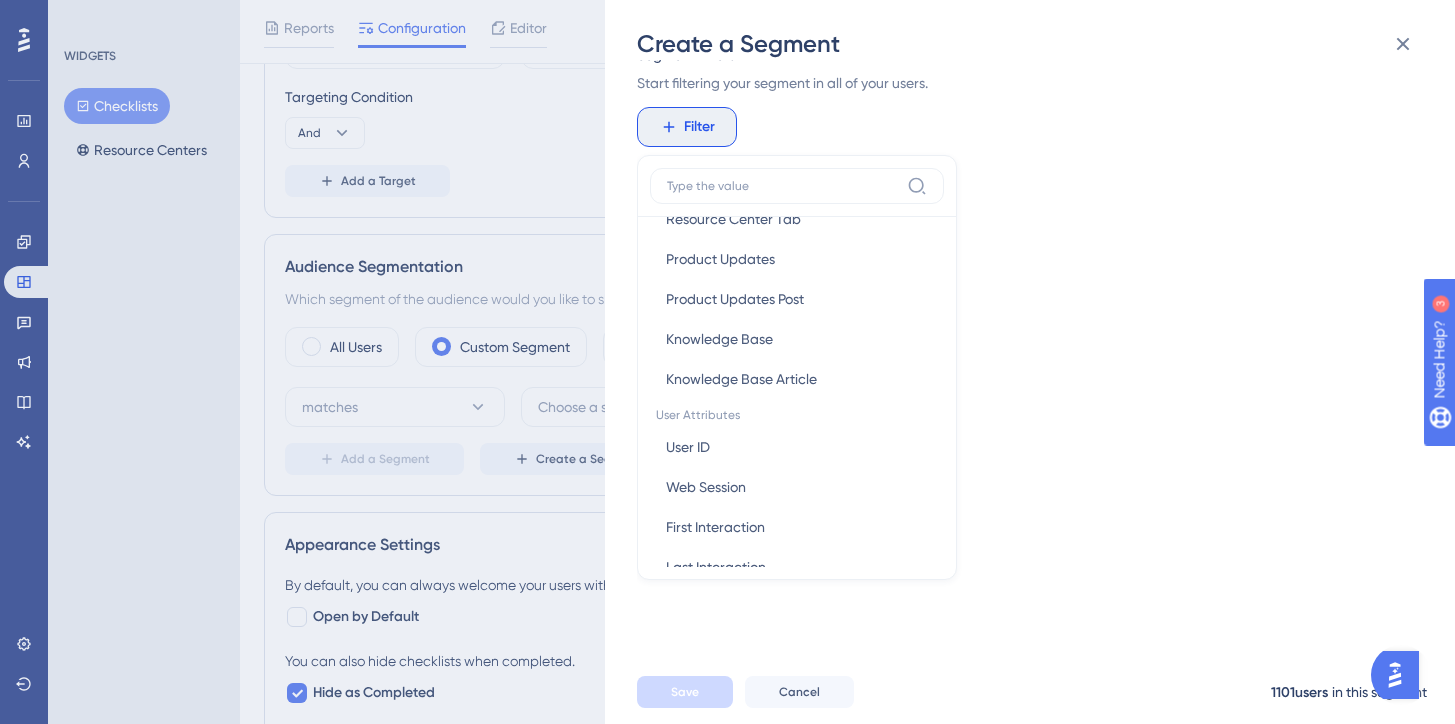click on "Segment Name New Segment-4 Segment Filters Start filtering your segment in all of your users. Filter Browser Attributes Language Language Browser Browser Device Device Operating System Operating System Visited Page Visited Page CSS Selector on Page CSS Selector on Page Text on Page Text on Page UserGuiding Materials Guide Guide Checklist Checklist Survey Interaction Survey Interaction Survey Answer Survey Answer Hotspot Interaction Hotspot Interaction Custom Button Interaction Custom Button Interaction Goal Goal AI Assistant AI Assistant Resource Center Interaction Resource Center Interaction Resource Center Tab Resource Center Tab Product Updates Product Updates Product Updates Post Product Updates Post Knowledge Base Knowledge Base Knowledge Base Article Knowledge Base Article User Attributes User ID User ID Web Session Web Session First Interaction First Interaction Last Interaction Last Interaction created_at created_at Email Email Name Name role role Company Attributes Company ID Company ID Company Name" at bounding box center (1040, 360) 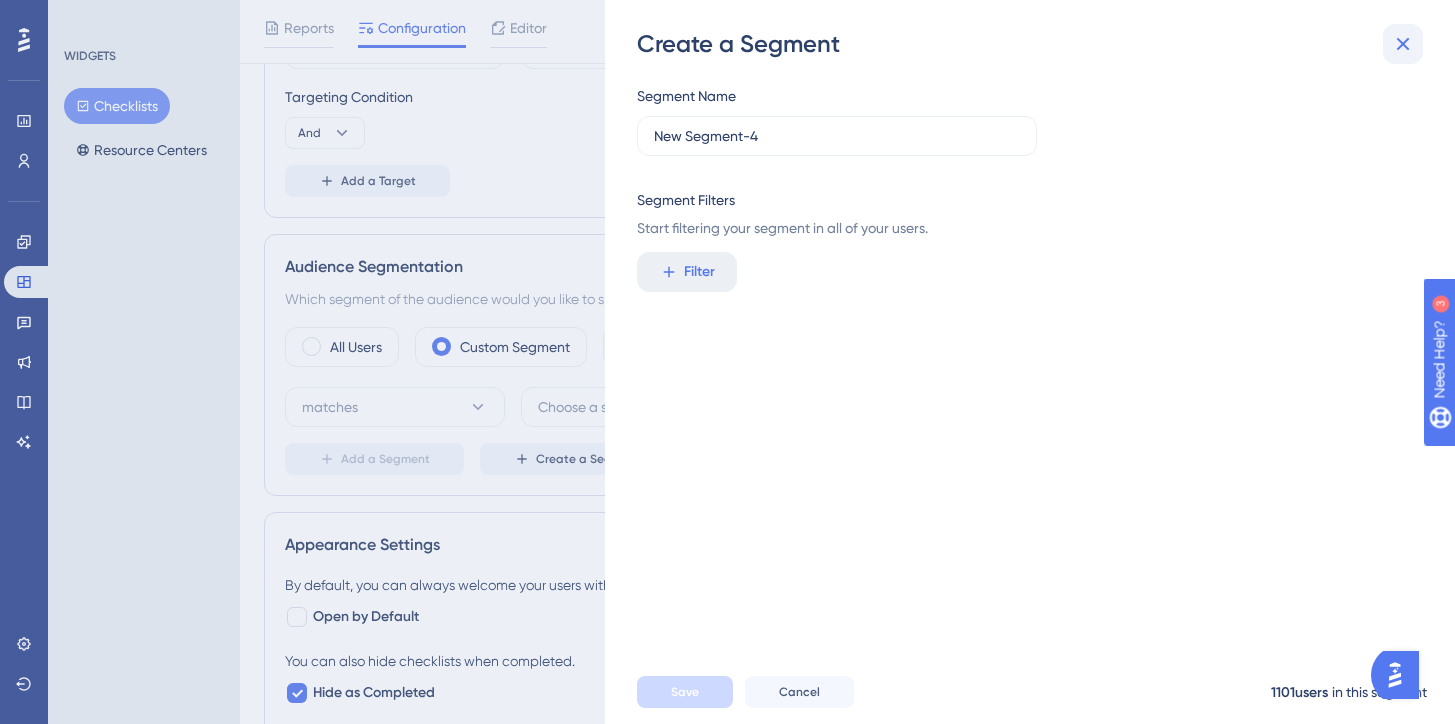 click 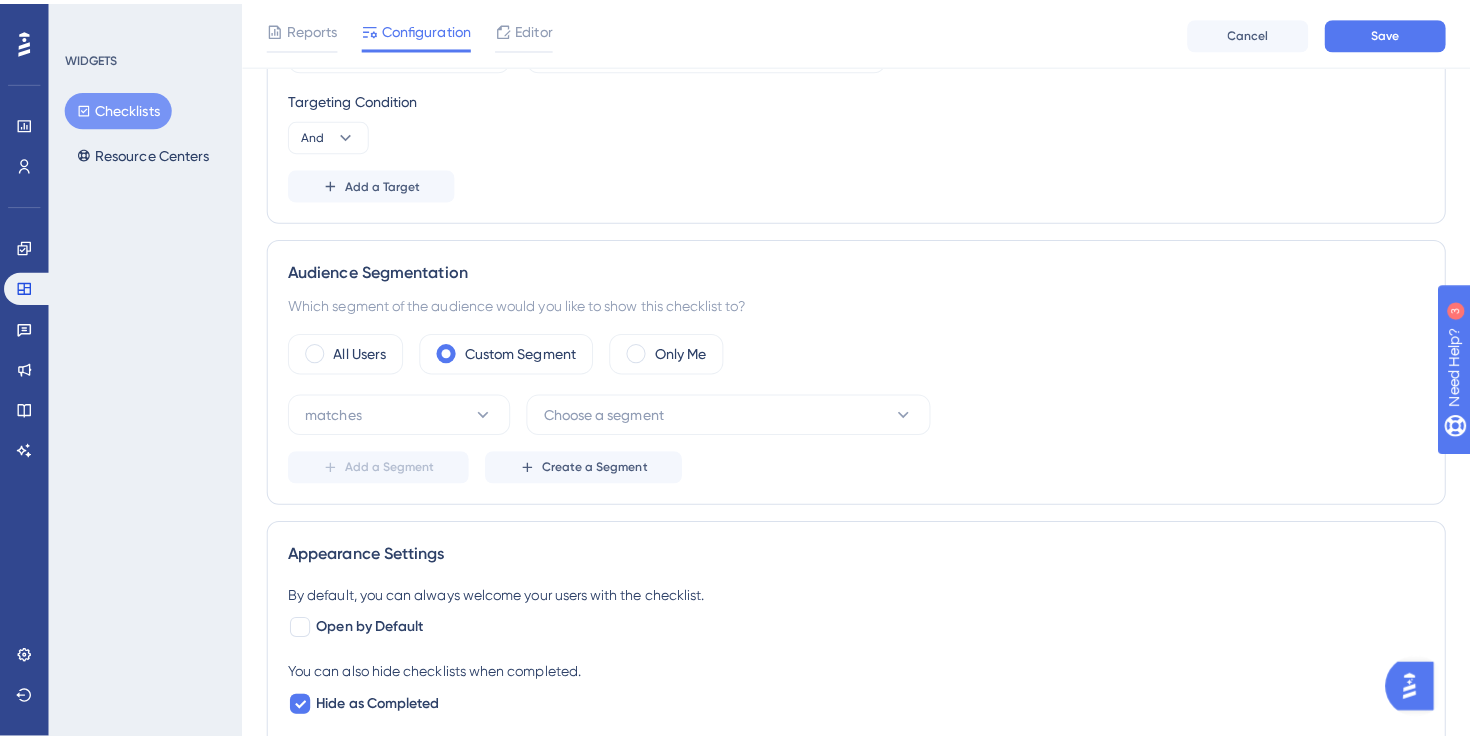scroll, scrollTop: 201, scrollLeft: 0, axis: vertical 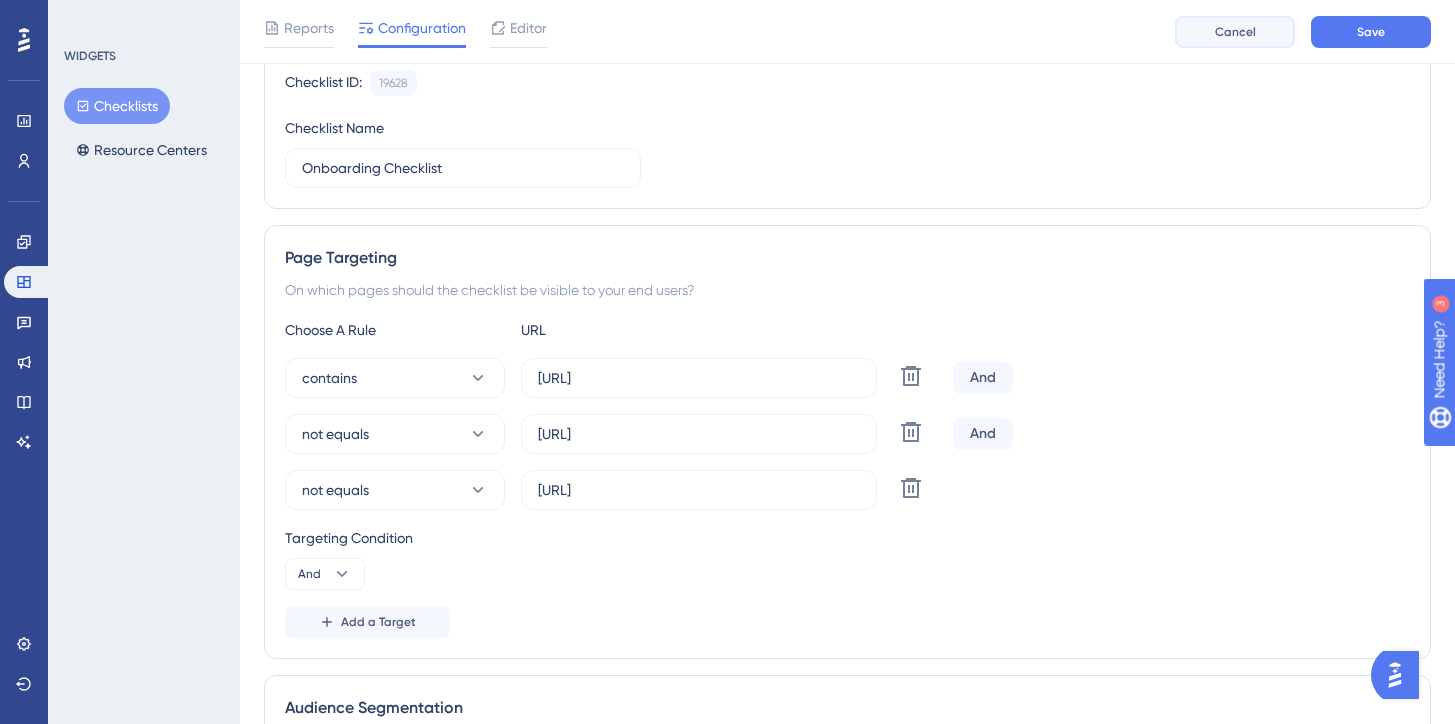 click on "Cancel" at bounding box center (1235, 32) 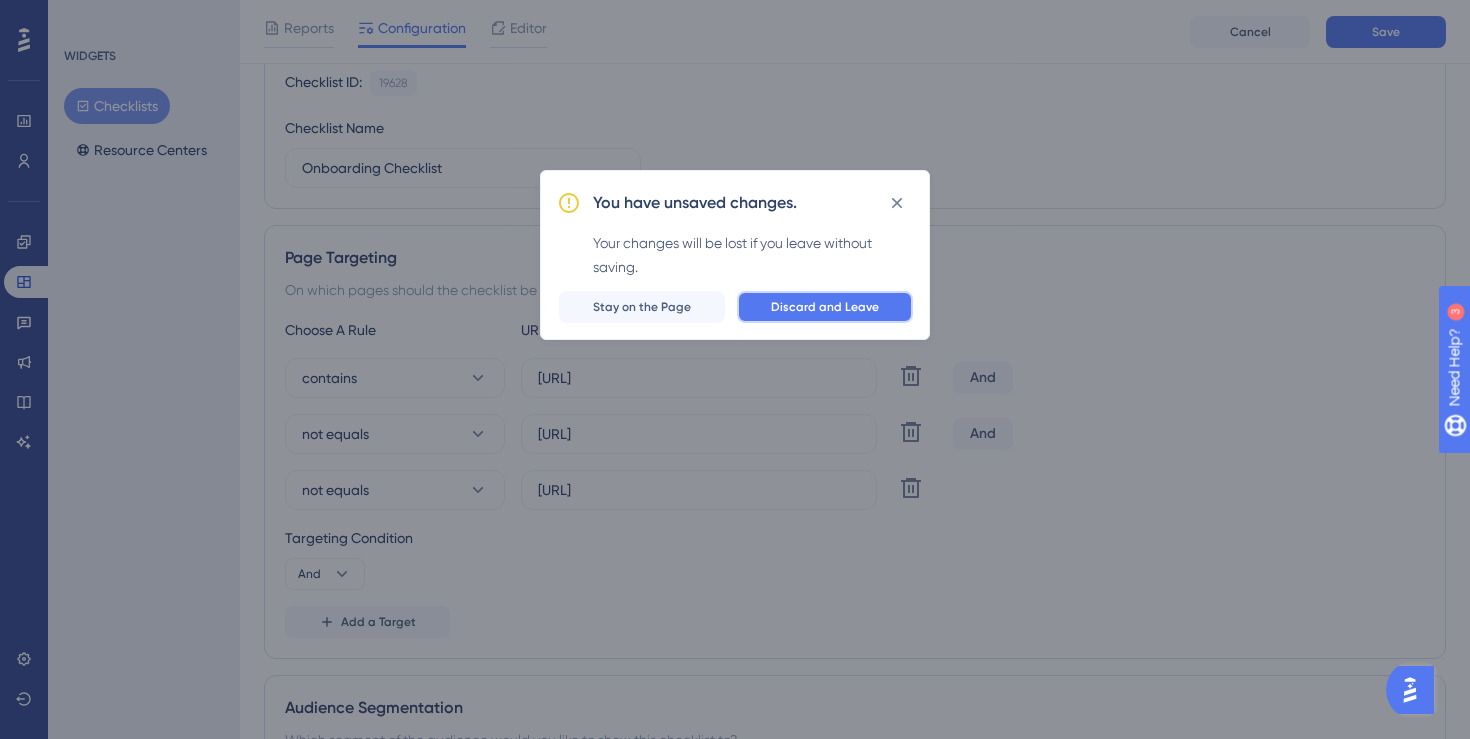click on "Discard and Leave" at bounding box center [825, 307] 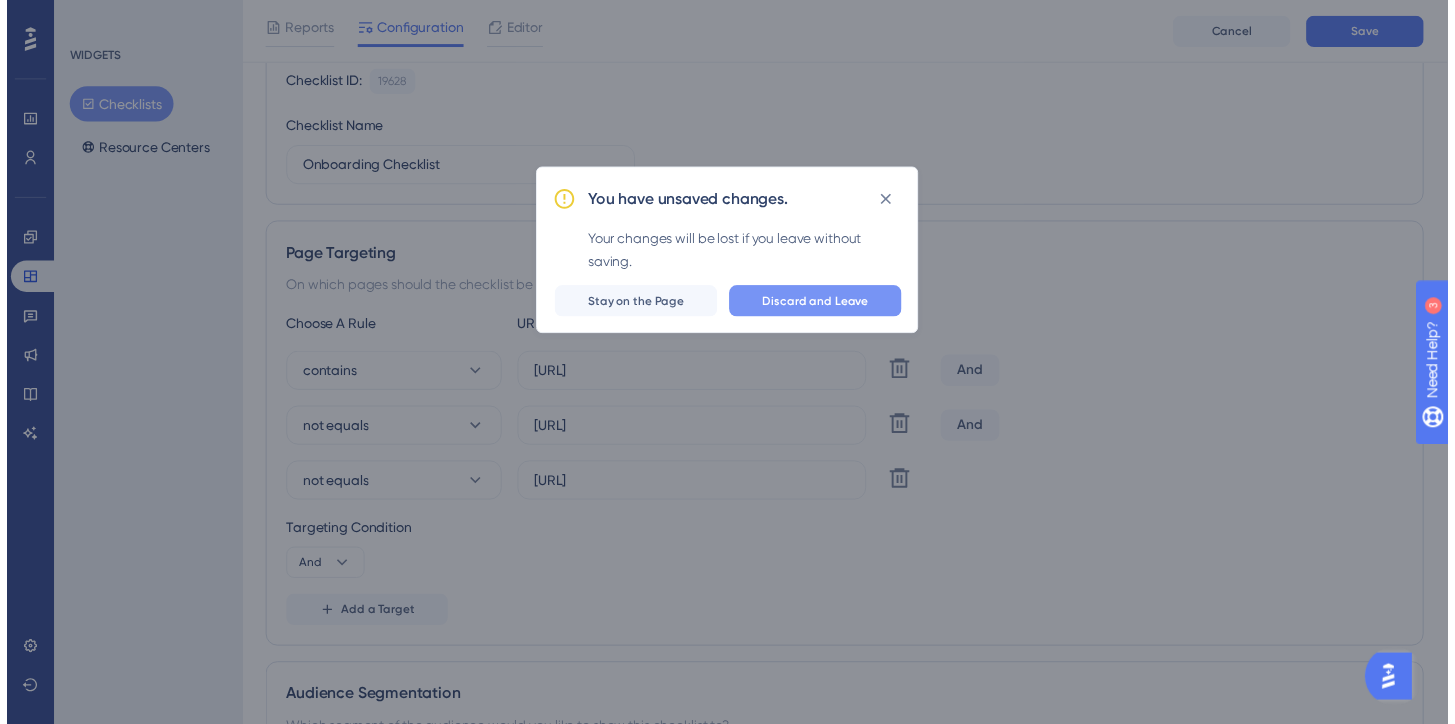scroll, scrollTop: 0, scrollLeft: 0, axis: both 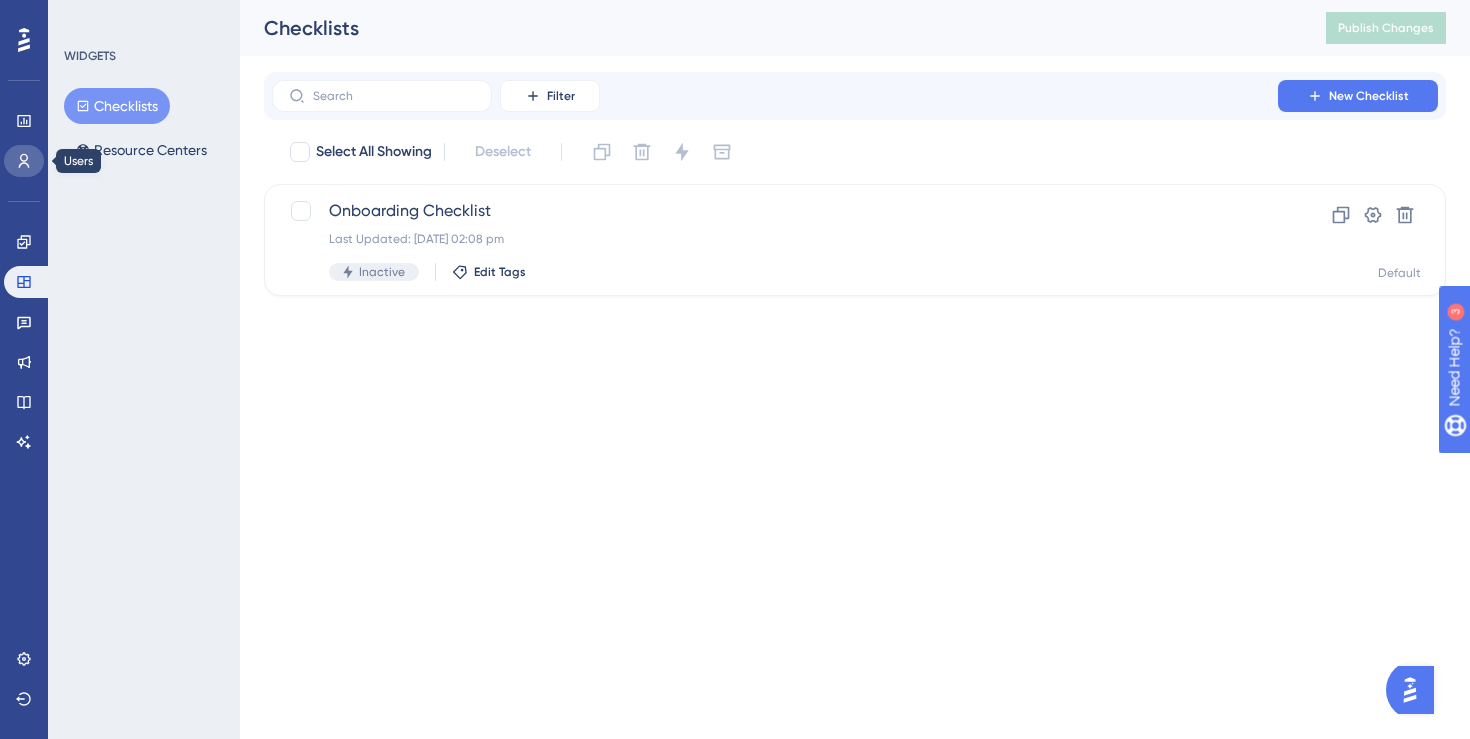 click 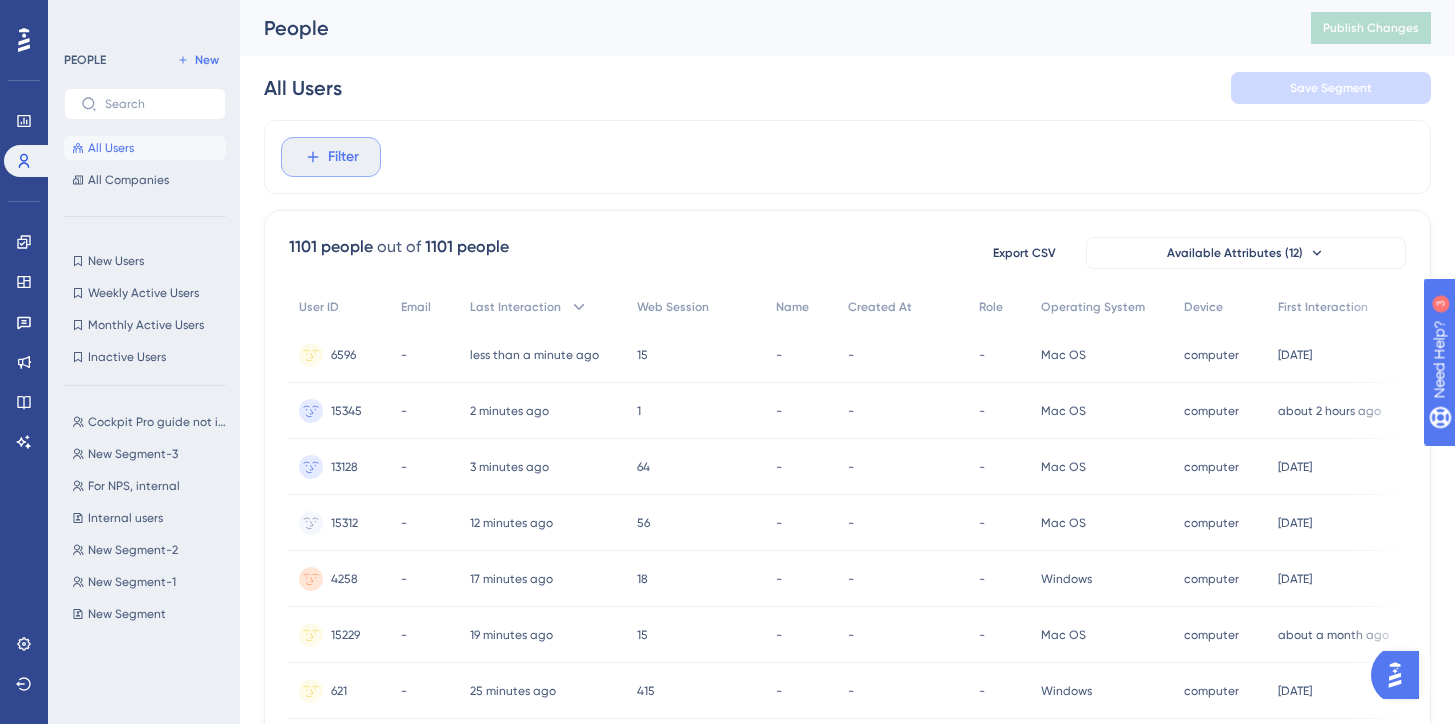 click on "Filter" at bounding box center (343, 157) 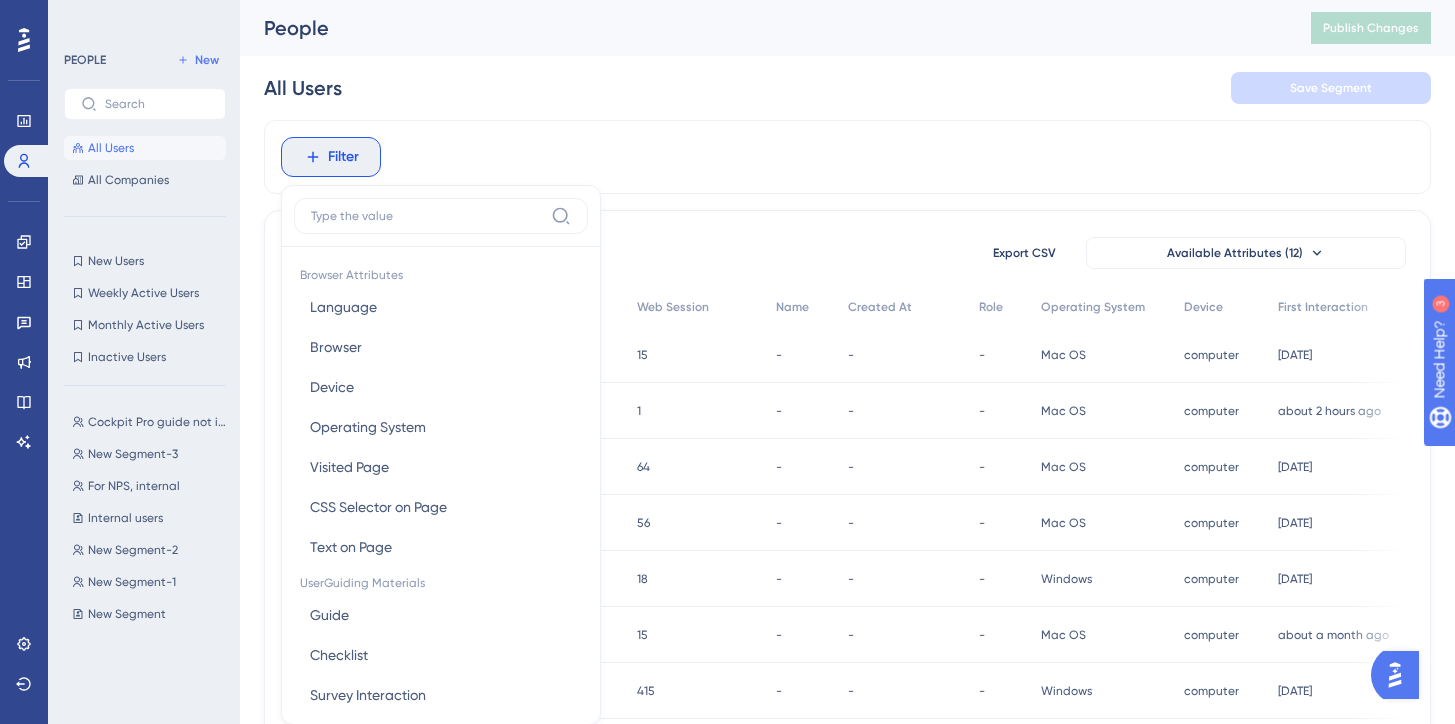 scroll, scrollTop: 93, scrollLeft: 0, axis: vertical 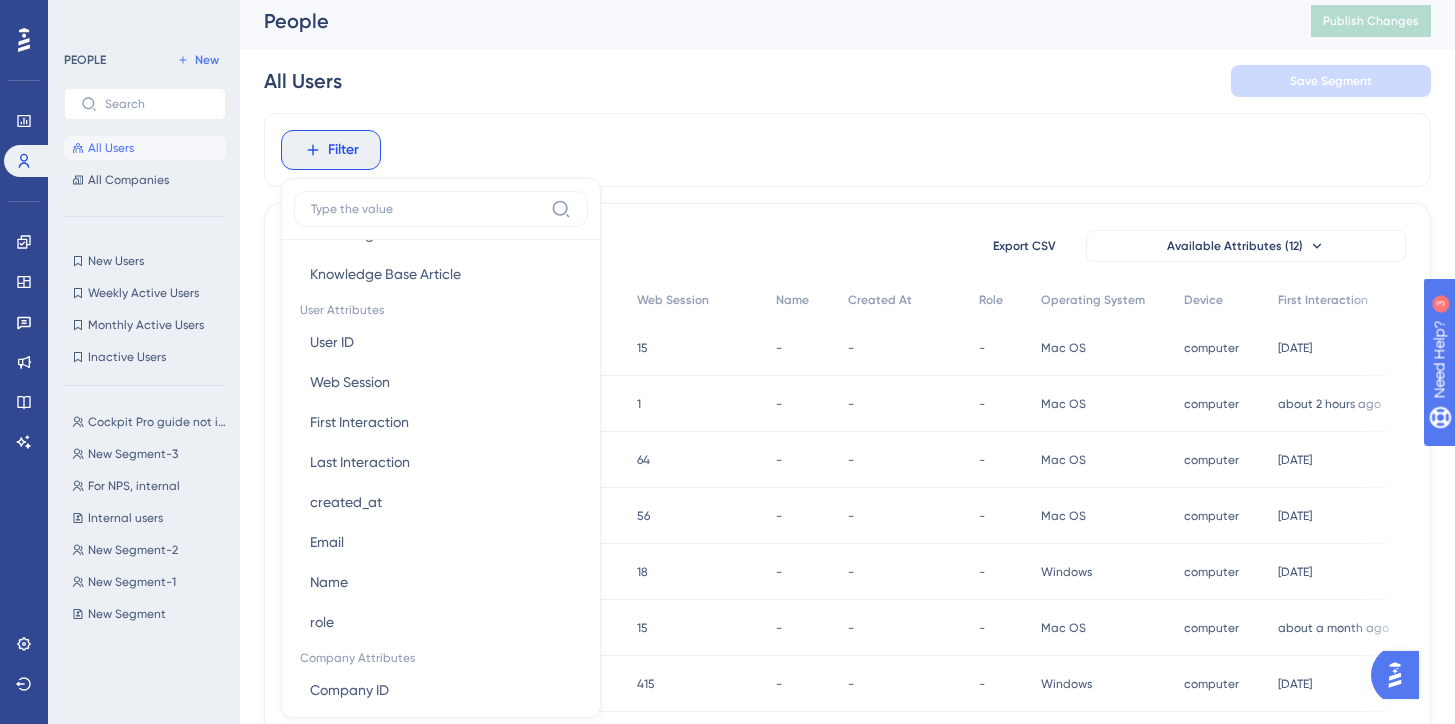 click on "Filter Browser Attributes Language Language Browser Browser Device Device Operating System Operating System Visited Page Visited Page CSS Selector on Page CSS Selector on Page Text on Page Text on Page UserGuiding Materials Guide Guide Checklist Checklist Survey Interaction Survey Interaction Survey Answer Survey Answer Hotspot Interaction Hotspot Interaction Custom Button Interaction Custom Button Interaction Goal Goal AI Assistant AI Assistant Resource Center Interaction Resource Center Interaction Resource Center Tab Resource Center Tab Product Updates Product Updates Product Updates Post Product Updates Post Knowledge Base Knowledge Base Knowledge Base Article Knowledge Base Article User Attributes User ID User ID Web Session Web Session First Interaction First Interaction Last Interaction Last Interaction created_at created_at Email Email Name Name role role Company Attributes Company ID Company ID Company Name Company Name First Company Interaction First Company Interaction Last Company Interaction 1101" at bounding box center (847, 821) 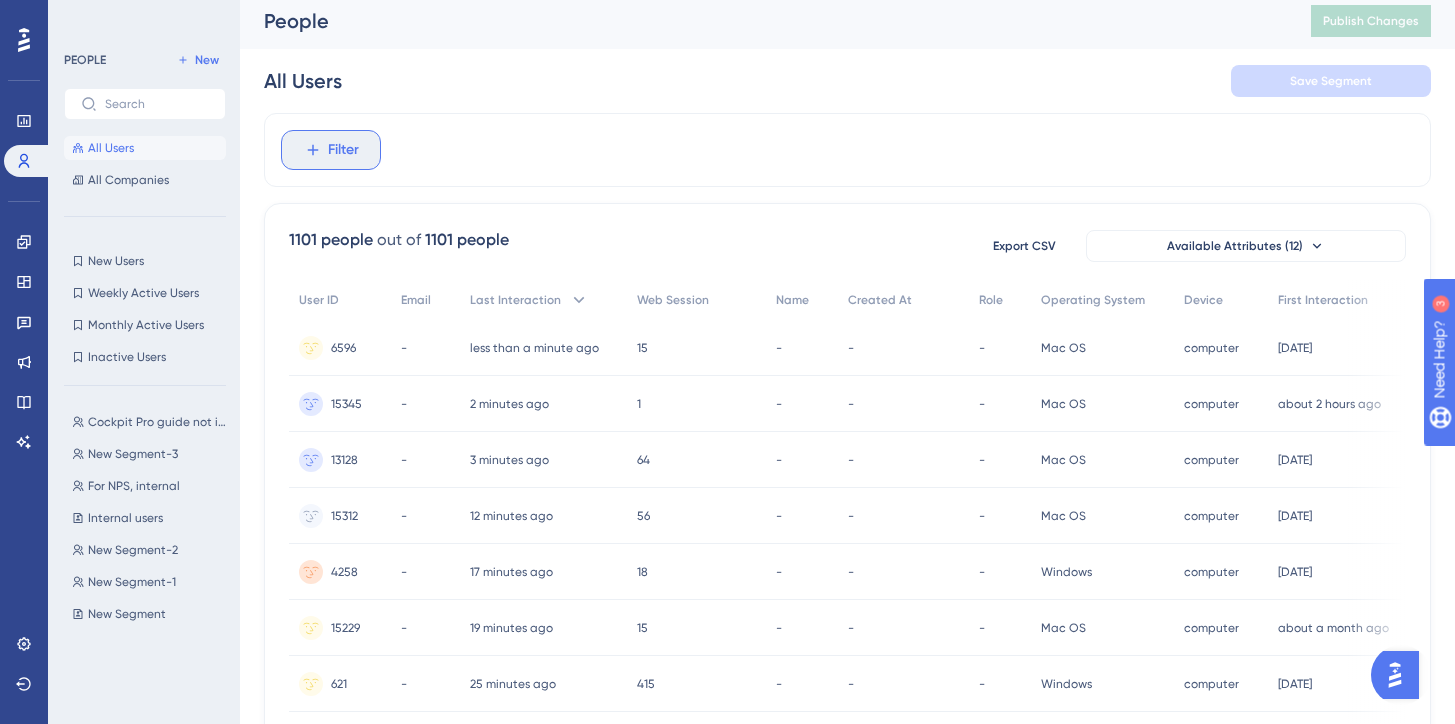 click on "Filter" at bounding box center [343, 150] 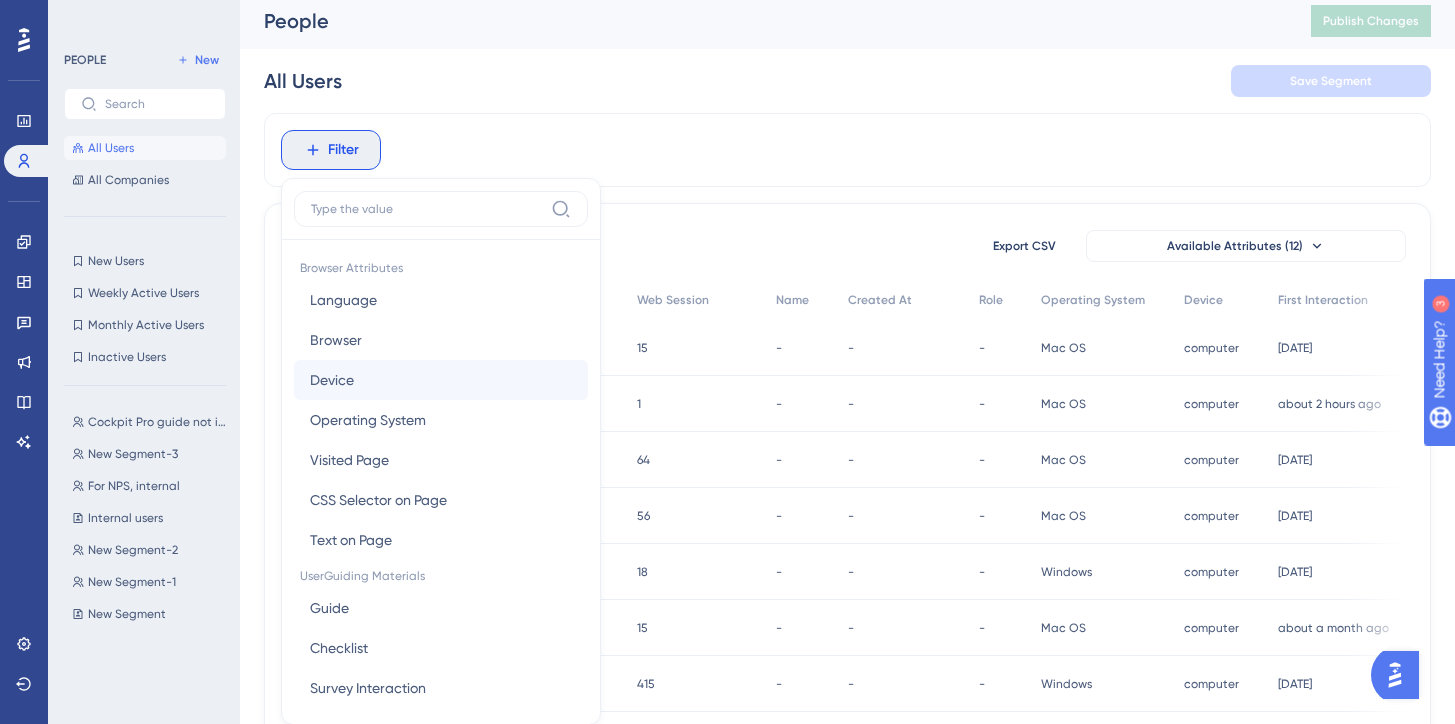 scroll, scrollTop: 96, scrollLeft: 0, axis: vertical 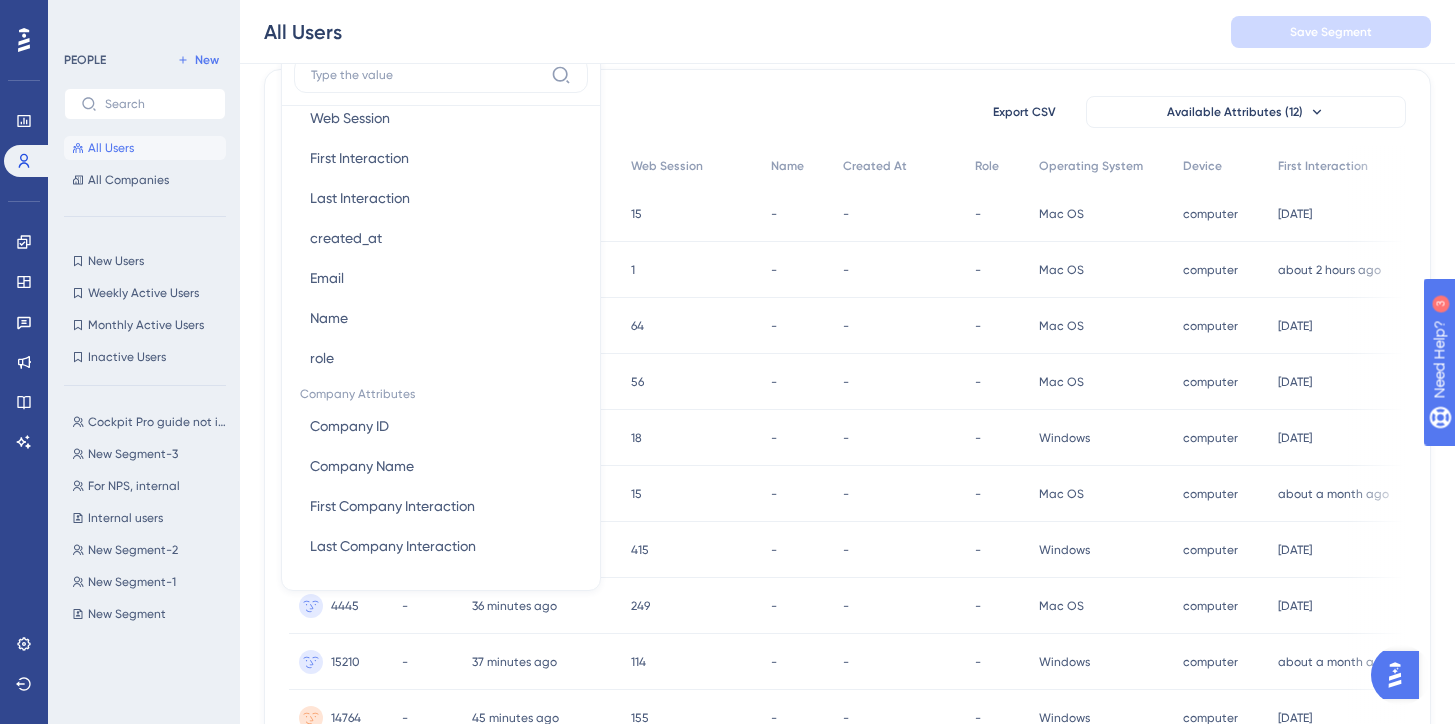 click on "1101   people out of 1101   people Export CSV Available Attributes (12)" at bounding box center (847, 112) 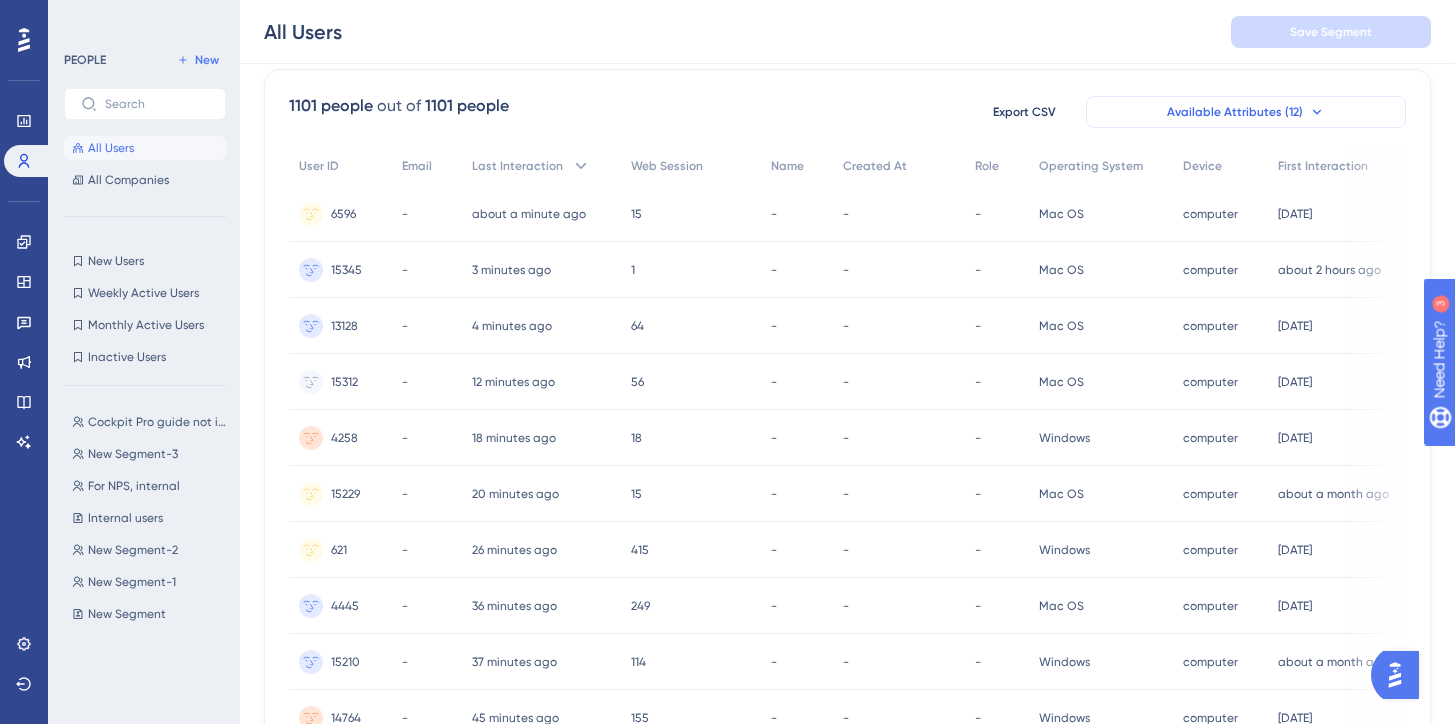 click on "Available Attributes (12)" at bounding box center [1246, 112] 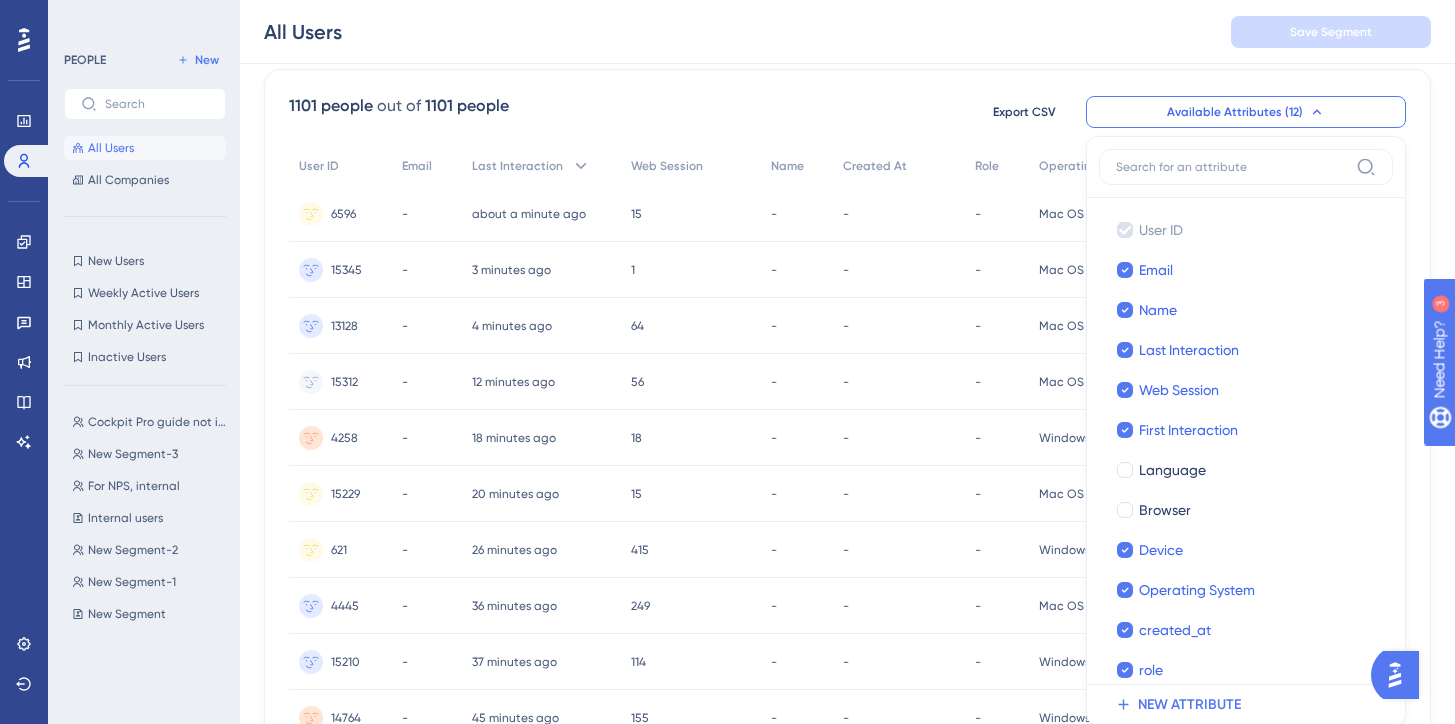 scroll, scrollTop: 212, scrollLeft: 0, axis: vertical 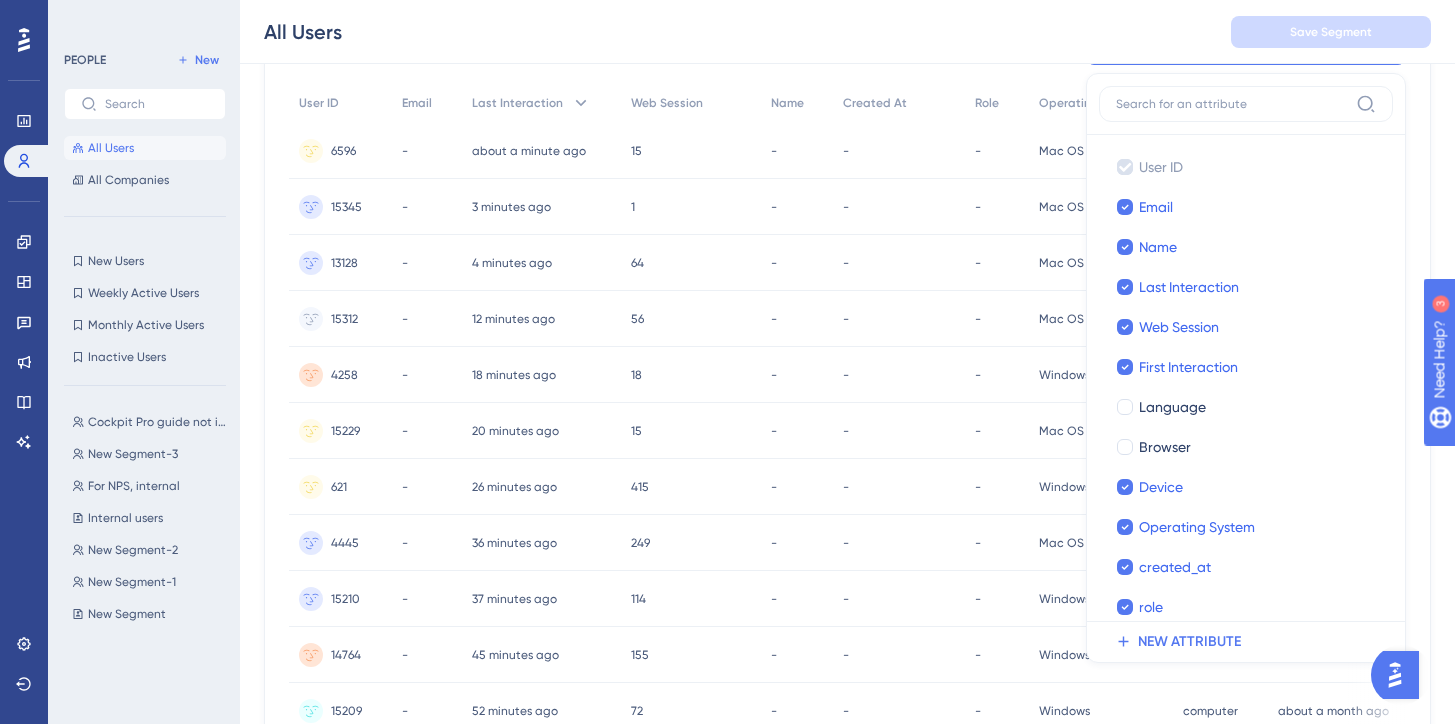 click on "1101   people out of 1101   people Export CSV Available Attributes (12) User ID User ID Email Email Name Name Last Interaction Last Interaction Web Session Web Session First Interaction First Interaction Language Language Browser Browser Device Device Operating System Operating System created_at created_at role role NEW ATTRIBUTE User ID Email Last Interaction Web Session Name Created At Role Operating System Device First Interaction 6596 6596 - about a minute ago [DATE] 14:08 15 15 - - - Mac OS Mac OS computer computer [DATE] [DATE] 11:01 15345 15345 - 3 minutes ago [DATE] 14:06 1 1 - - - Mac OS Mac OS computer computer about 2 hours ago [DATE] 11:53 13128 13128 - 4 minutes ago [DATE] 14:06 64 64 - - - Mac OS Mac OS computer computer [DATE] [DATE] 14:05 15312 15312 - 12 minutes ago [DATE] 13:57 56 56 - - - Mac OS Mac OS computer computer [DATE] [DATE] 21:52 4258 4258 - 18 minutes ago [DATE] 13:51 18 18 - - - Windows Windows computer computer" at bounding box center (847, 669) 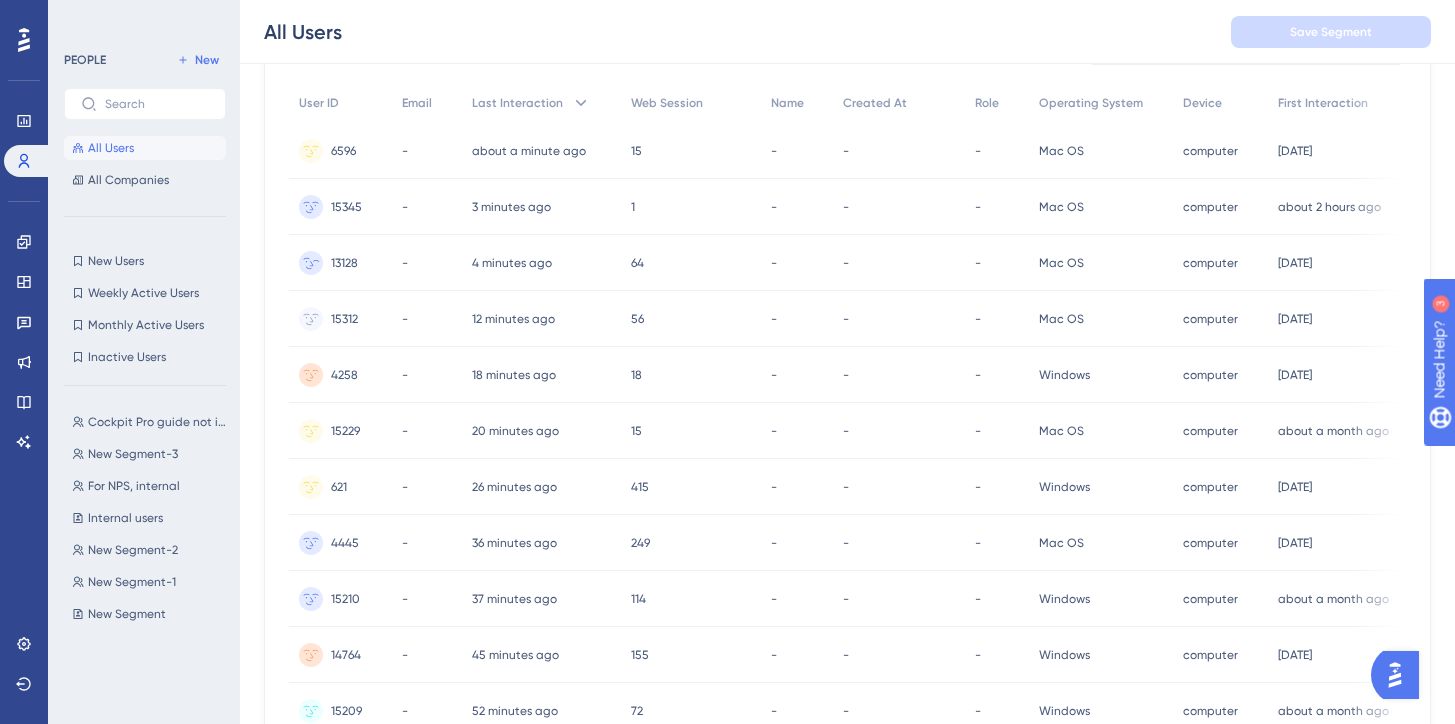 scroll, scrollTop: 200, scrollLeft: 15, axis: both 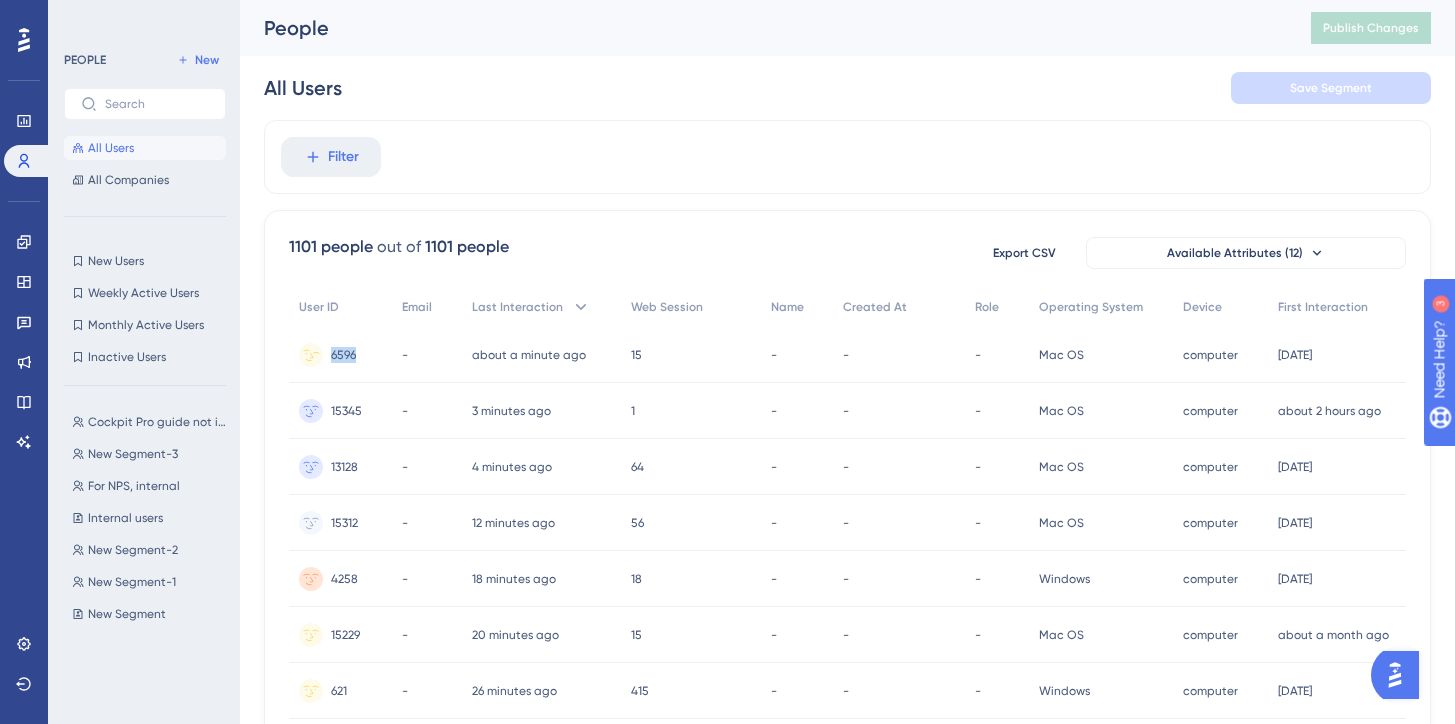 drag, startPoint x: 362, startPoint y: 355, endPoint x: 329, endPoint y: 354, distance: 33.01515 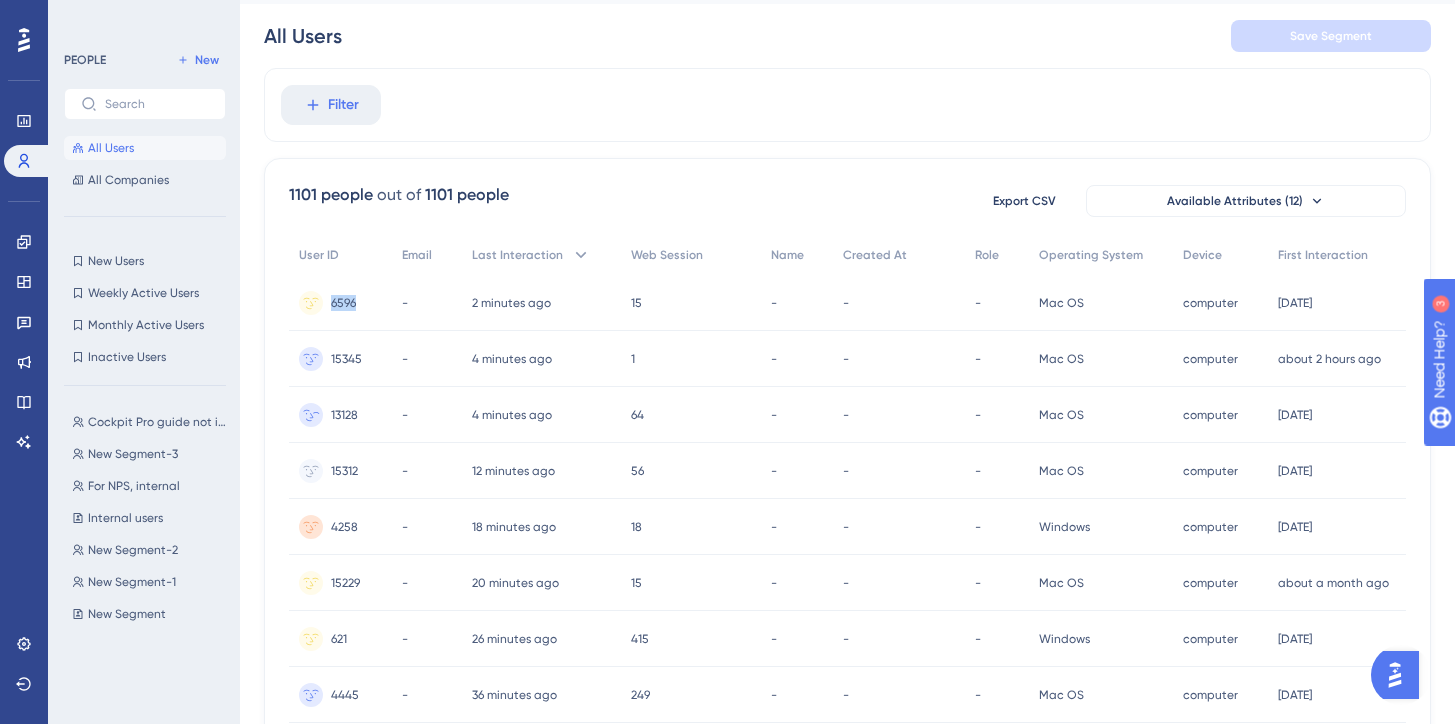scroll, scrollTop: 64, scrollLeft: 0, axis: vertical 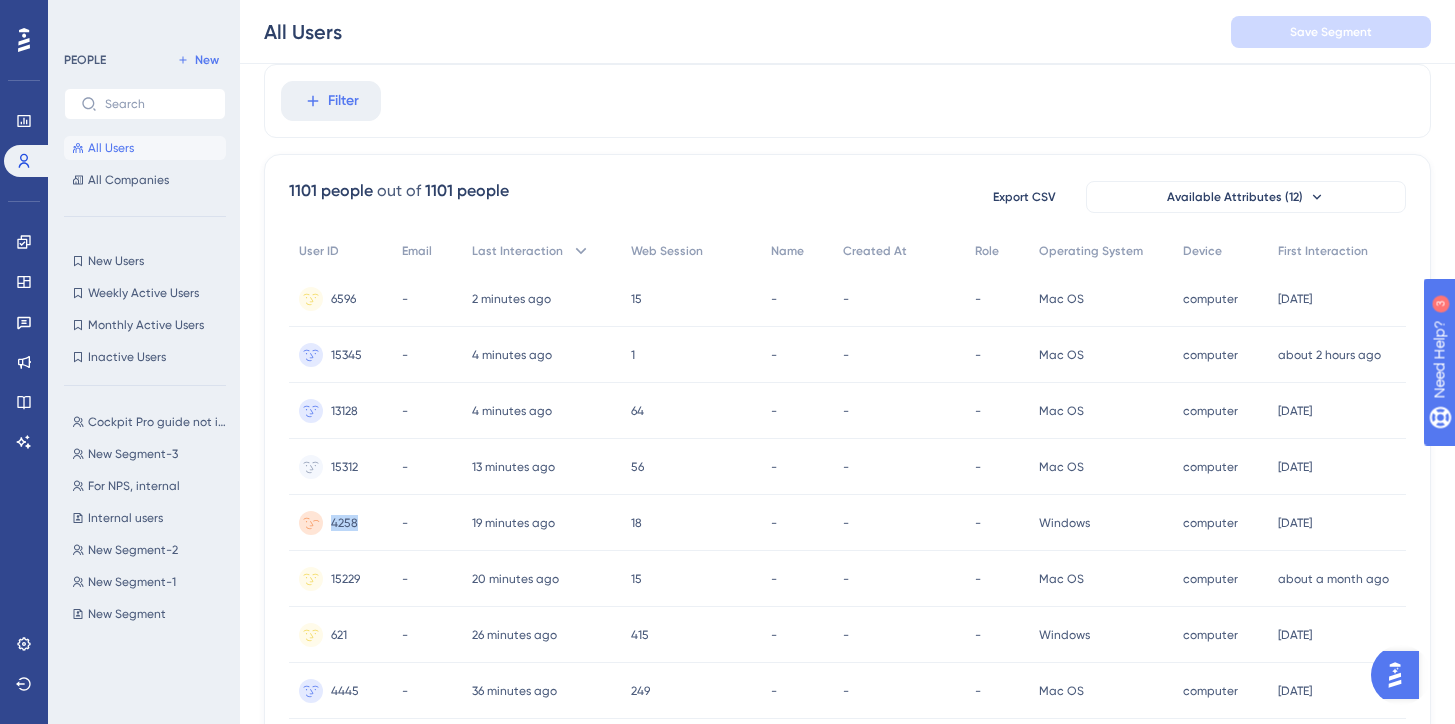 drag, startPoint x: 365, startPoint y: 524, endPoint x: 332, endPoint y: 522, distance: 33.06055 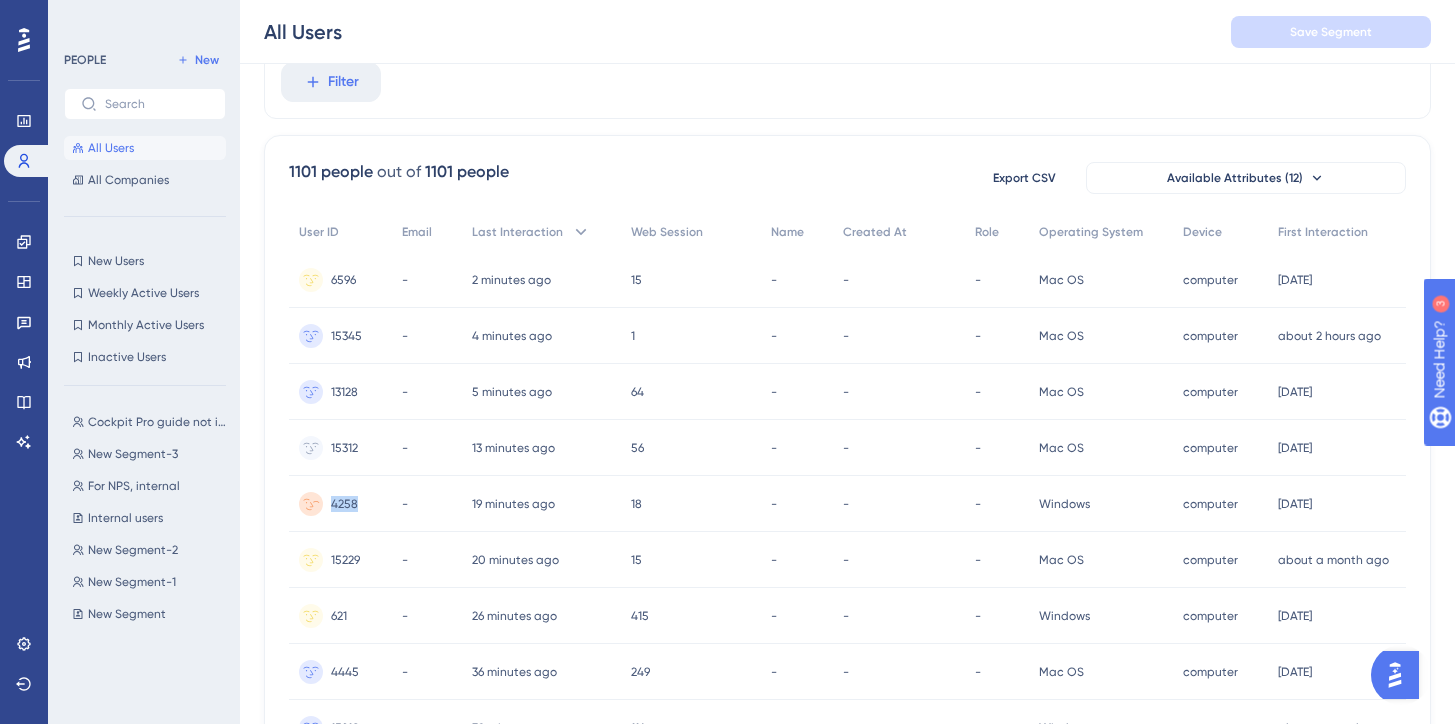 scroll, scrollTop: 84, scrollLeft: 0, axis: vertical 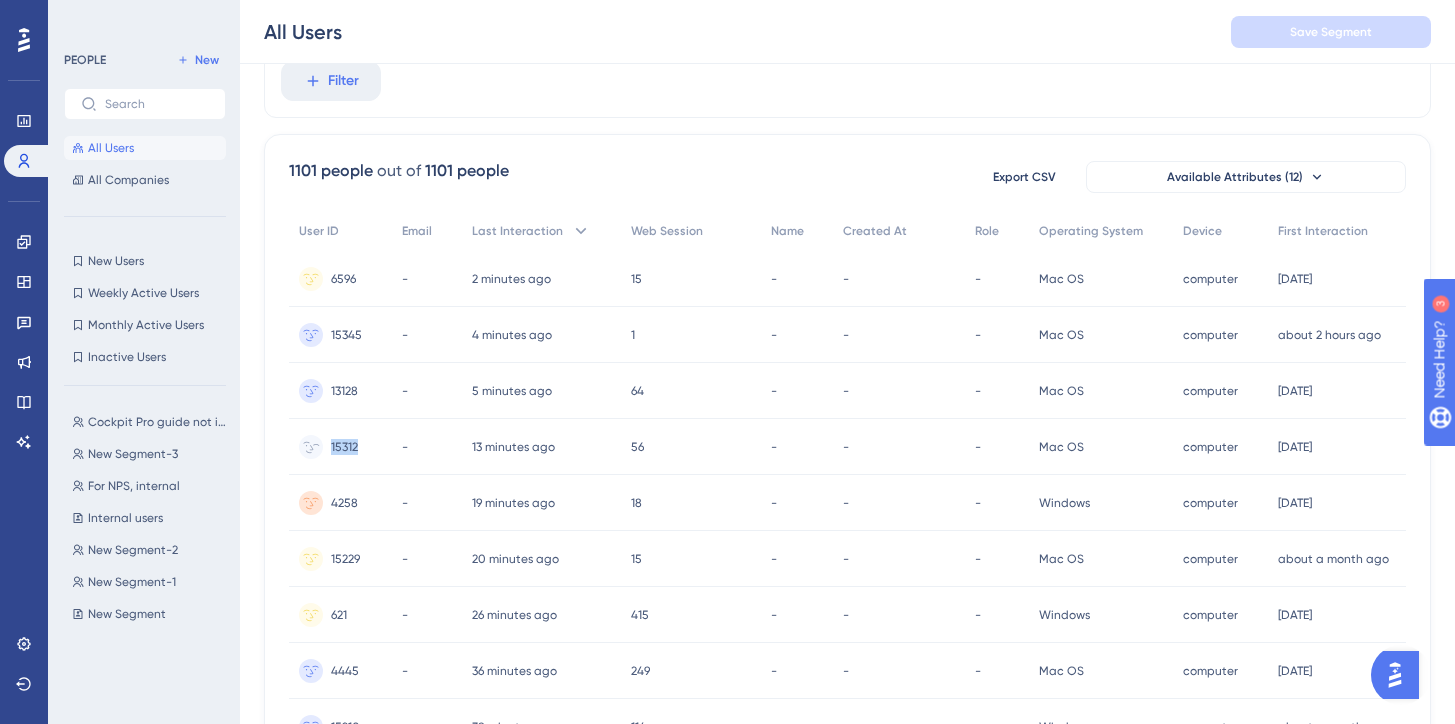 drag, startPoint x: 369, startPoint y: 448, endPoint x: 332, endPoint y: 444, distance: 37.215588 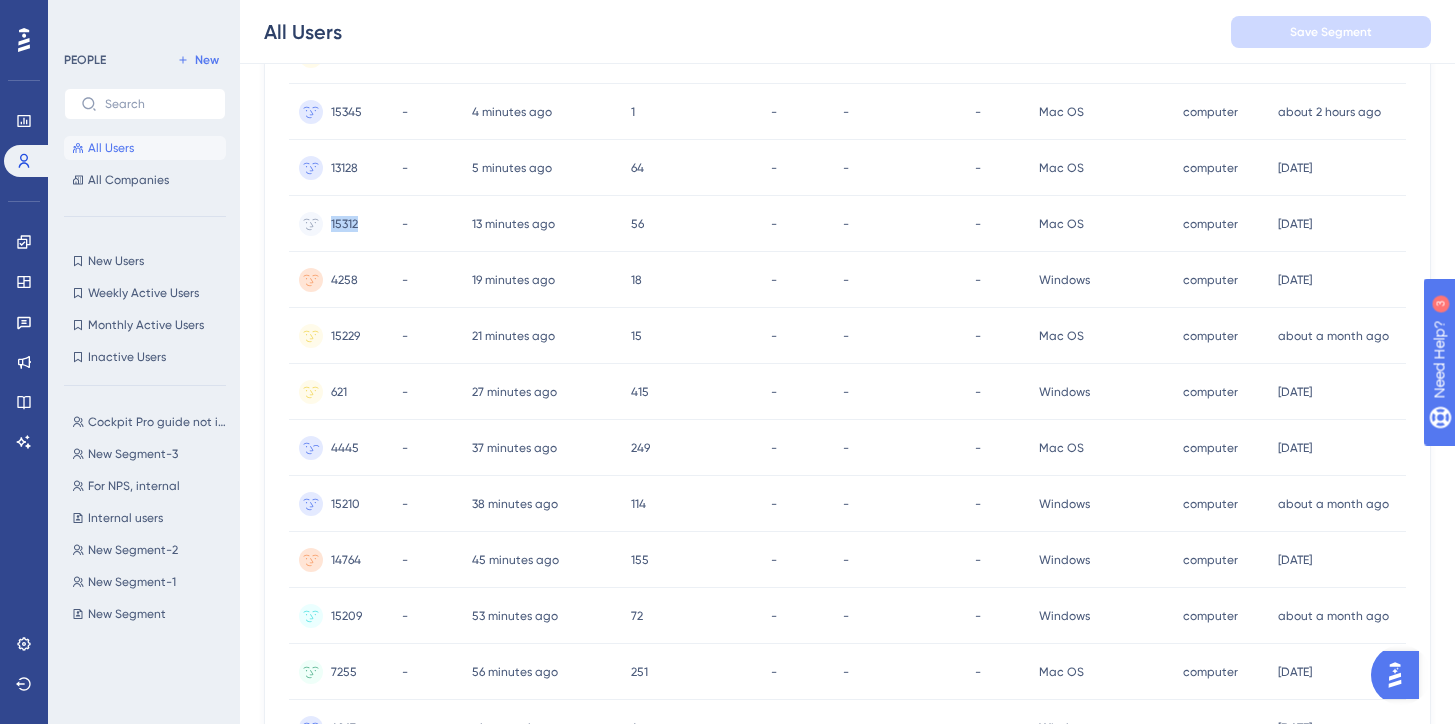 scroll, scrollTop: 36, scrollLeft: 0, axis: vertical 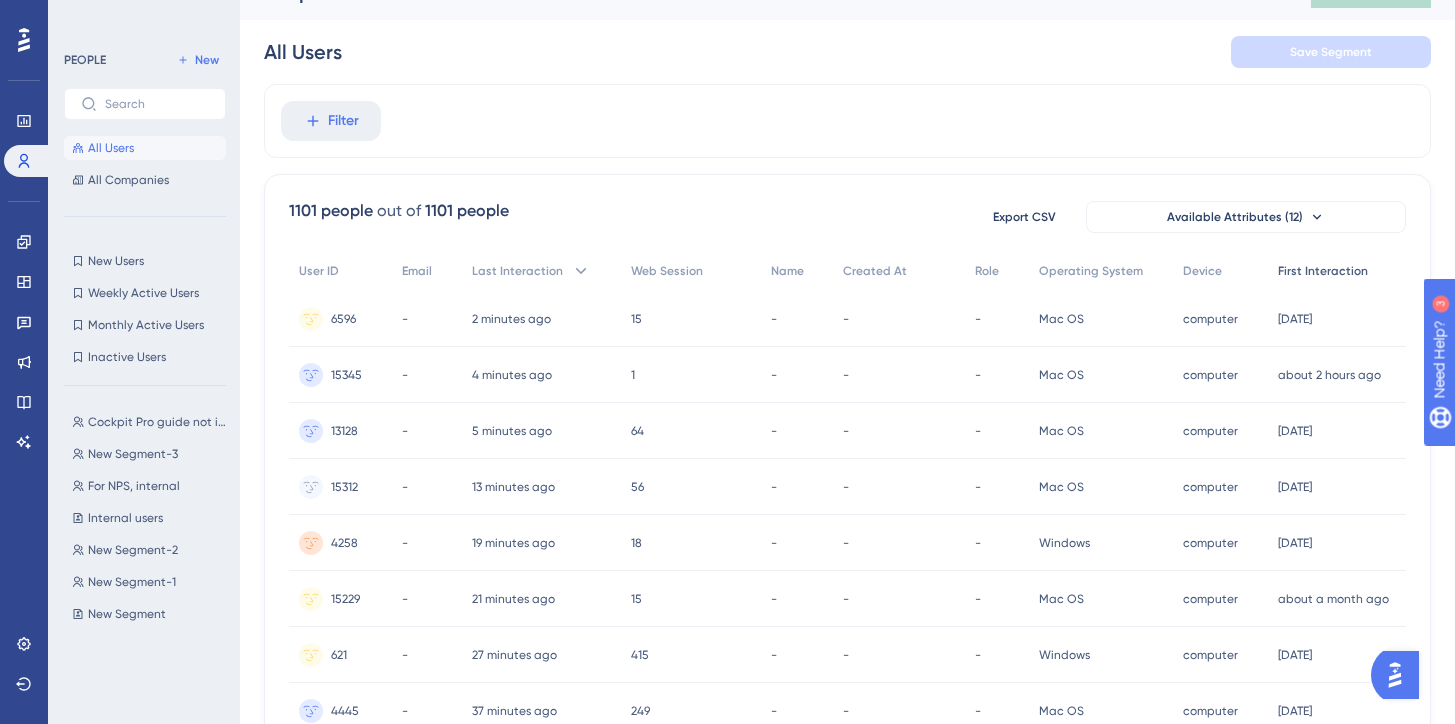 click on "First Interaction" at bounding box center [1323, 271] 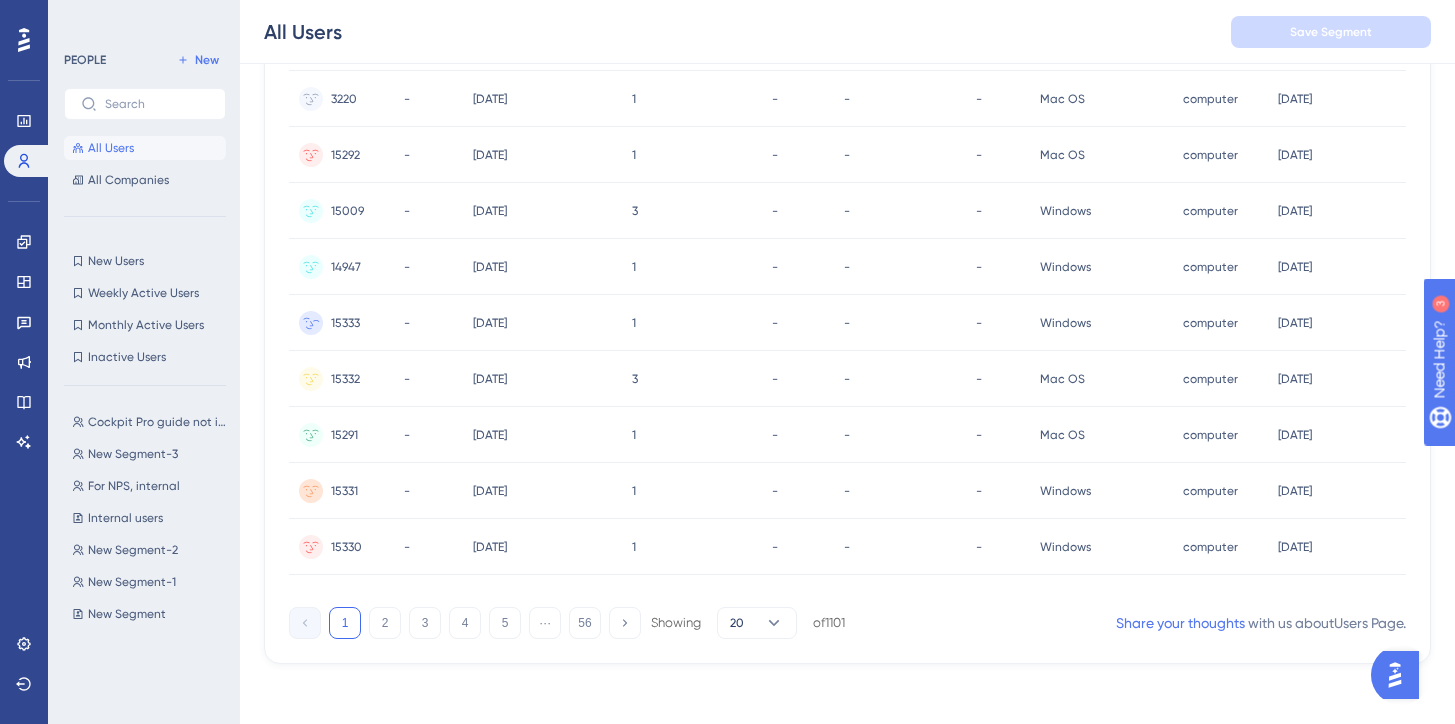 scroll, scrollTop: 884, scrollLeft: 0, axis: vertical 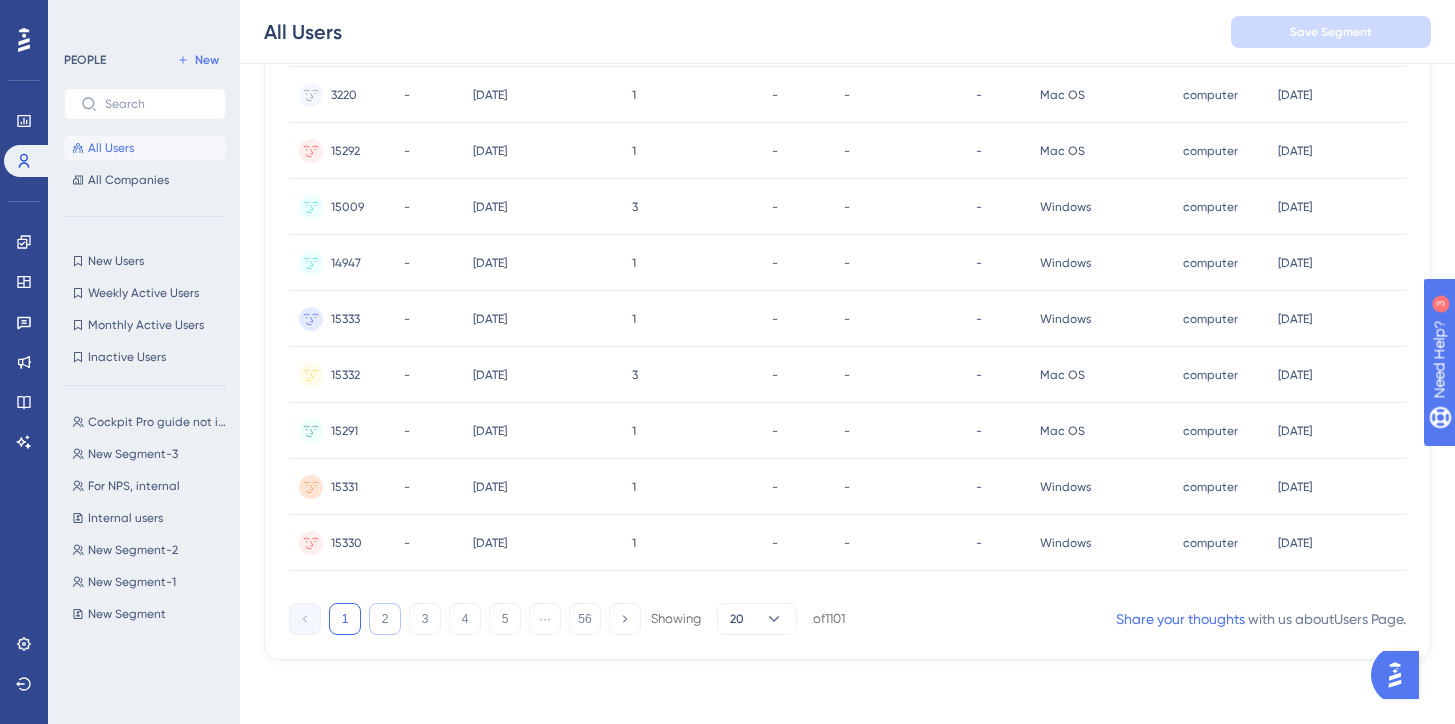 click on "2" at bounding box center [385, 619] 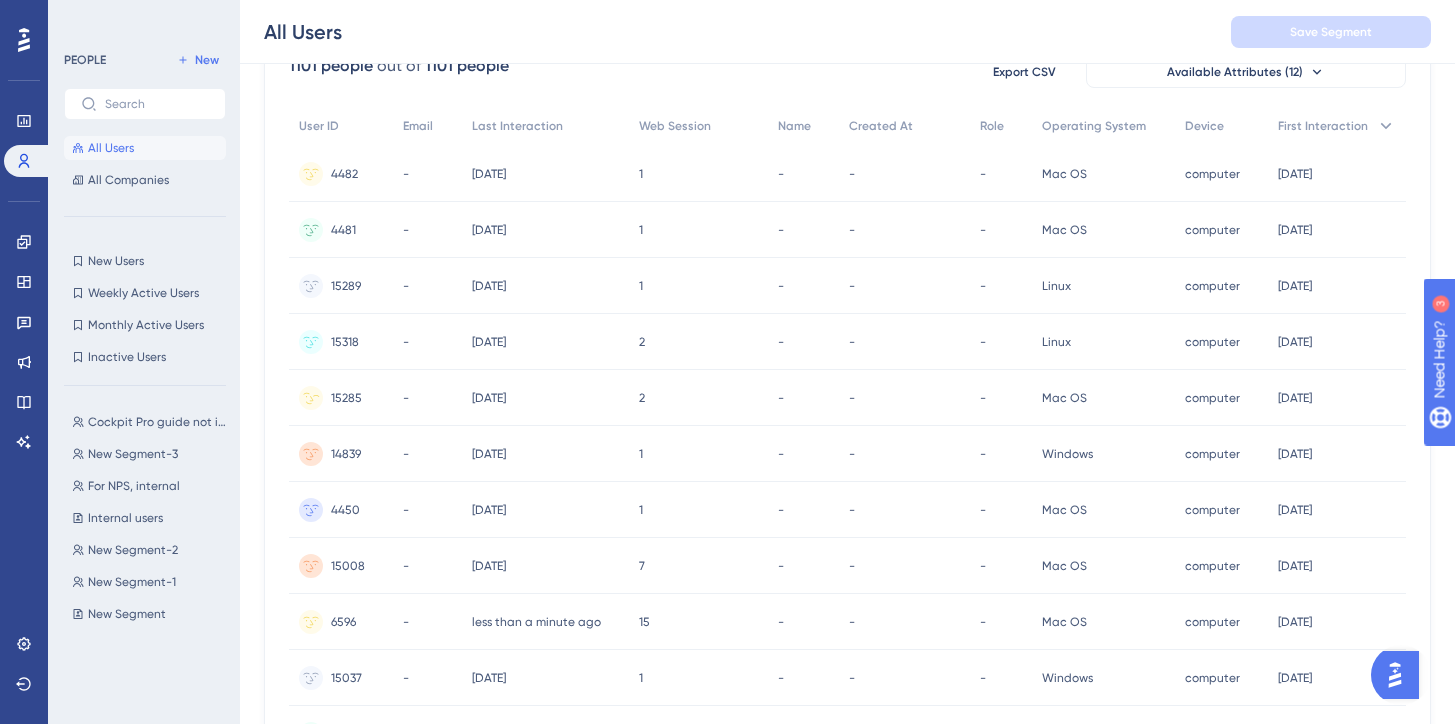 scroll, scrollTop: 185, scrollLeft: 0, axis: vertical 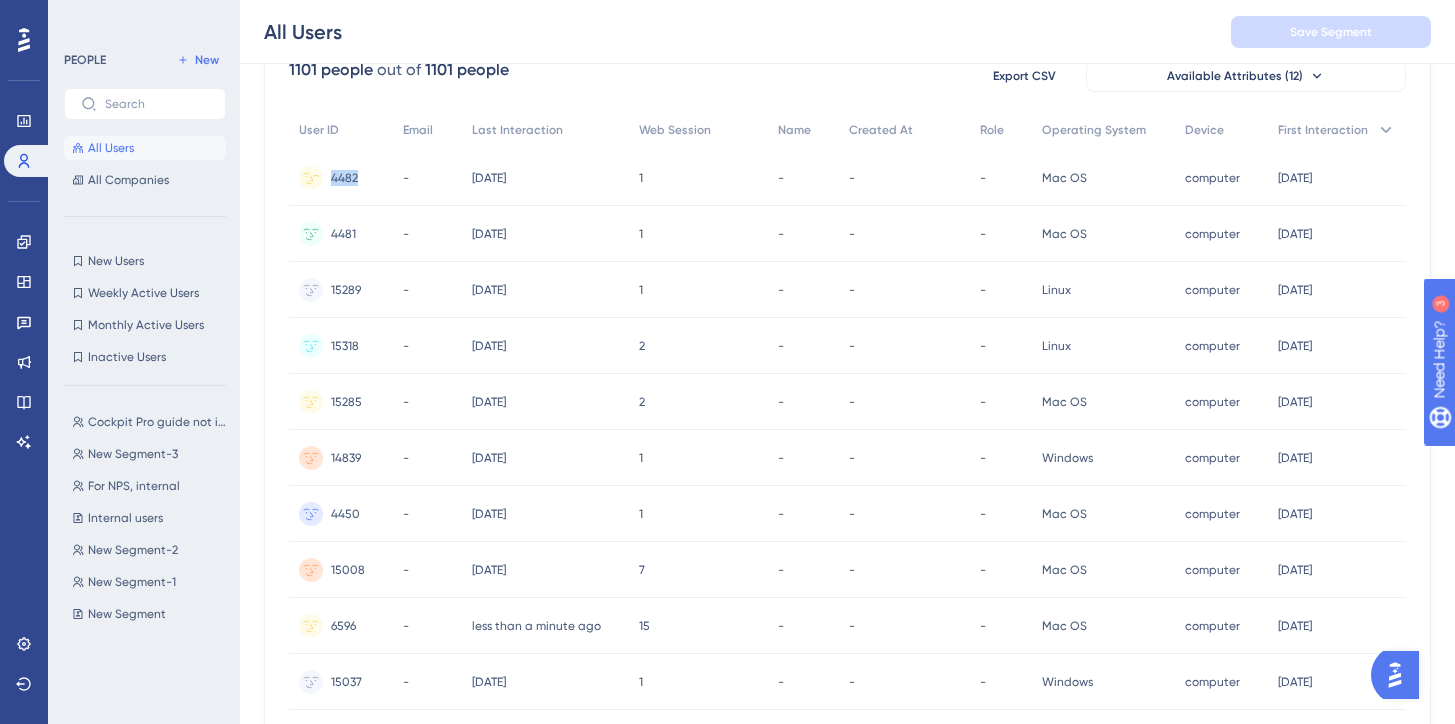 drag, startPoint x: 366, startPoint y: 183, endPoint x: 331, endPoint y: 178, distance: 35.35534 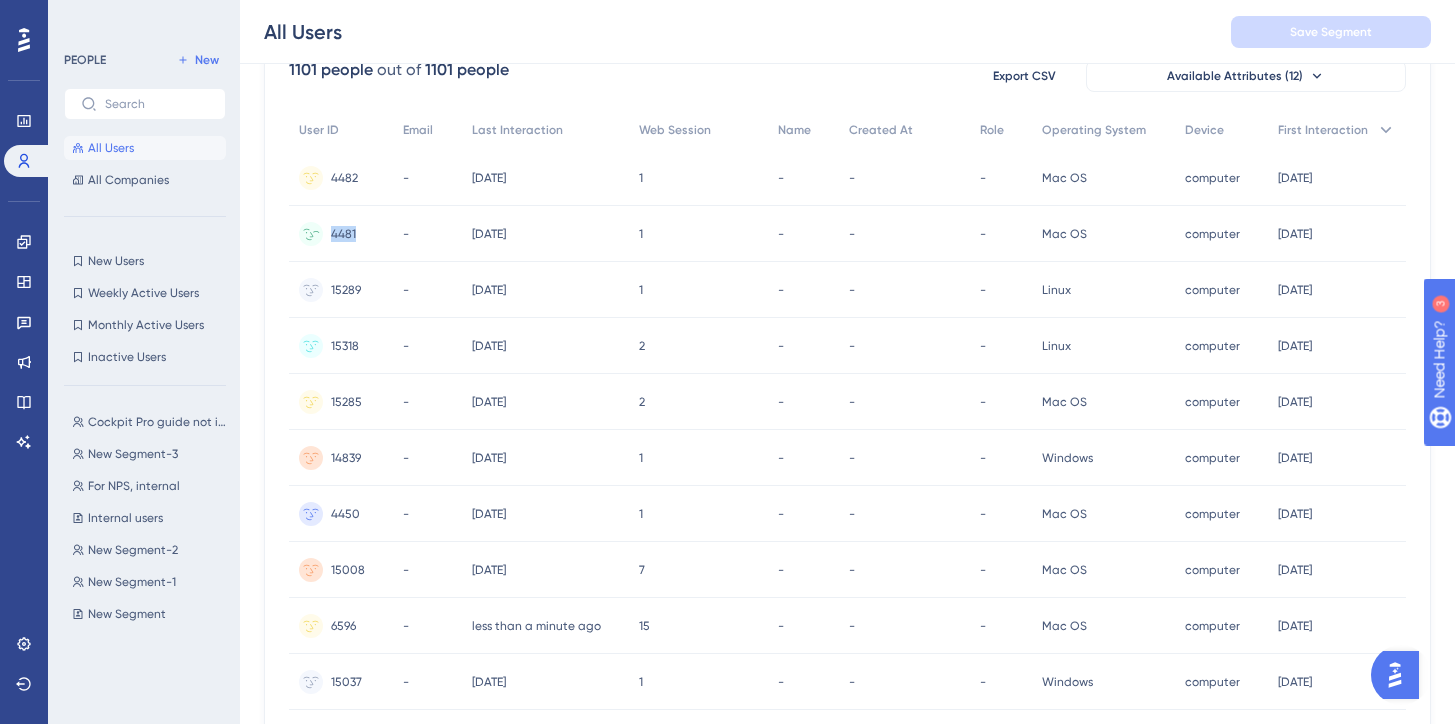 drag, startPoint x: 372, startPoint y: 236, endPoint x: 325, endPoint y: 230, distance: 47.38143 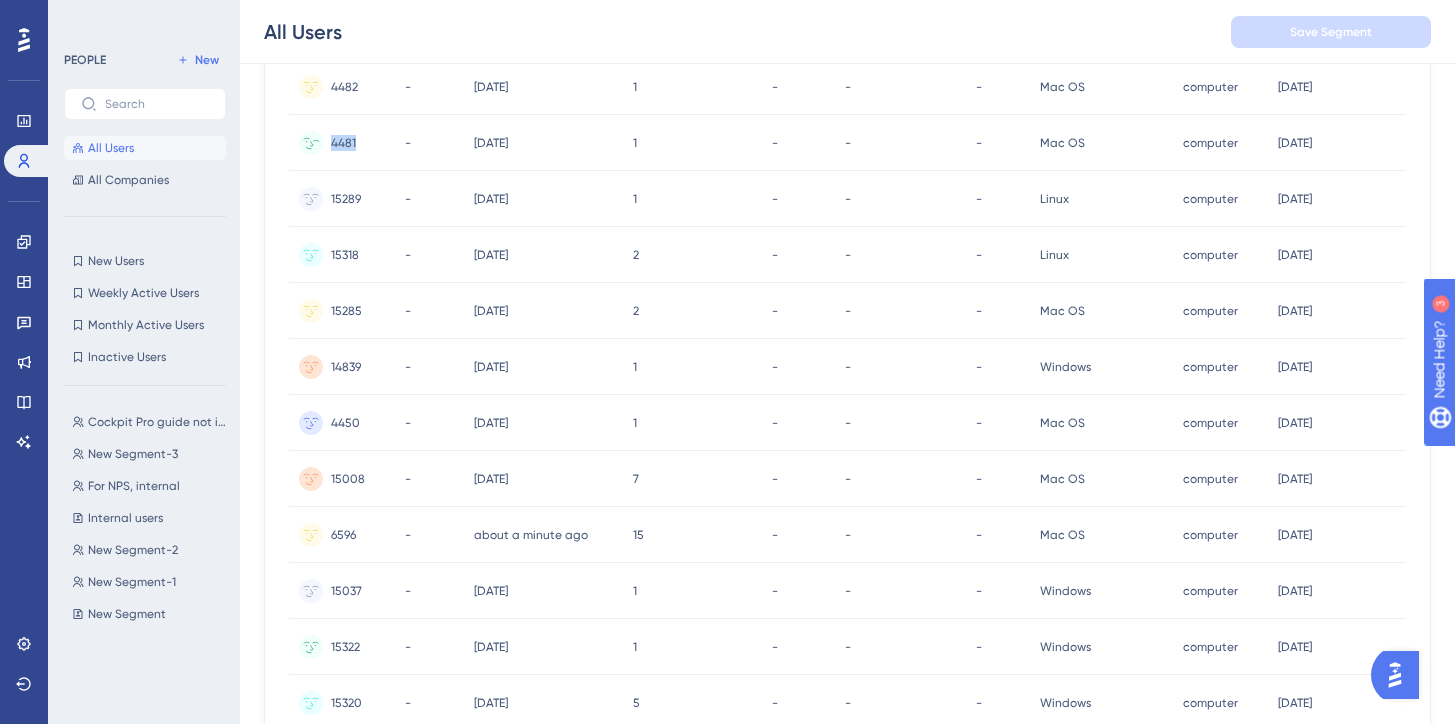 scroll, scrollTop: 334, scrollLeft: 0, axis: vertical 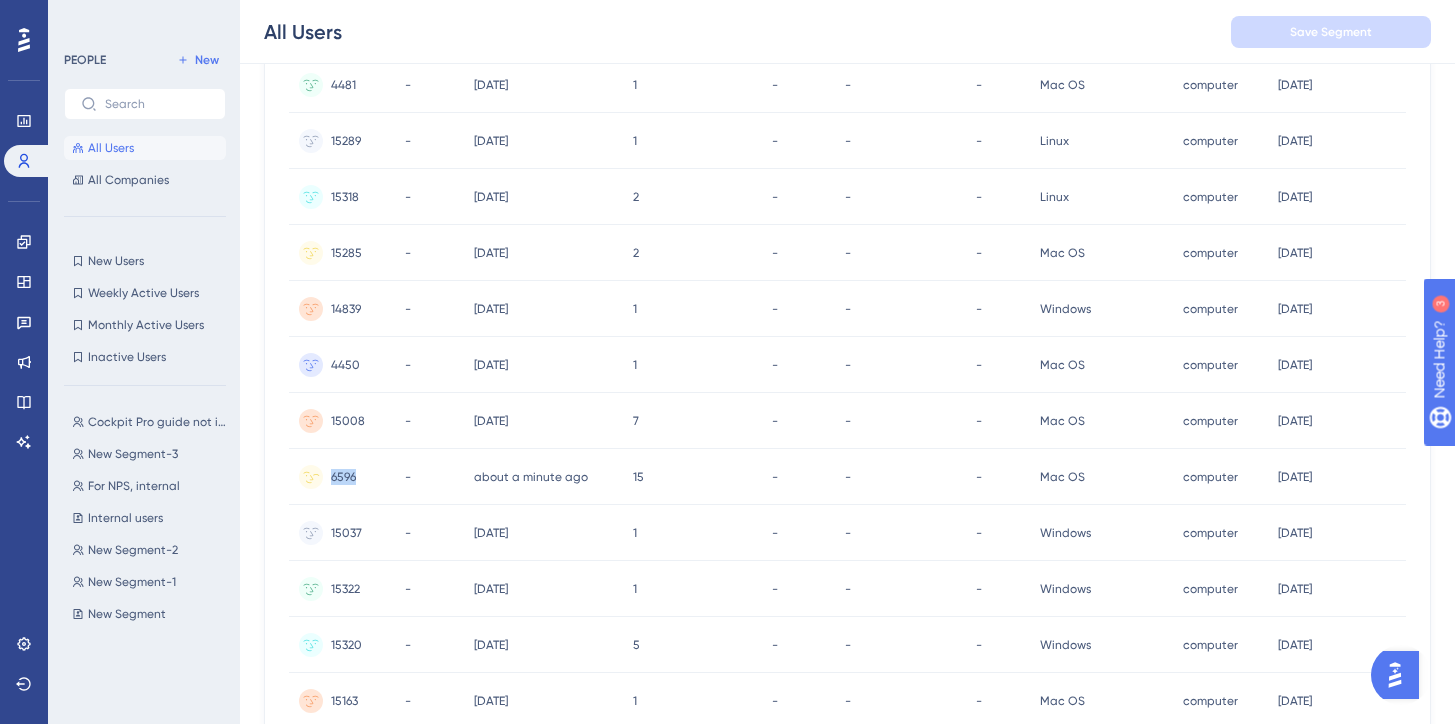 drag, startPoint x: 364, startPoint y: 479, endPoint x: 330, endPoint y: 479, distance: 34 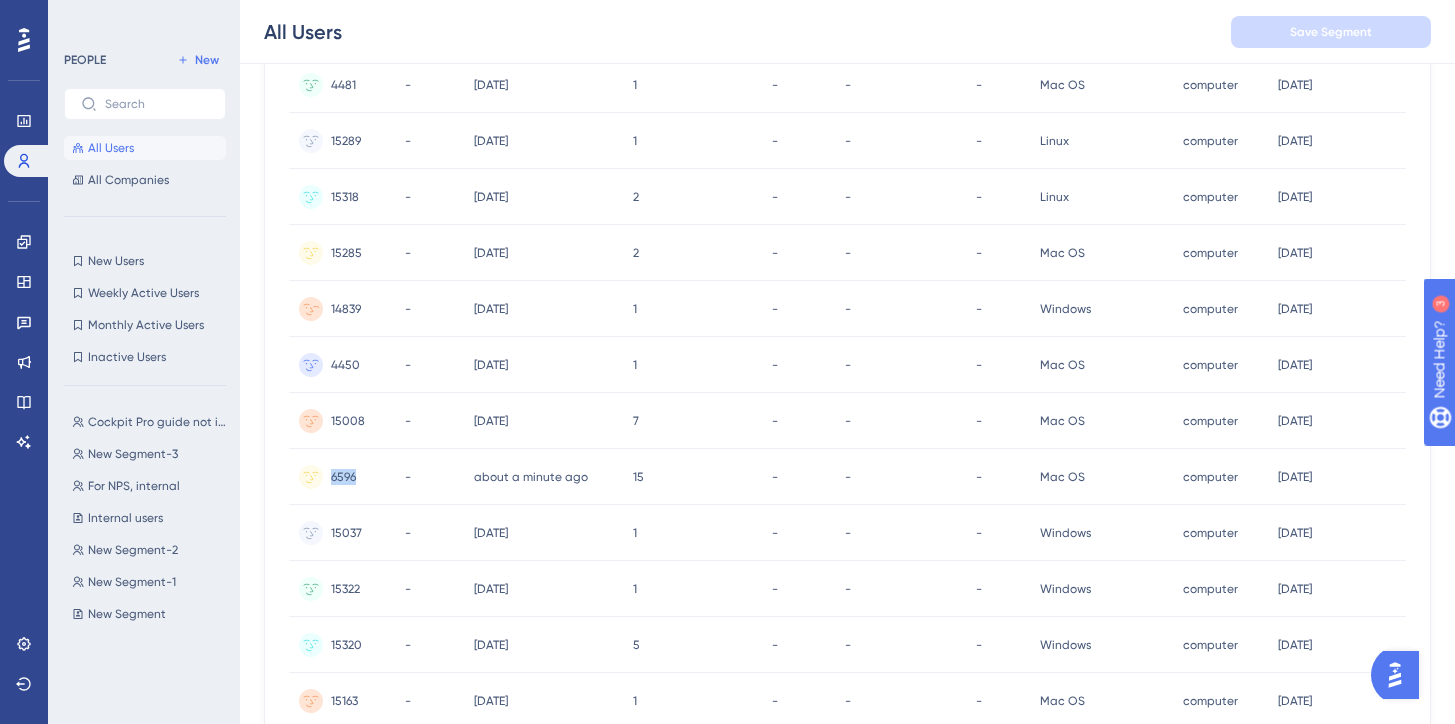 copy on "6596" 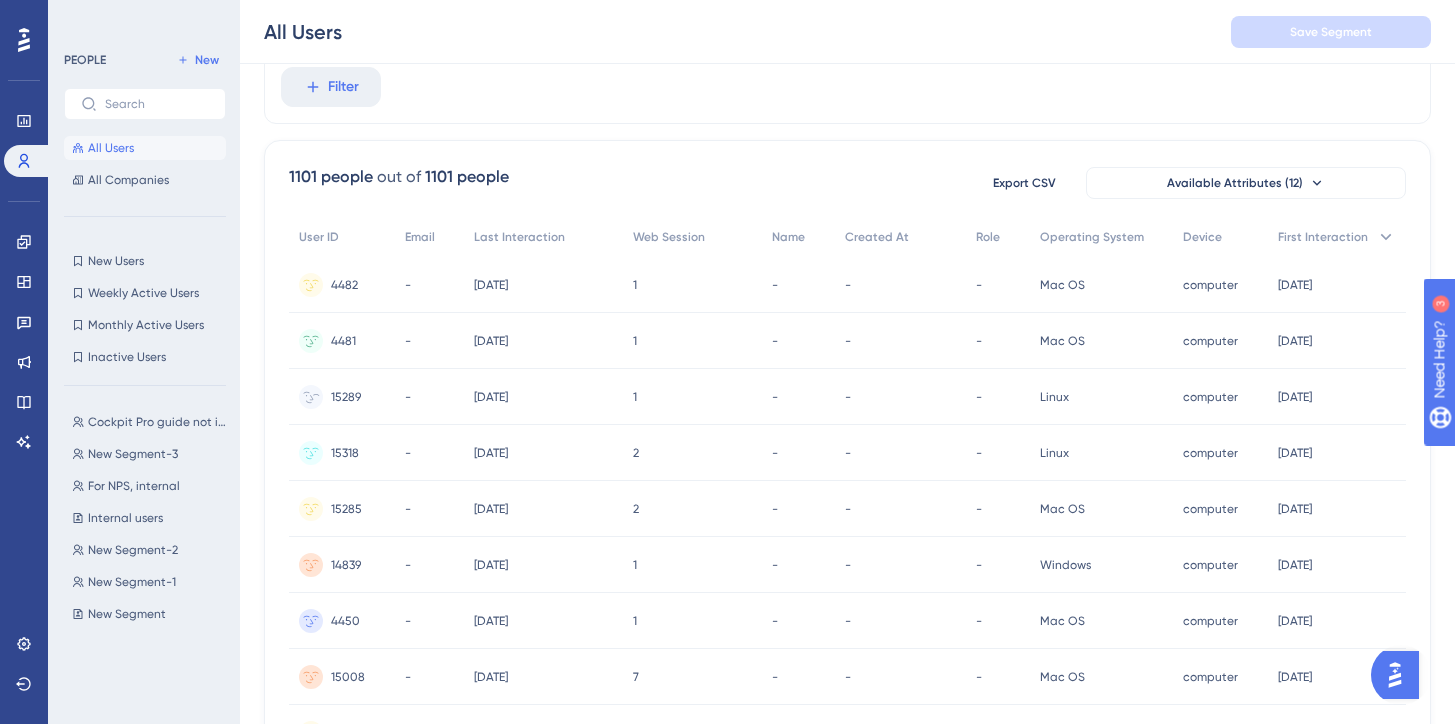scroll, scrollTop: 17, scrollLeft: 0, axis: vertical 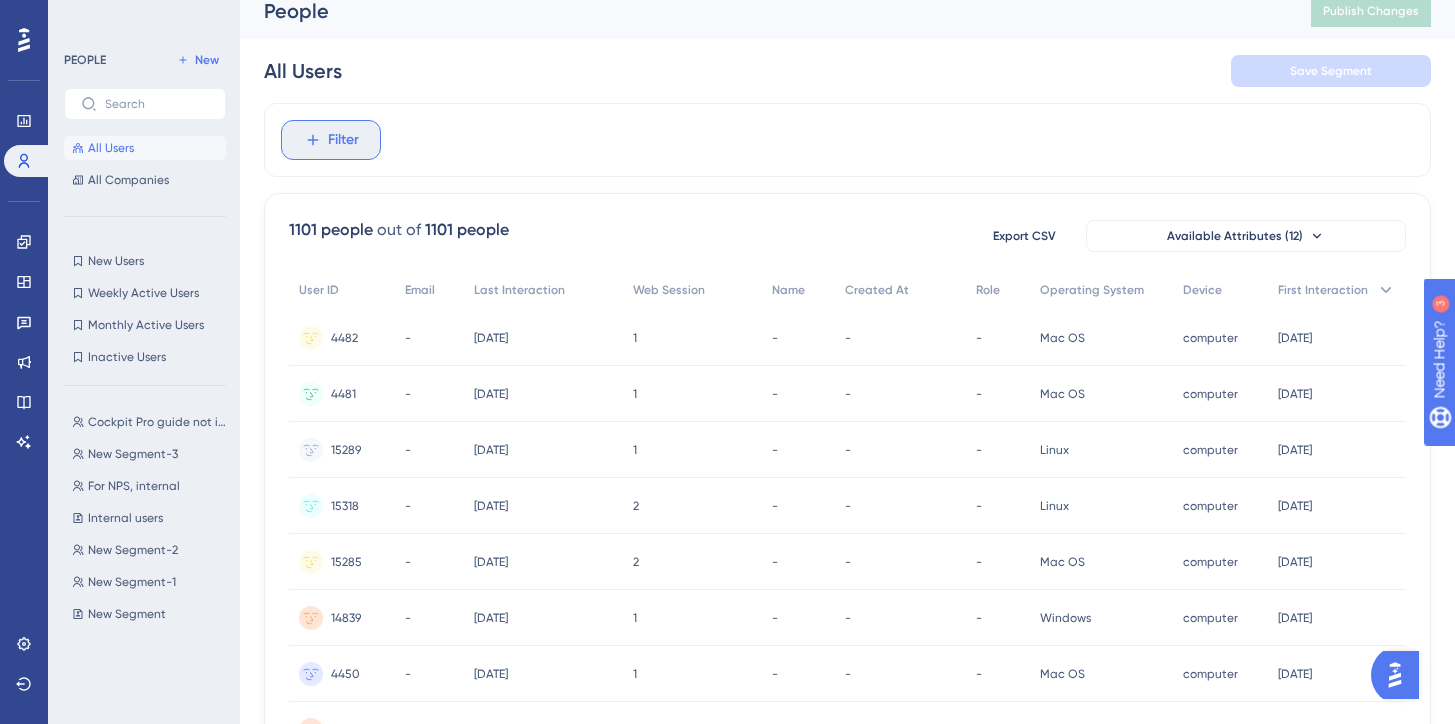 click on "Filter" at bounding box center (331, 140) 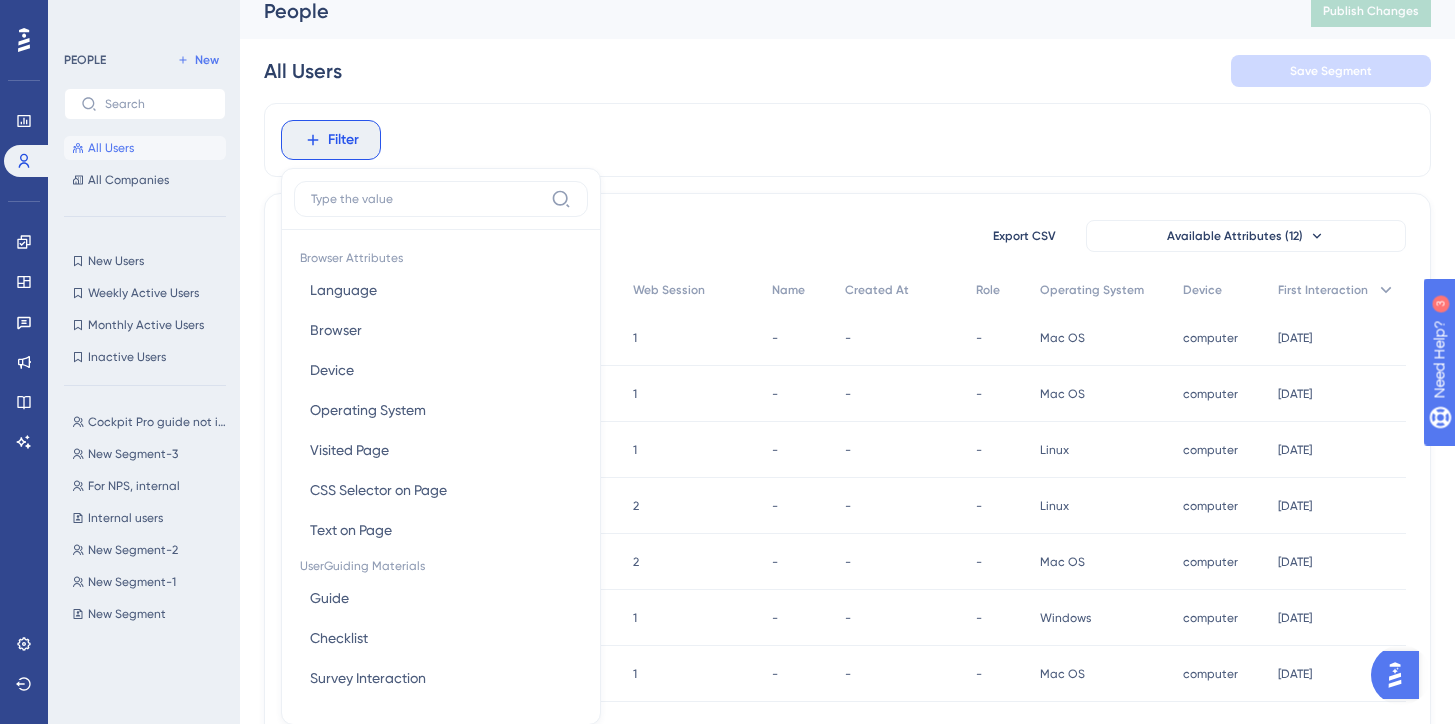 scroll, scrollTop: 101, scrollLeft: 0, axis: vertical 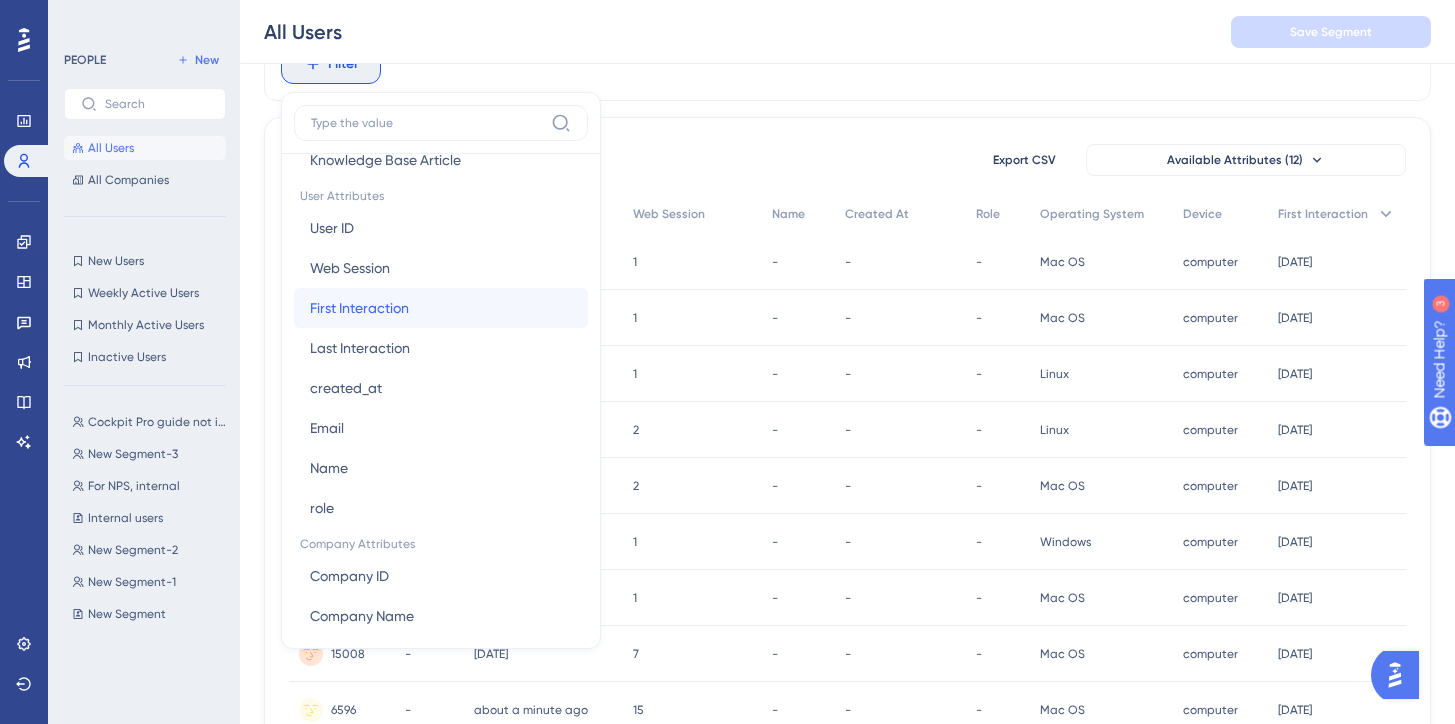 click on "First Interaction First Interaction" at bounding box center (441, 308) 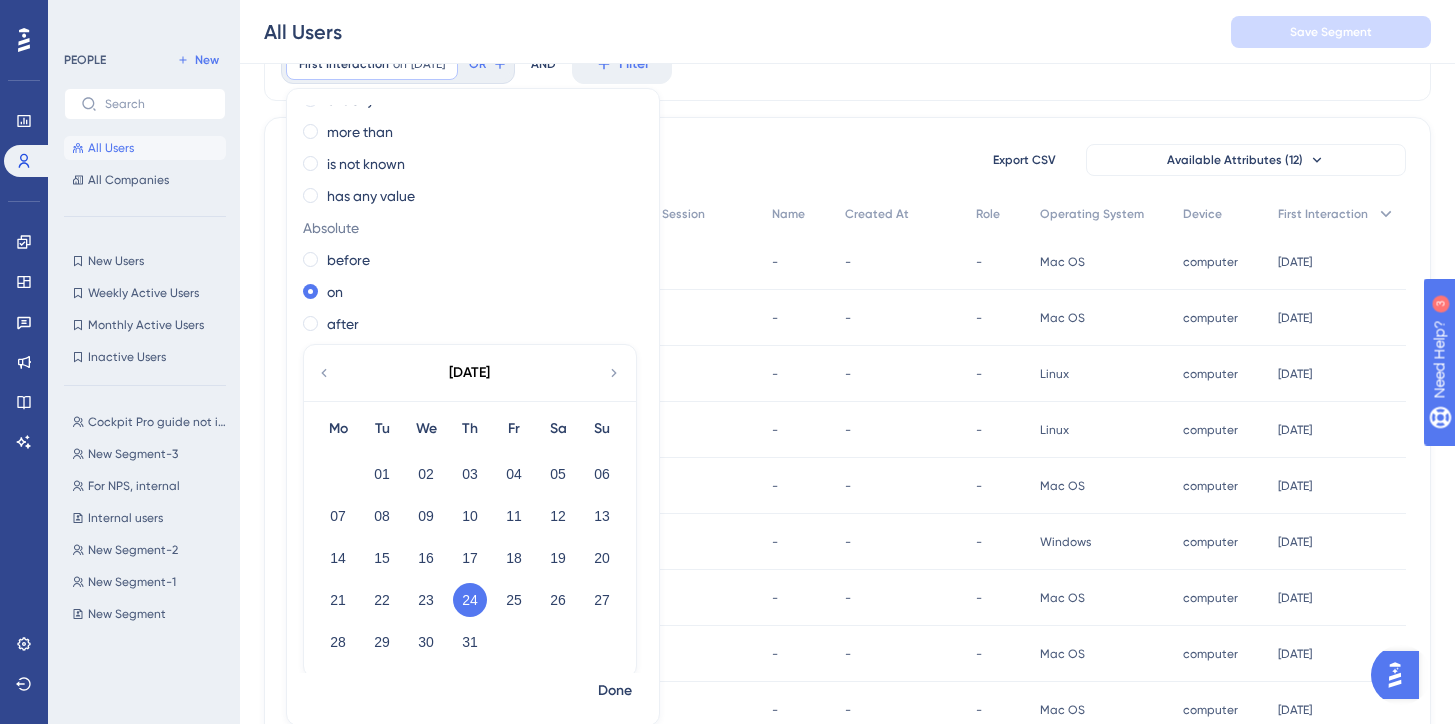 scroll, scrollTop: 0, scrollLeft: 0, axis: both 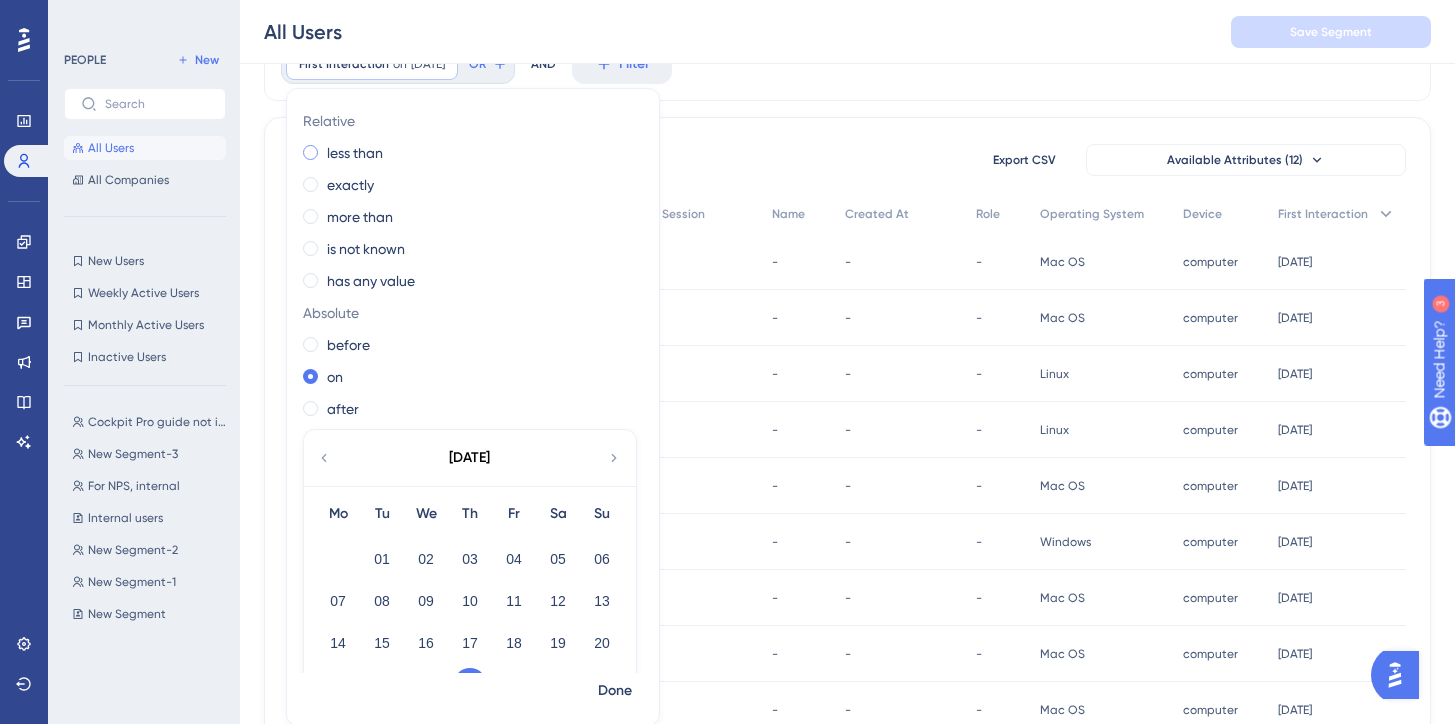 click at bounding box center [310, 152] 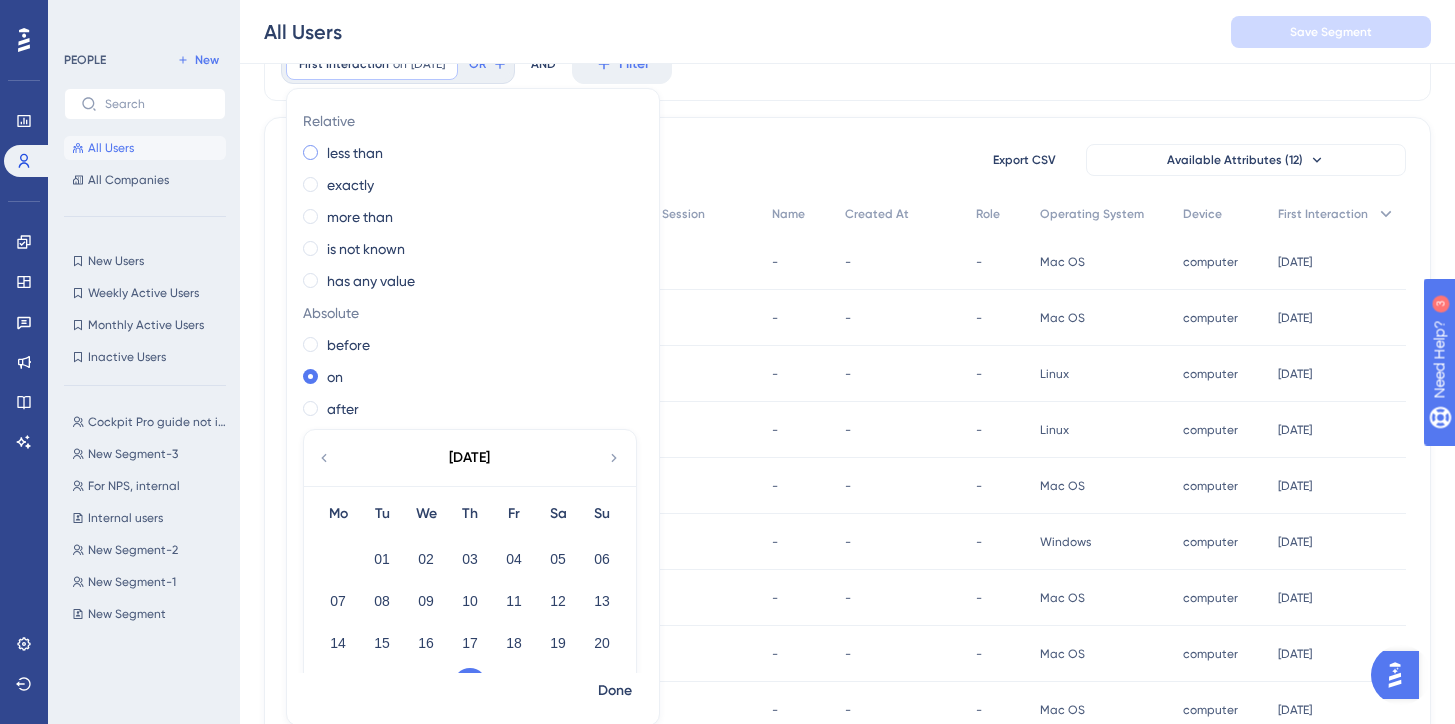 click at bounding box center [324, 148] 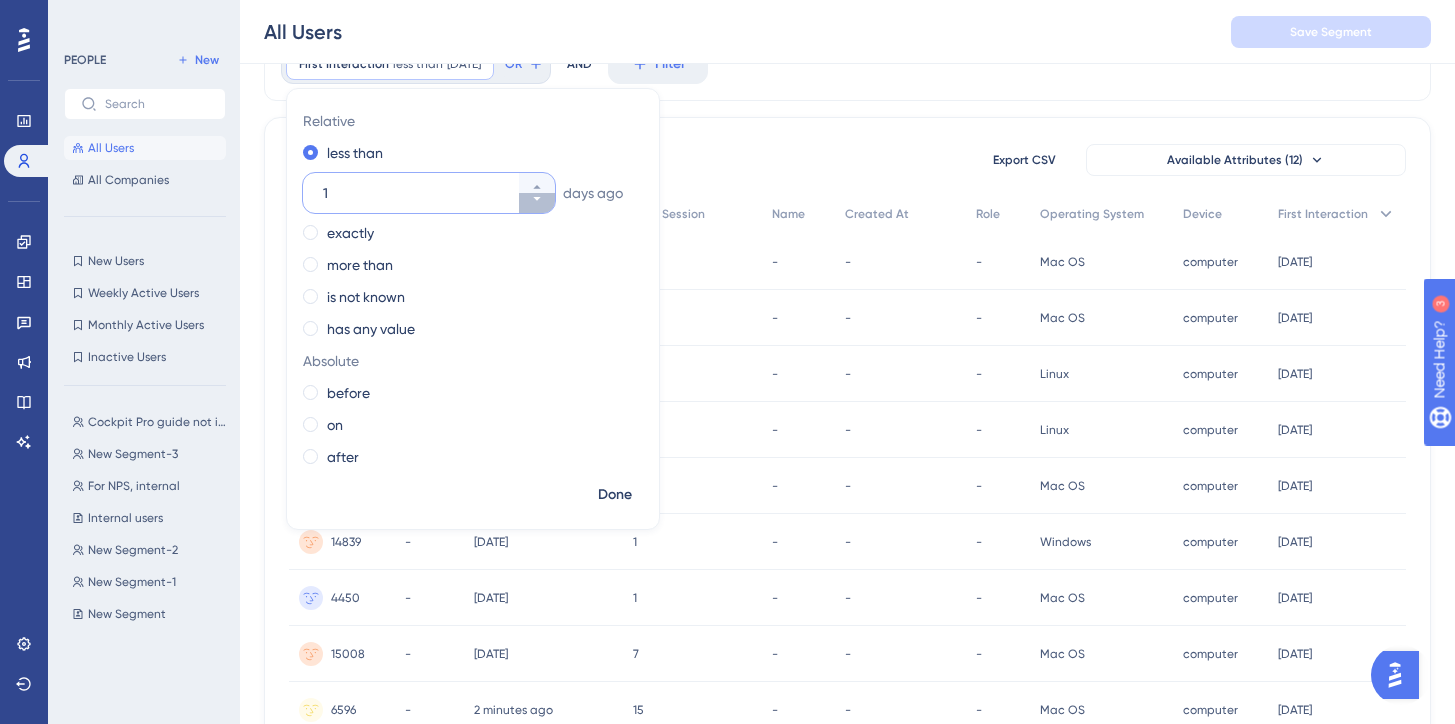 click on "1" at bounding box center [537, 203] 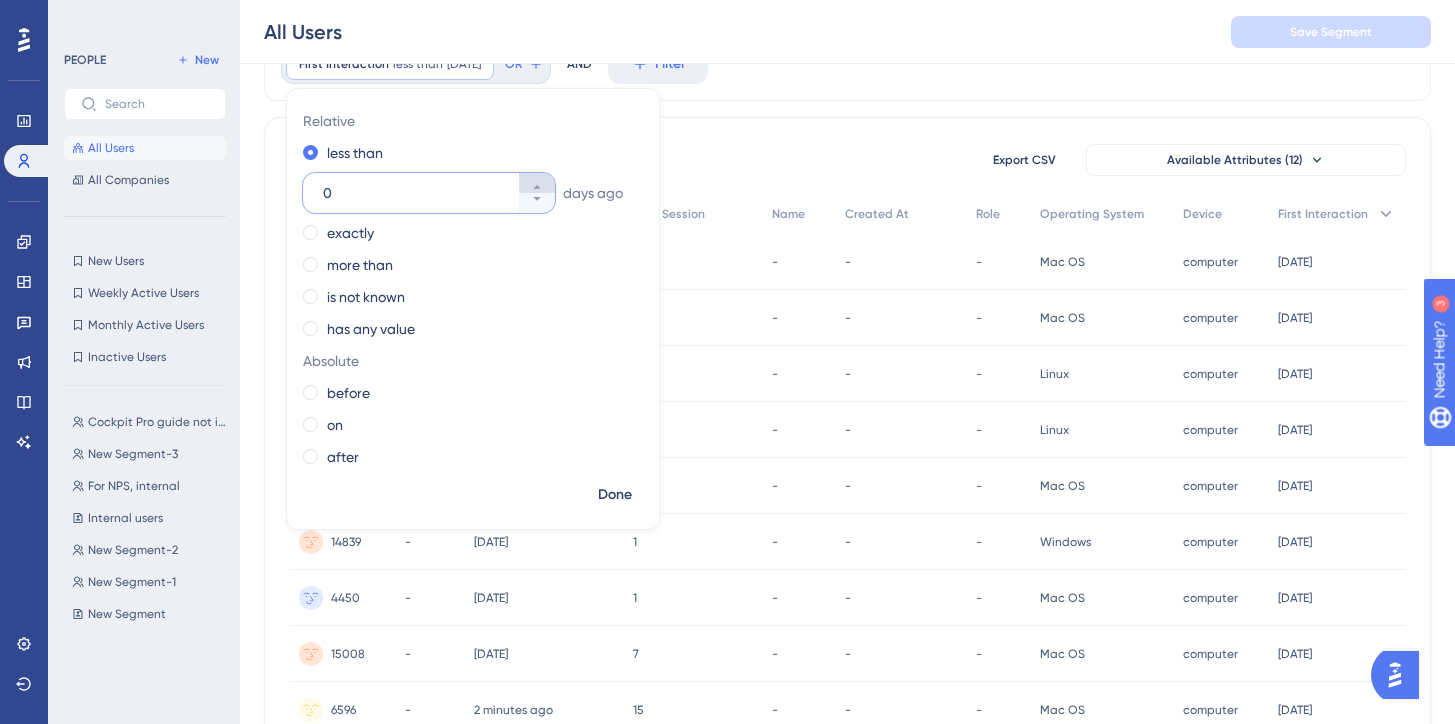 click 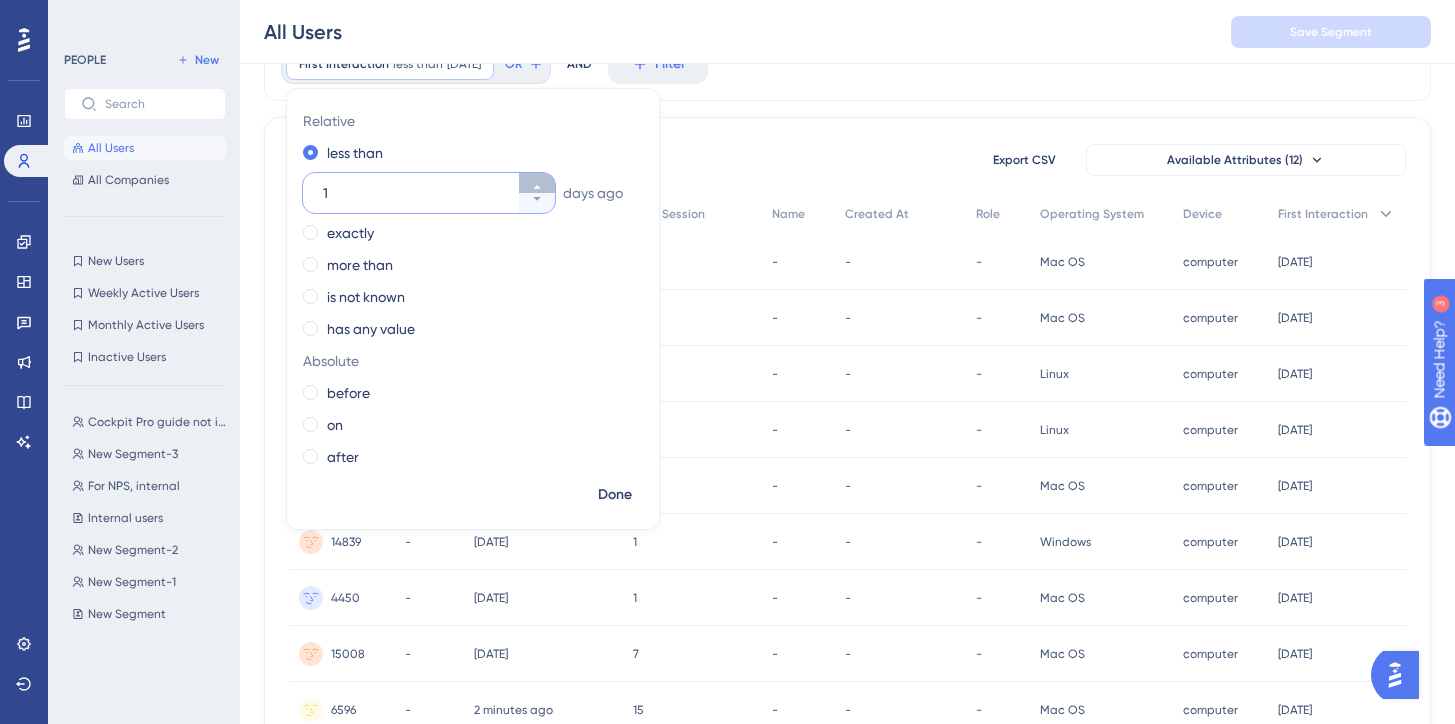 click 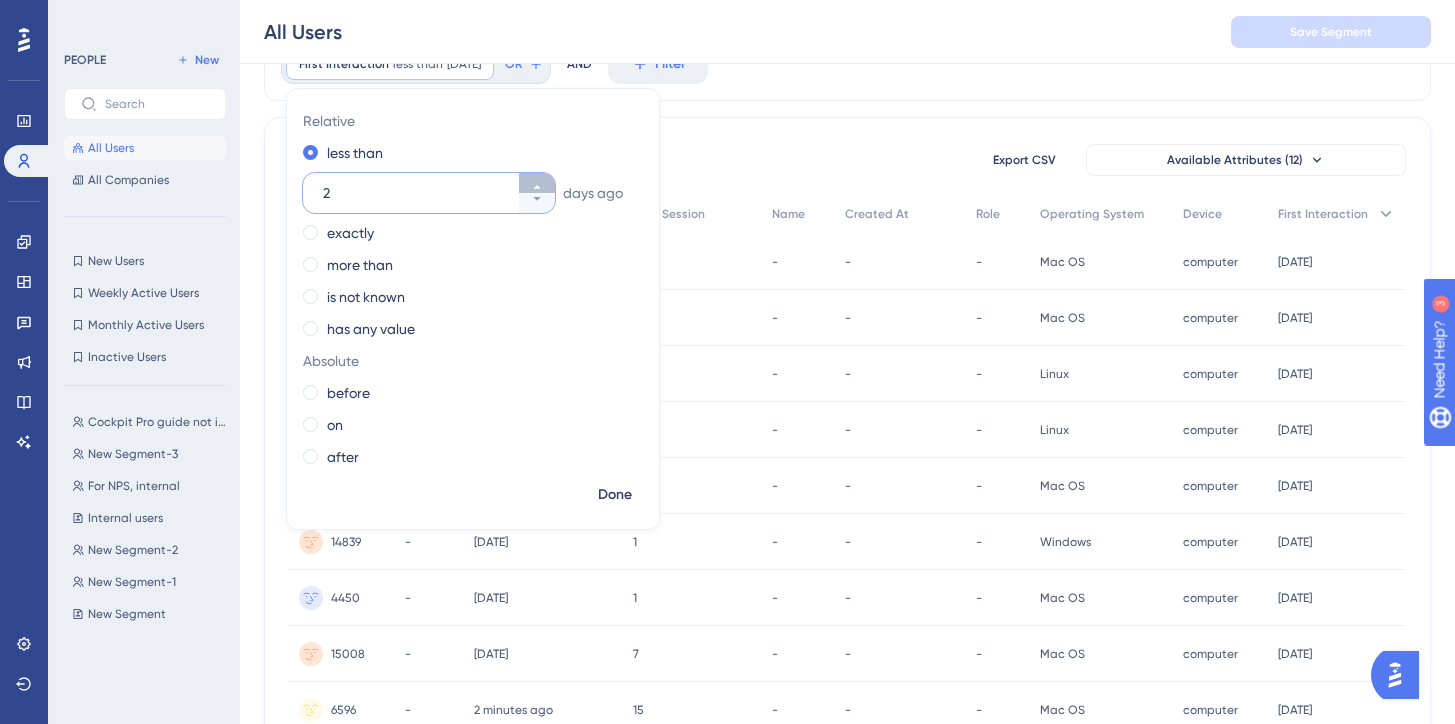 click 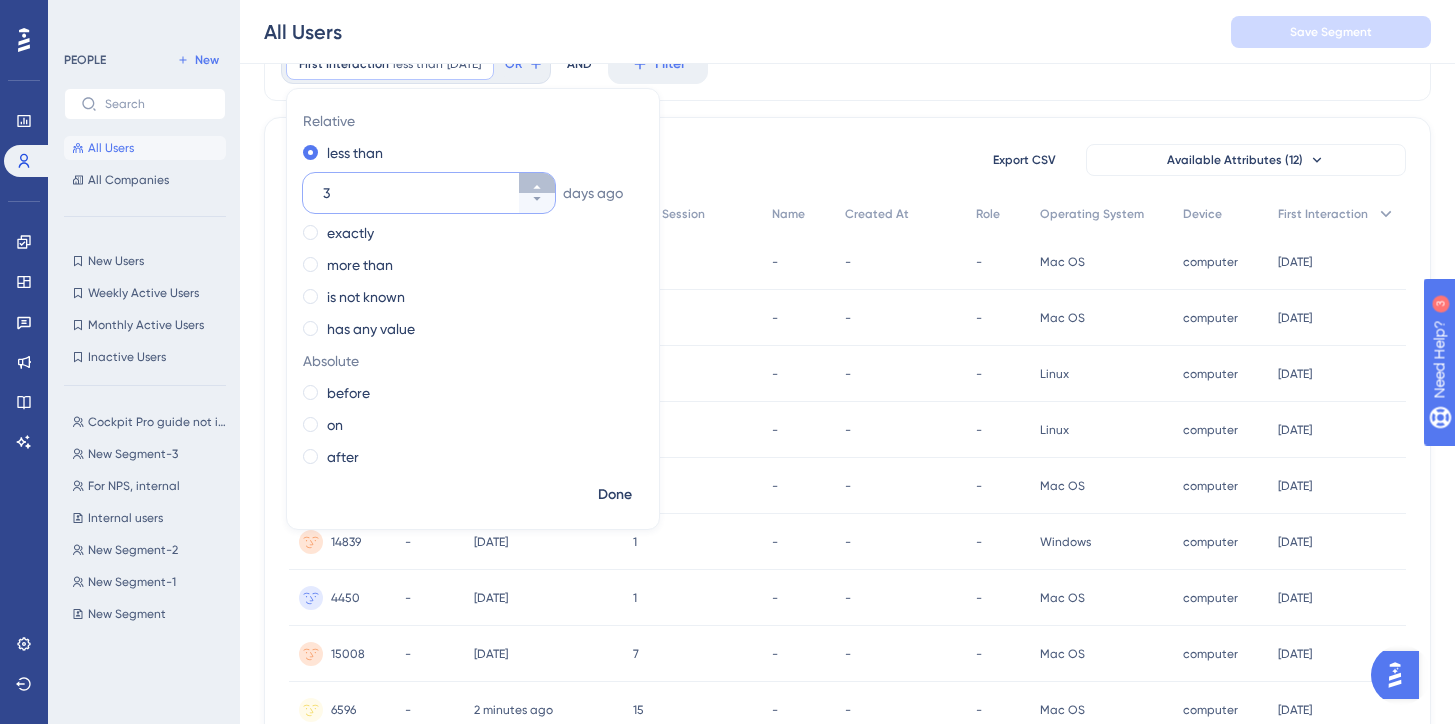 click 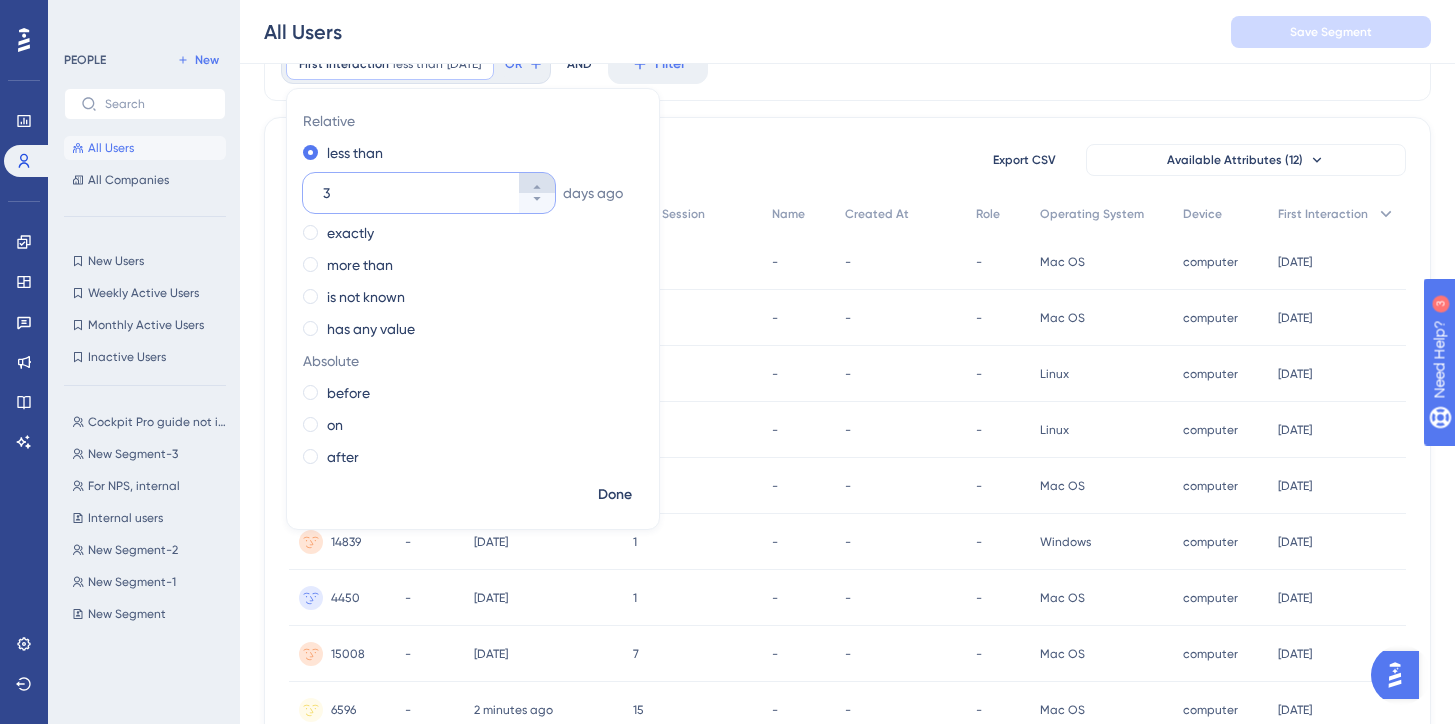 type on "4" 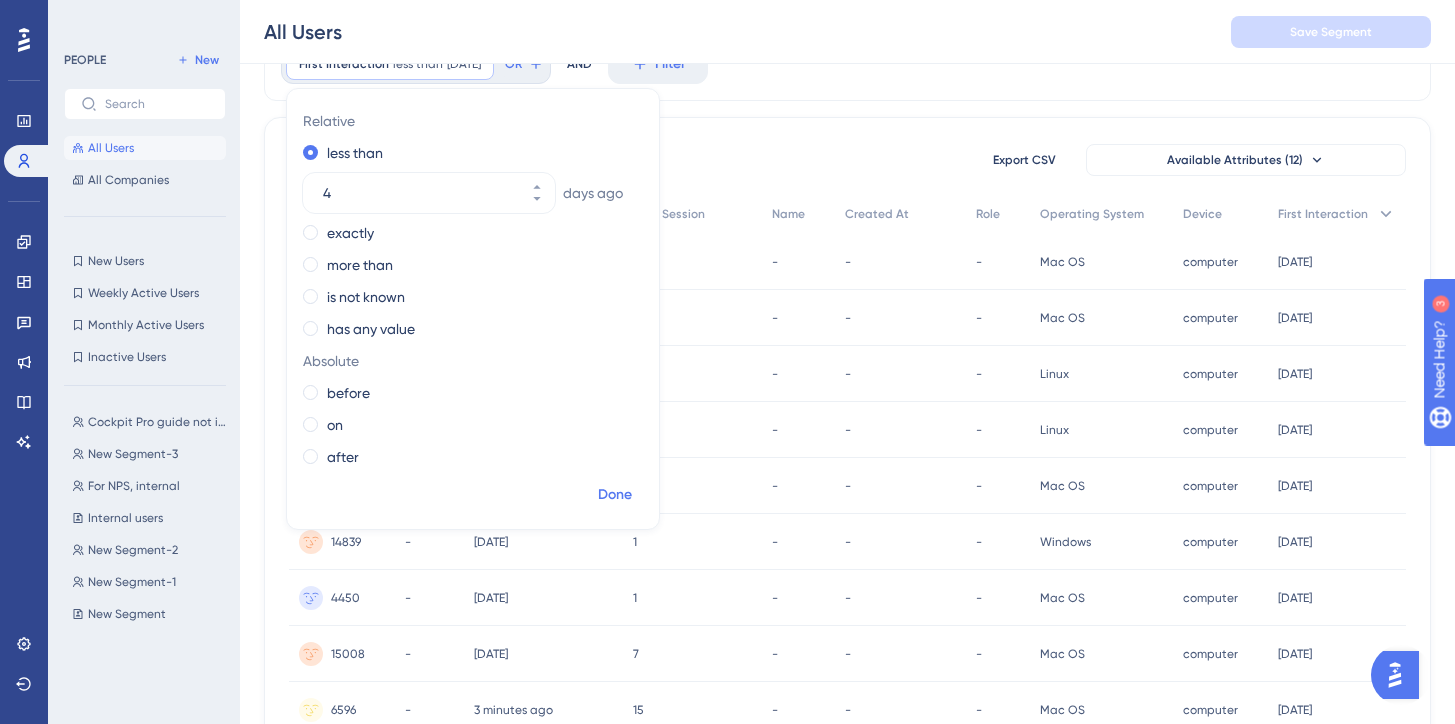 click on "Done" at bounding box center [615, 495] 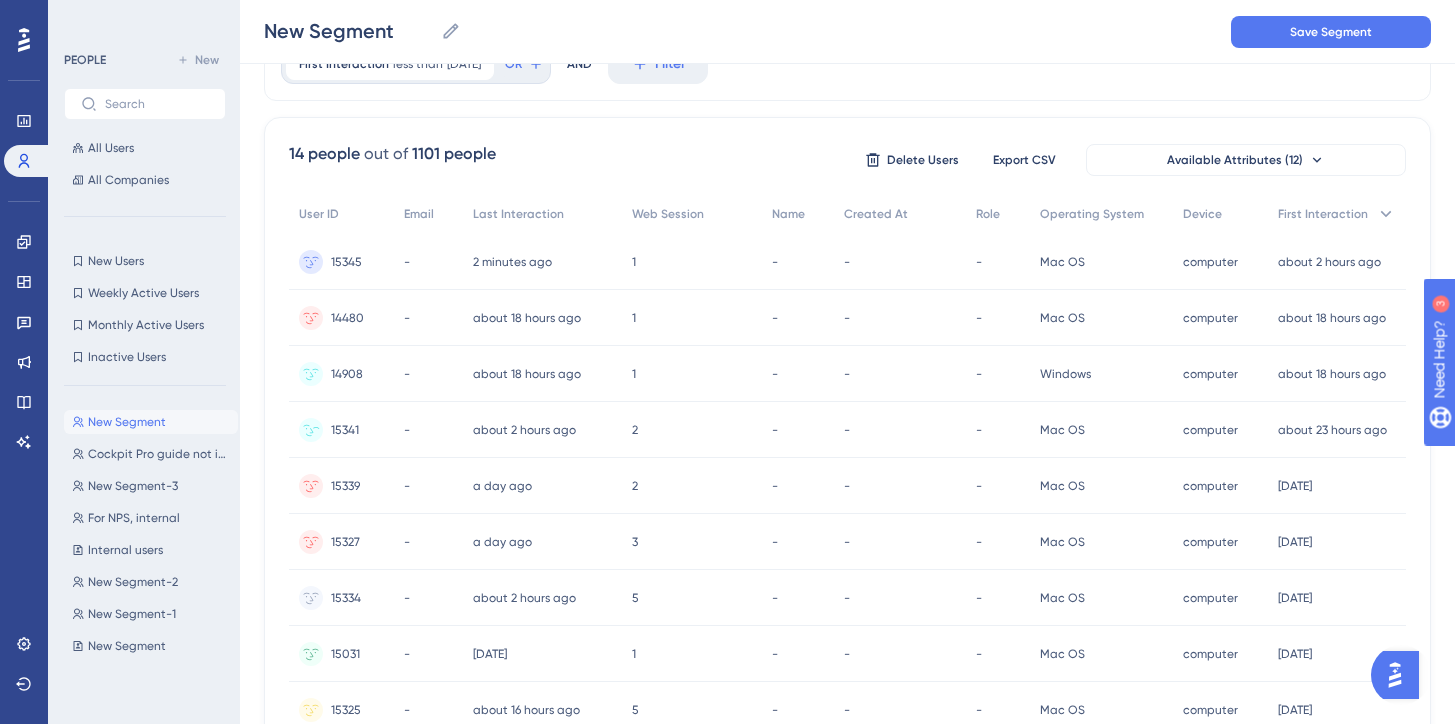 scroll, scrollTop: 0, scrollLeft: 0, axis: both 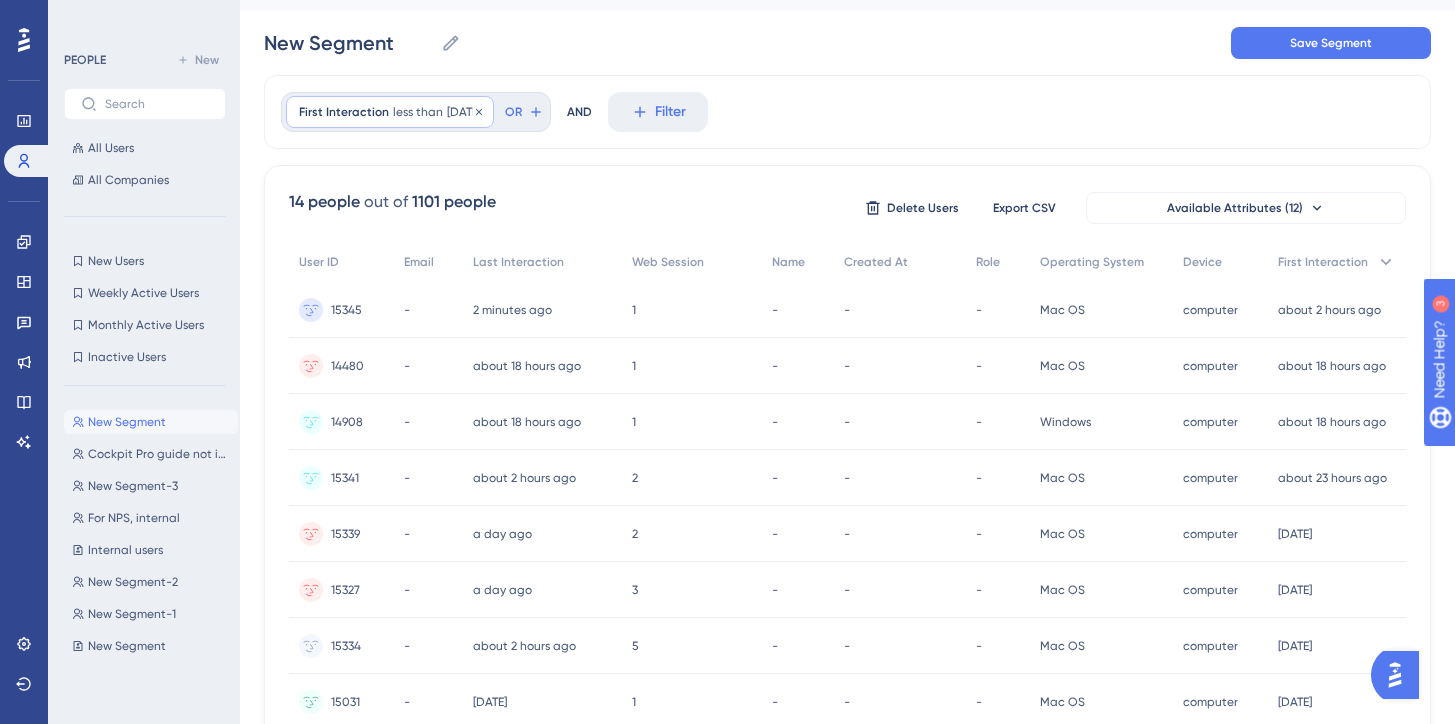 click on "[DATE]" at bounding box center [464, 112] 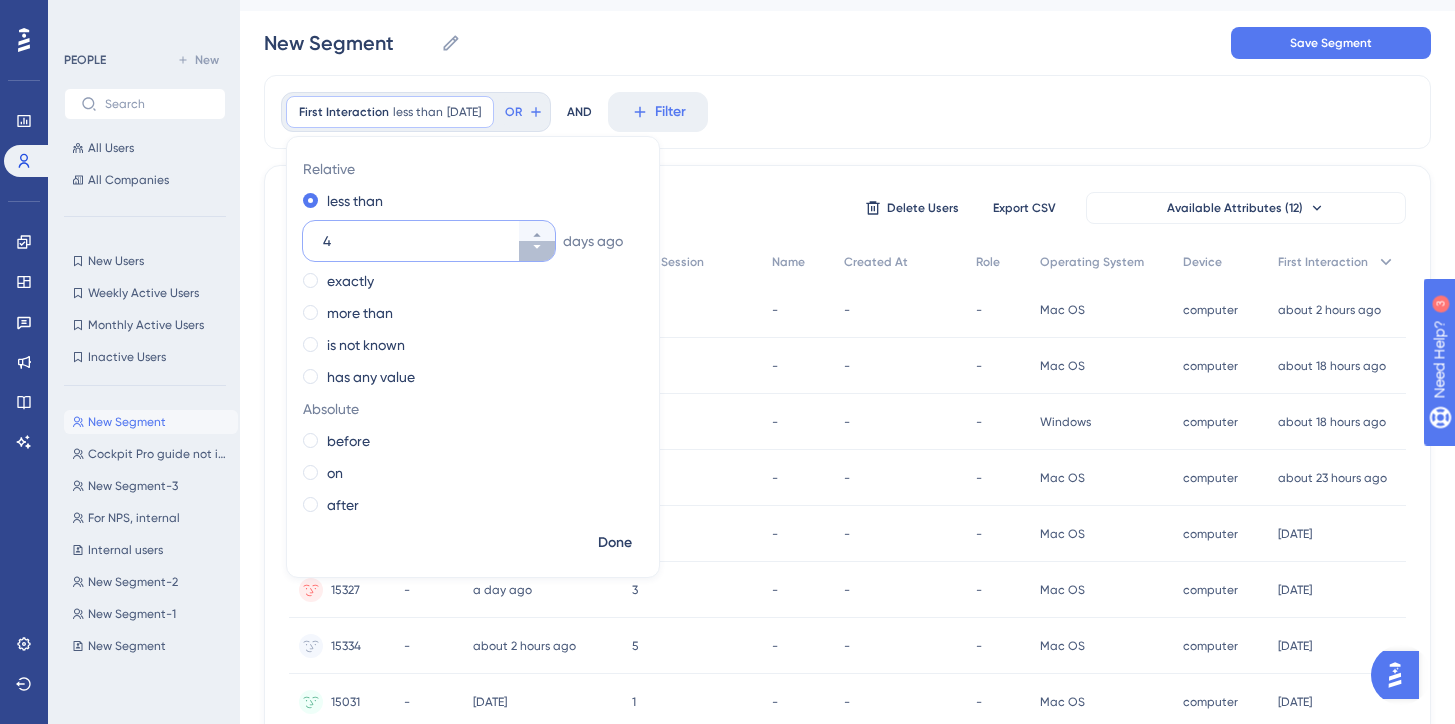 click 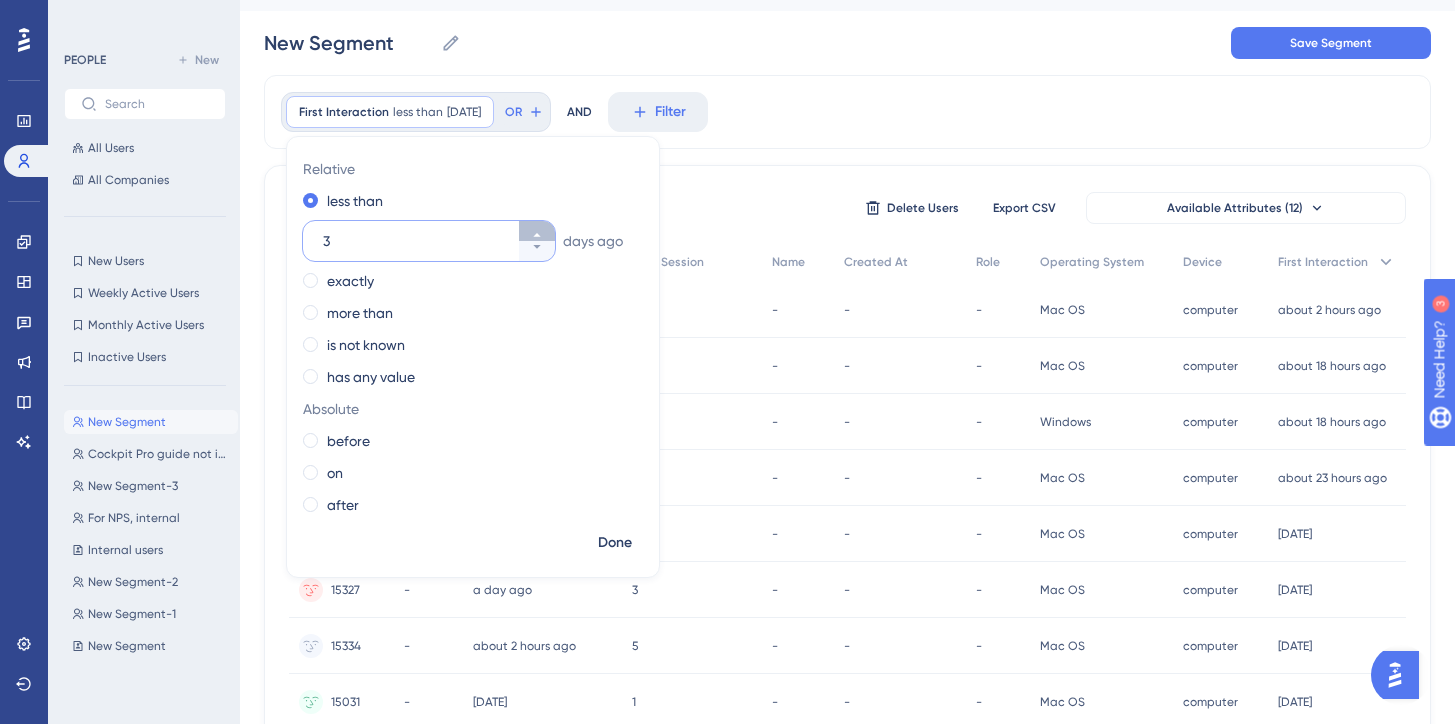 click 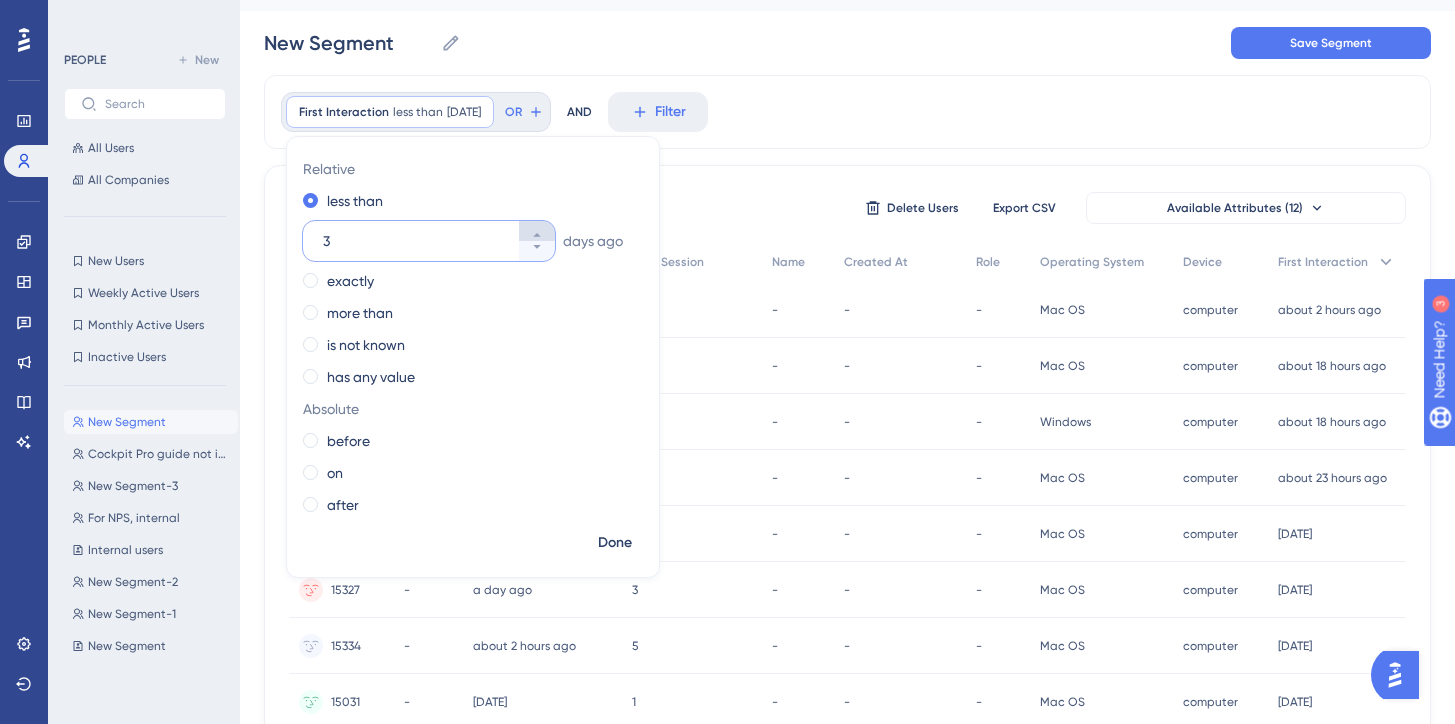 type on "4" 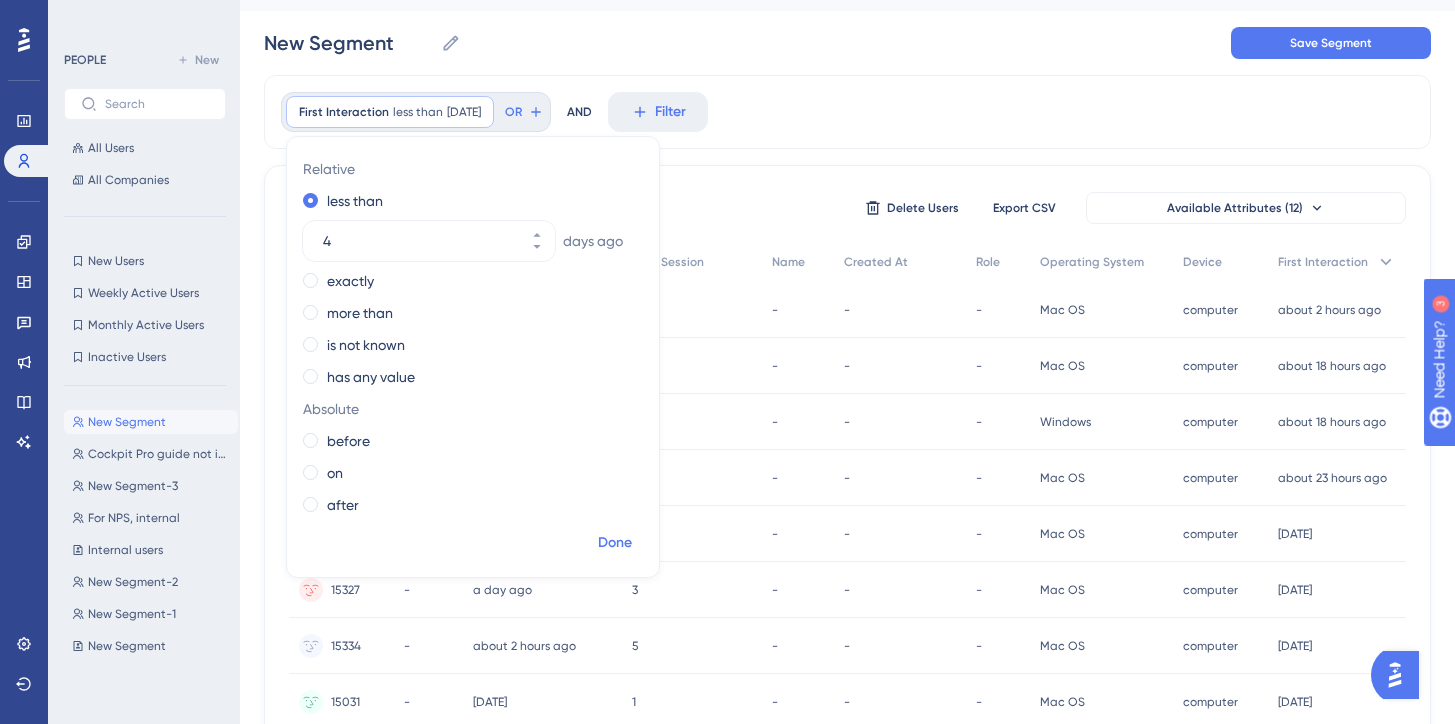 click on "Done" at bounding box center [615, 543] 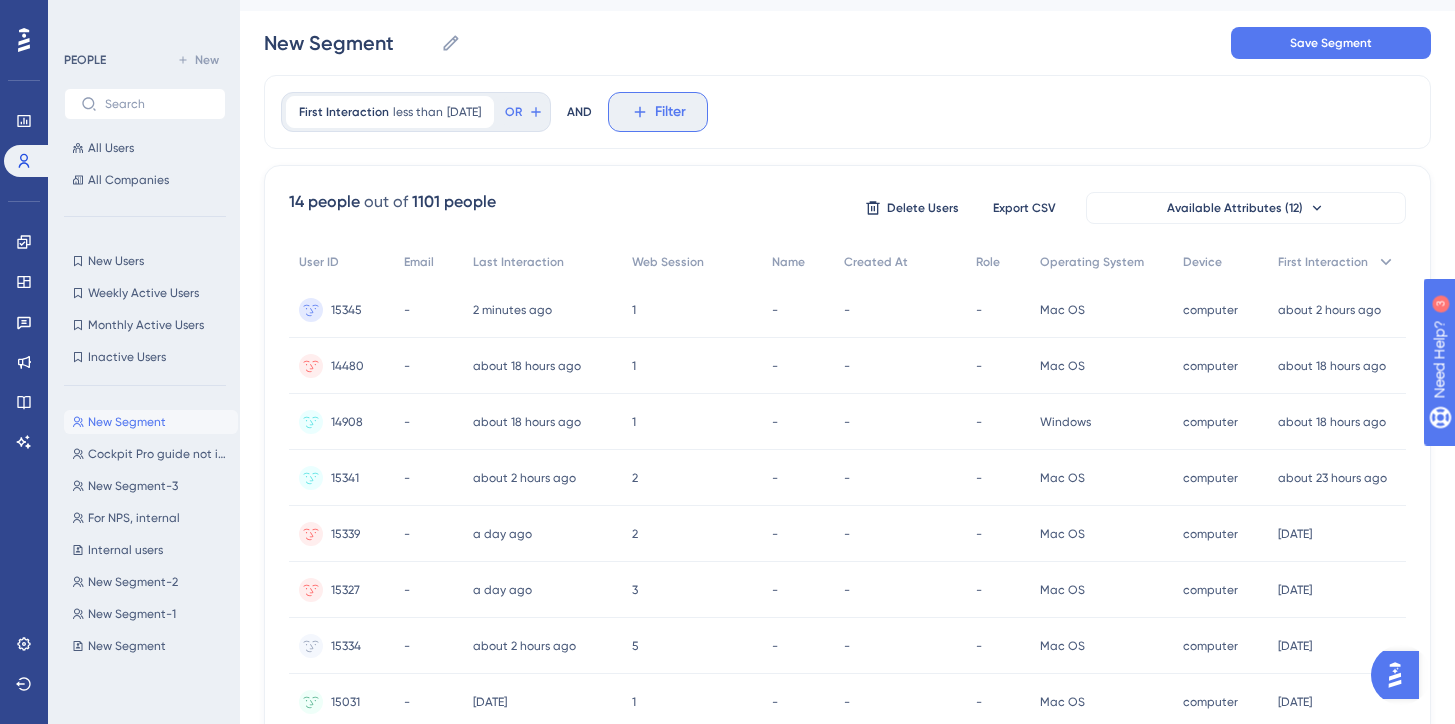 click 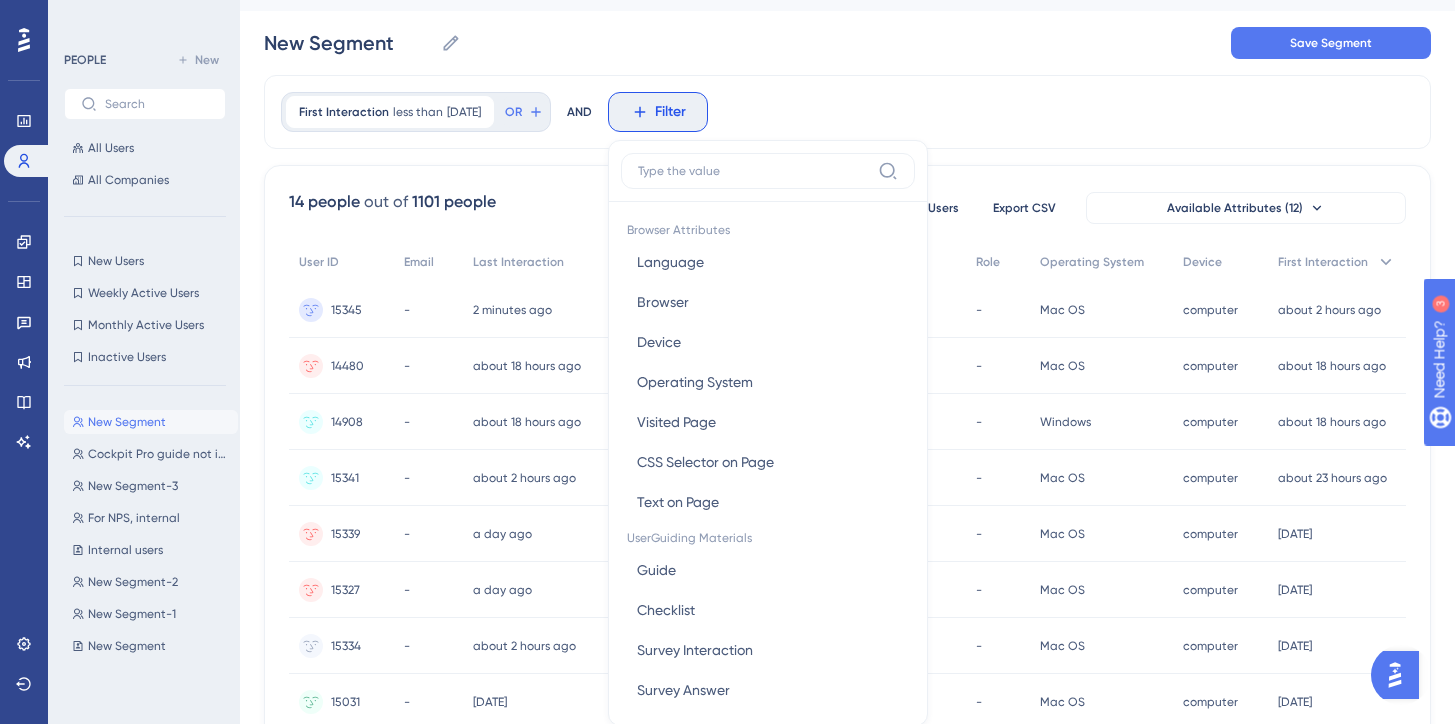 scroll, scrollTop: 115, scrollLeft: 1, axis: both 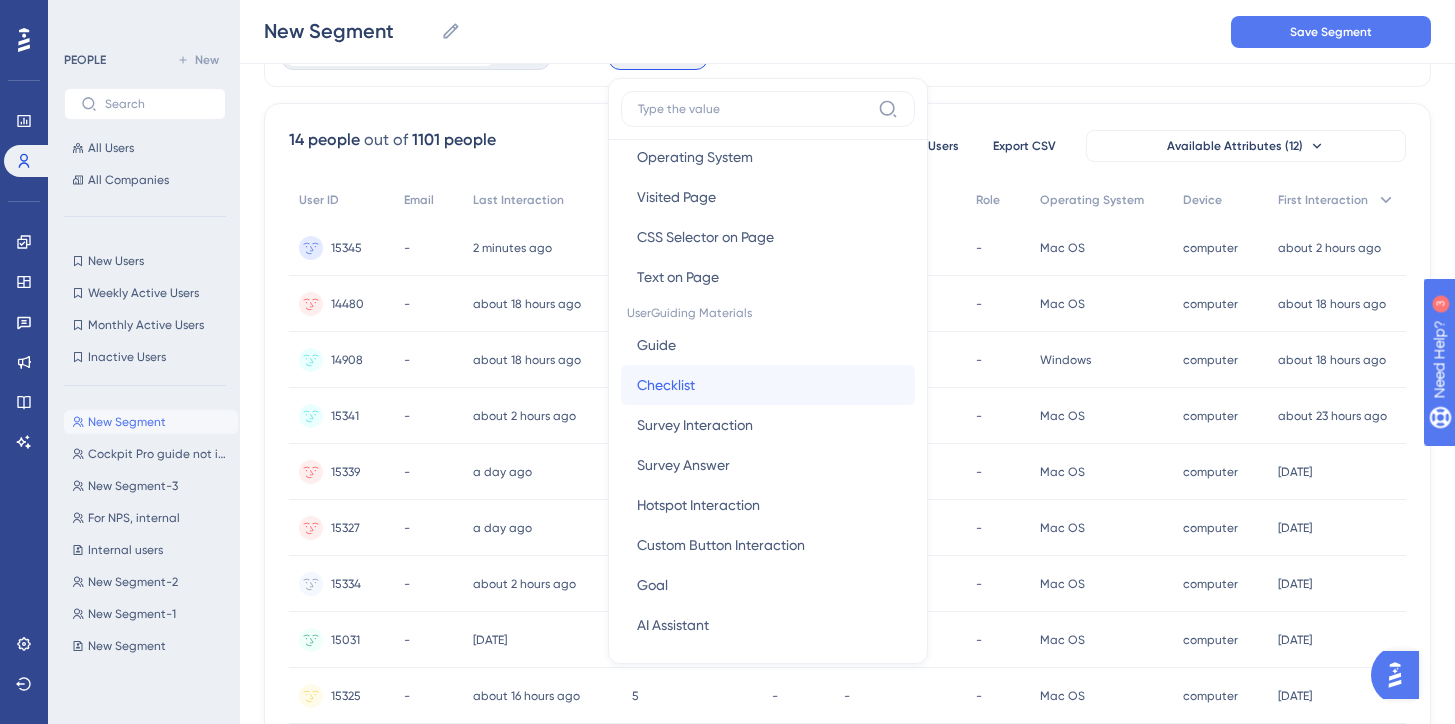 click on "Checklist Checklist" at bounding box center (768, 385) 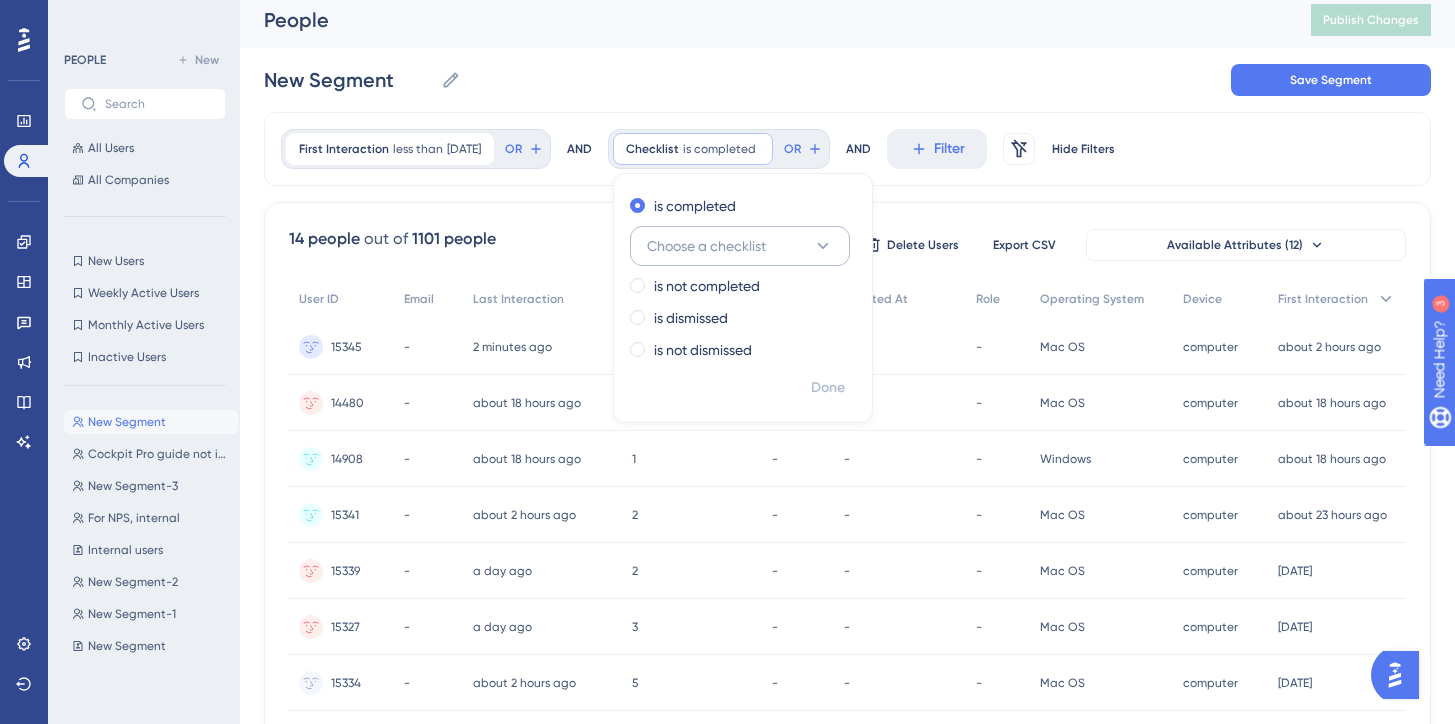 scroll, scrollTop: 0, scrollLeft: 1, axis: horizontal 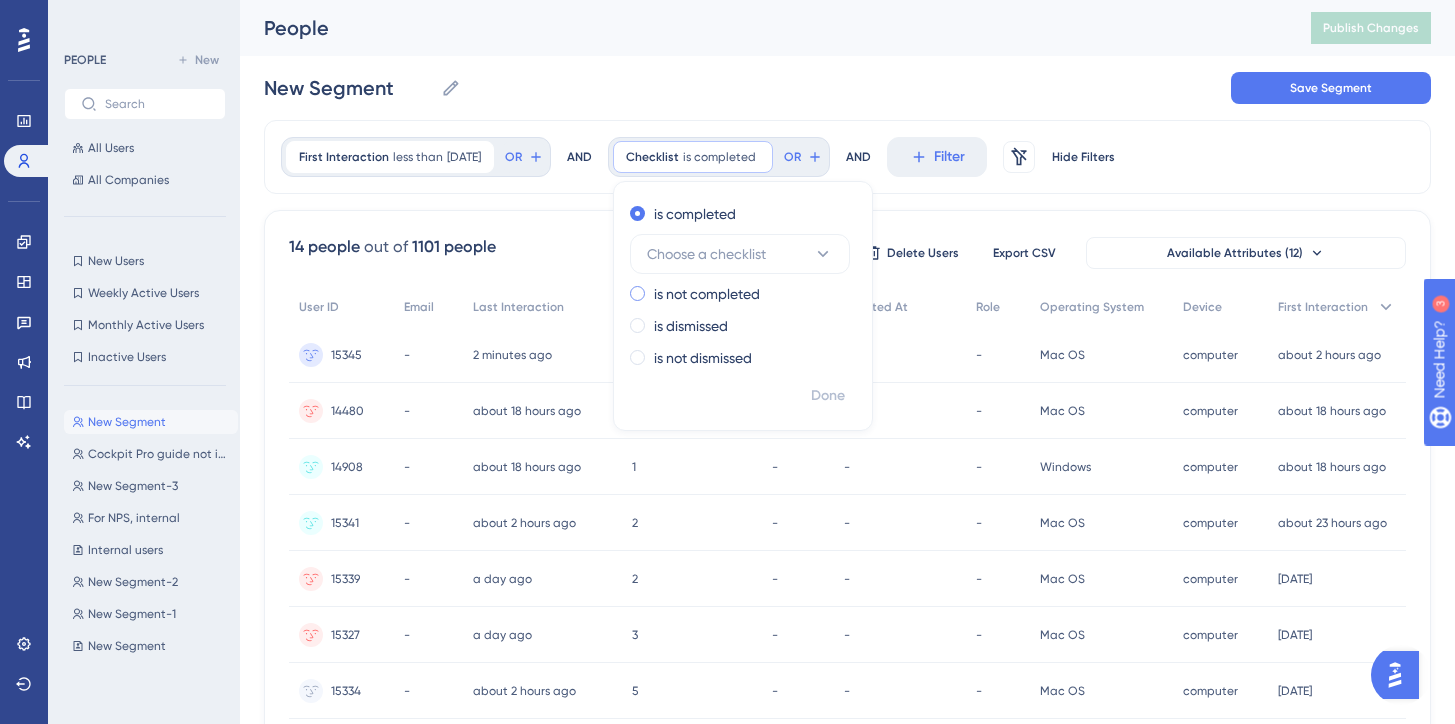 click at bounding box center [637, 293] 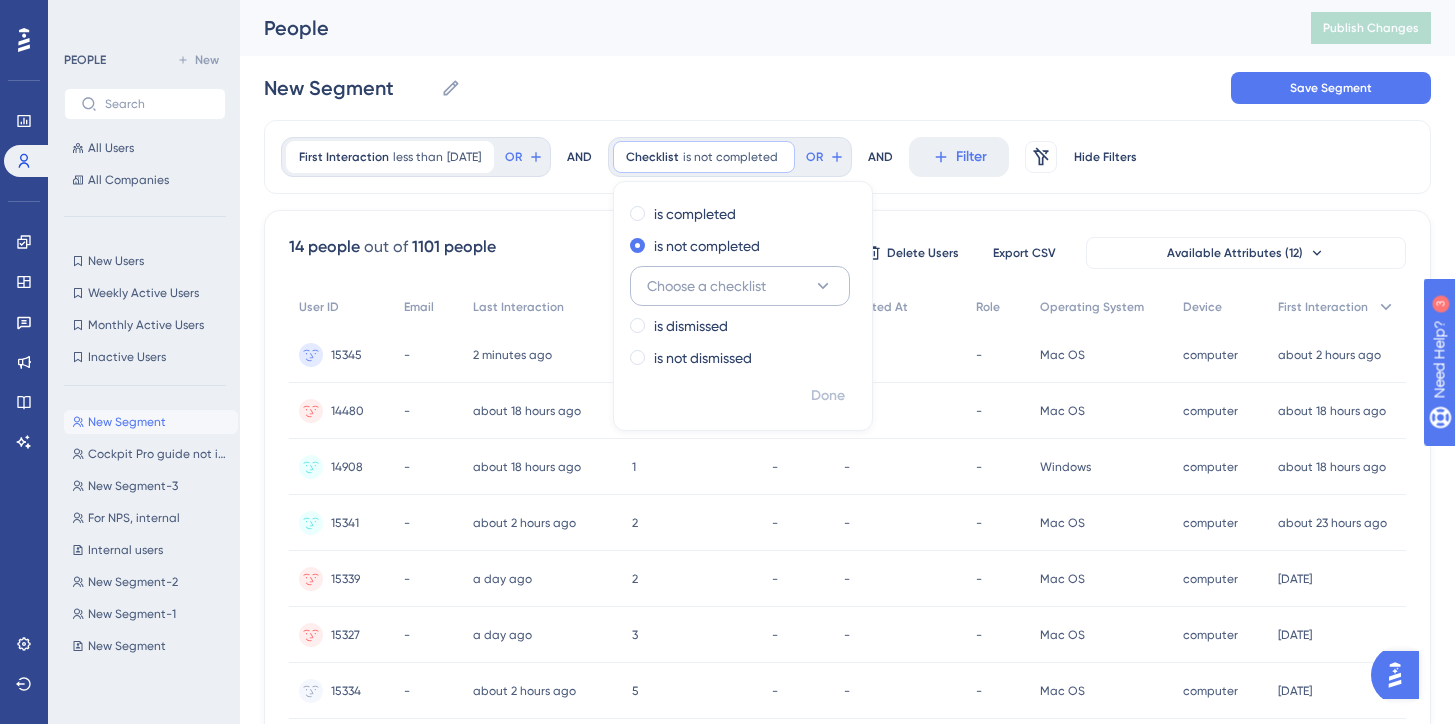 click on "Choose a checklist" at bounding box center (706, 286) 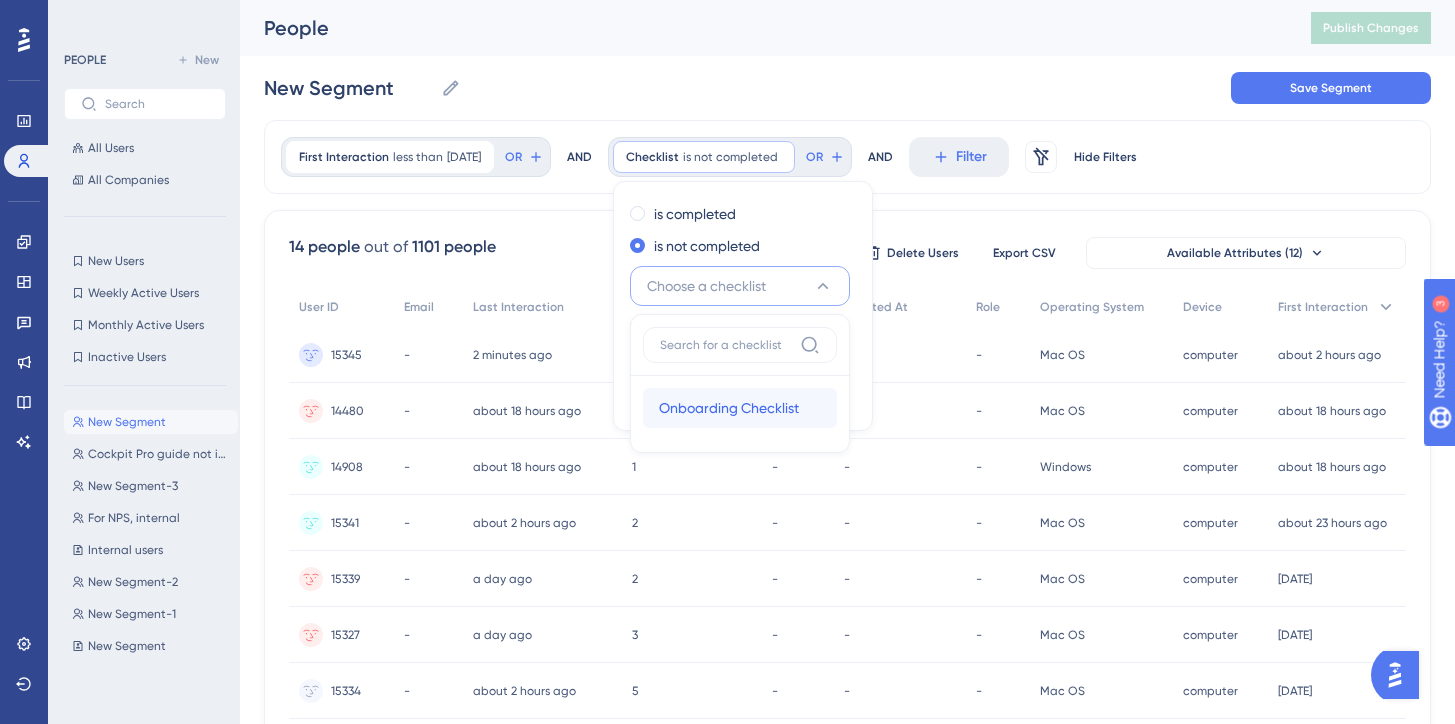 click on "Onboarding Checklist" at bounding box center (729, 408) 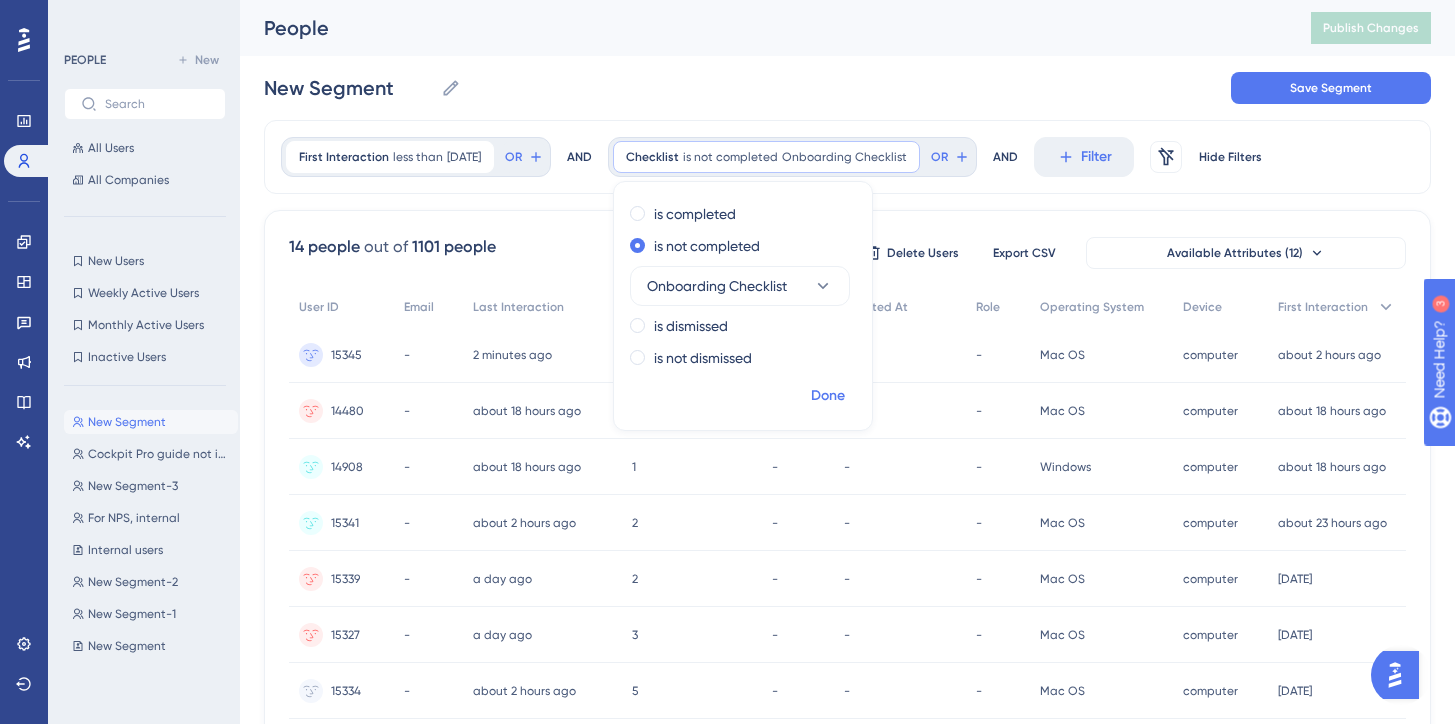 click on "Done" at bounding box center [828, 396] 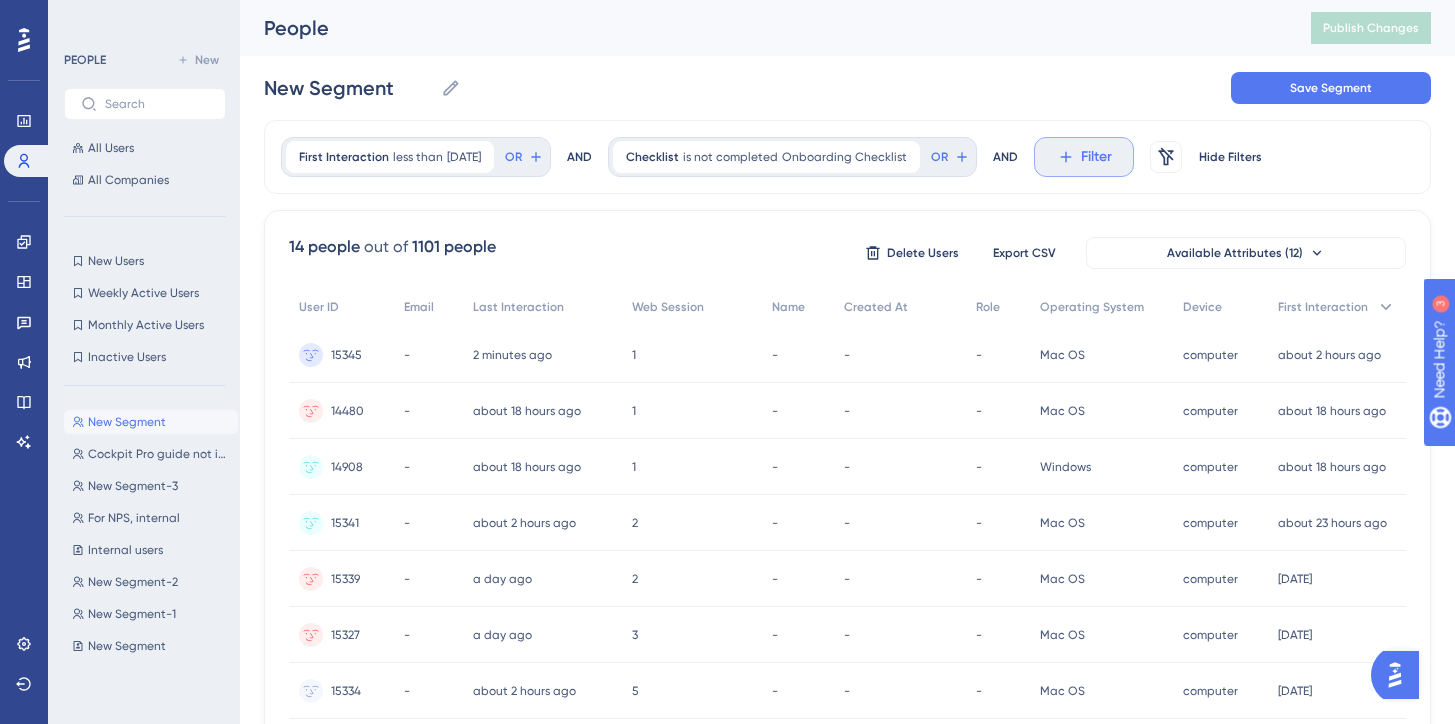 click on "Filter" at bounding box center (1096, 157) 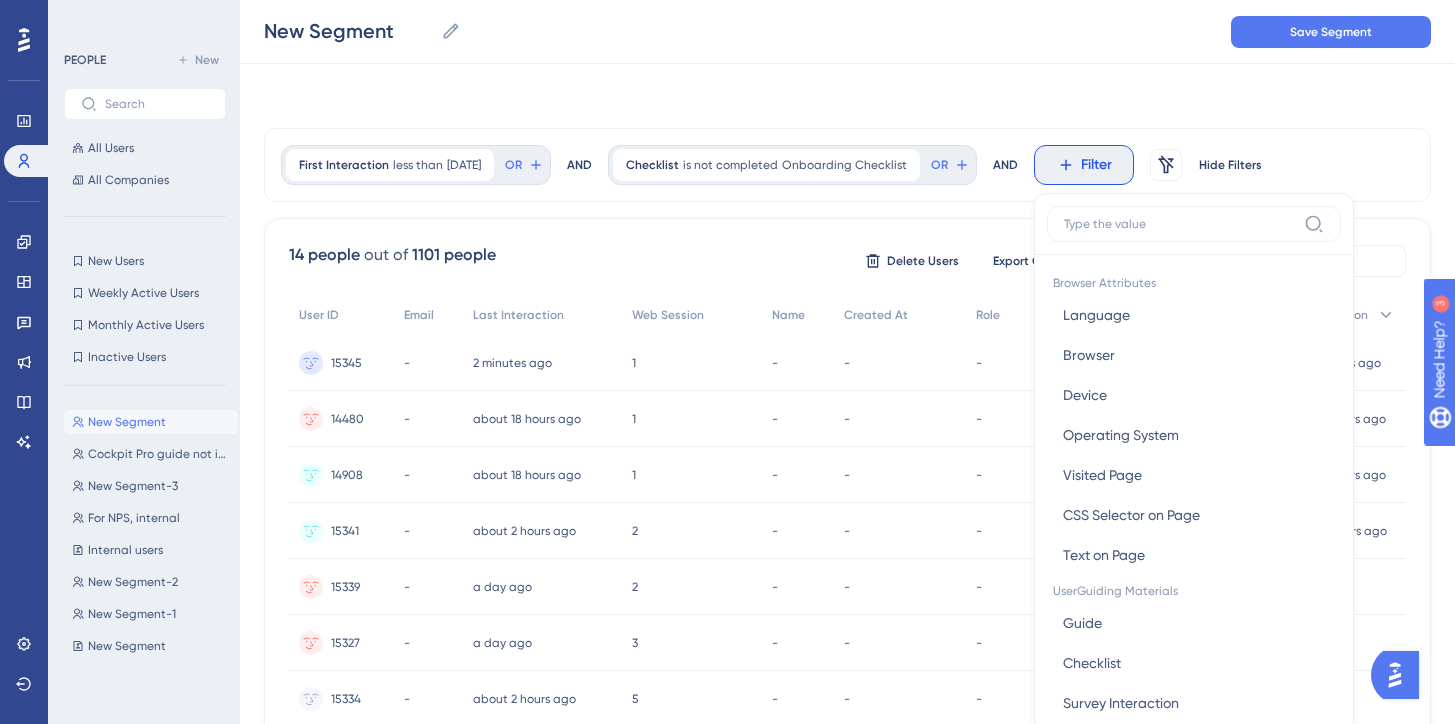 scroll, scrollTop: 93, scrollLeft: 1, axis: both 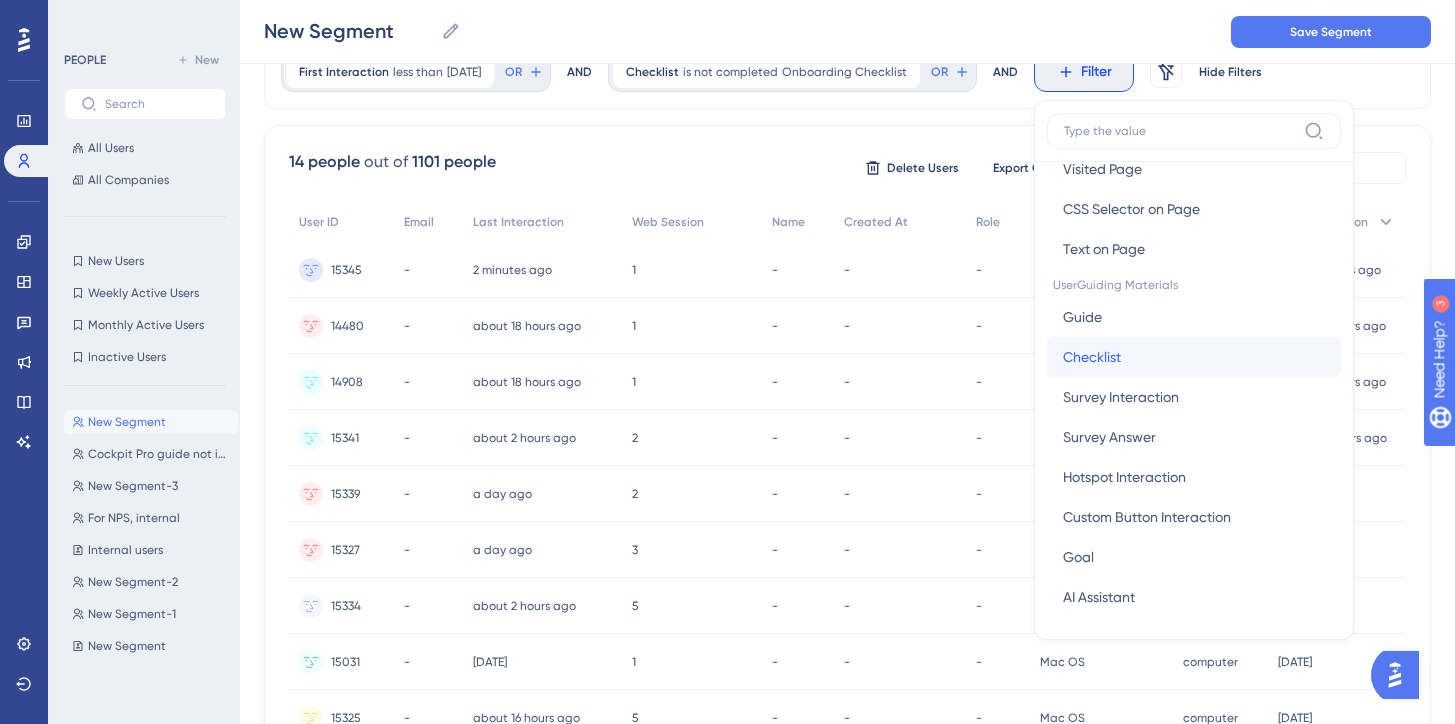 click on "Checklist" at bounding box center (1092, 357) 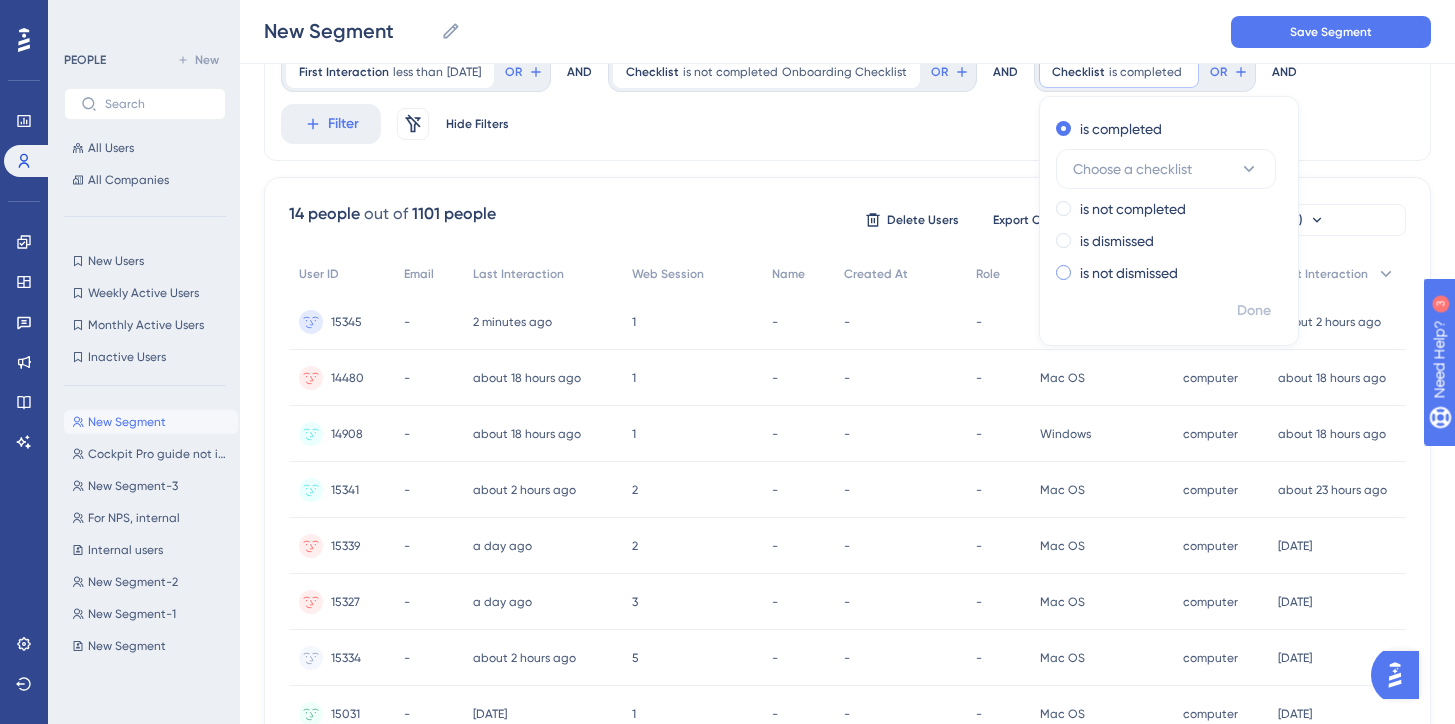 click on "is not dismissed" at bounding box center [1165, 273] 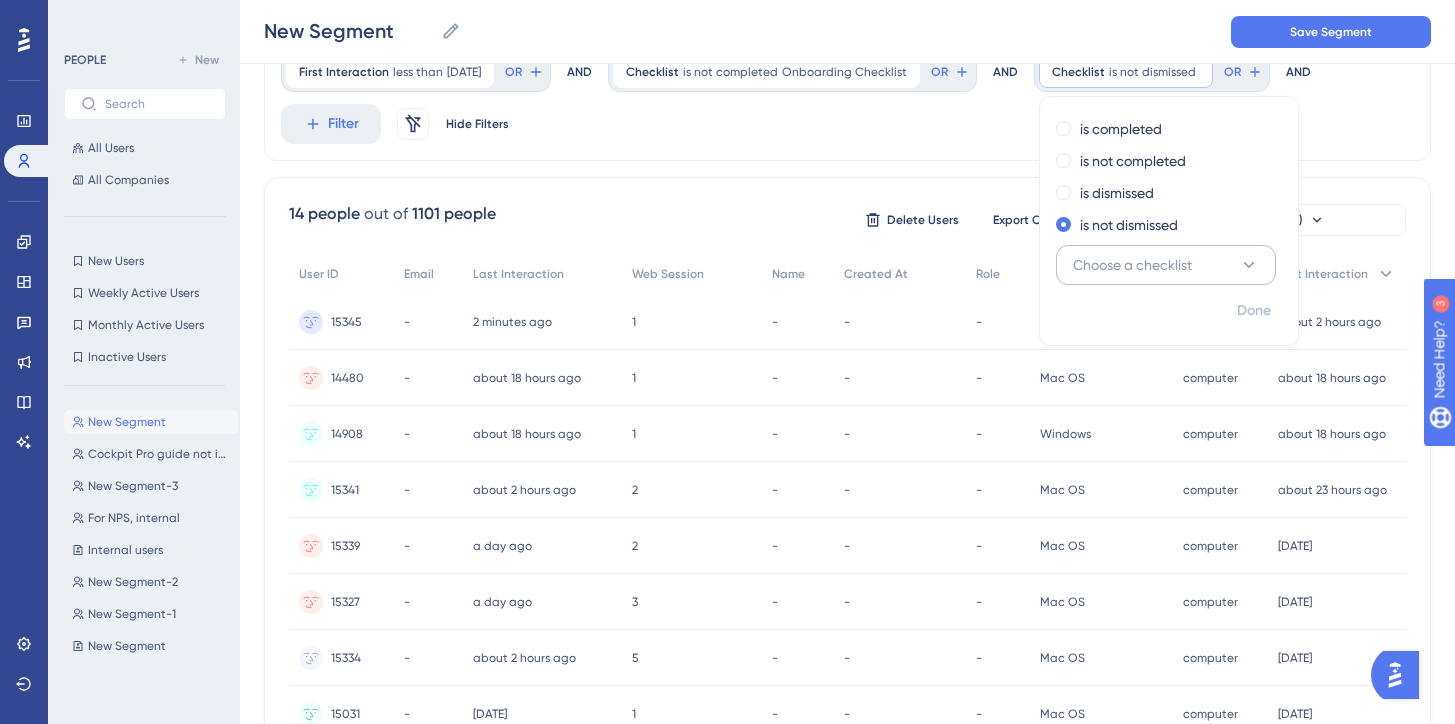 click on "Choose a checklist" at bounding box center (1166, 265) 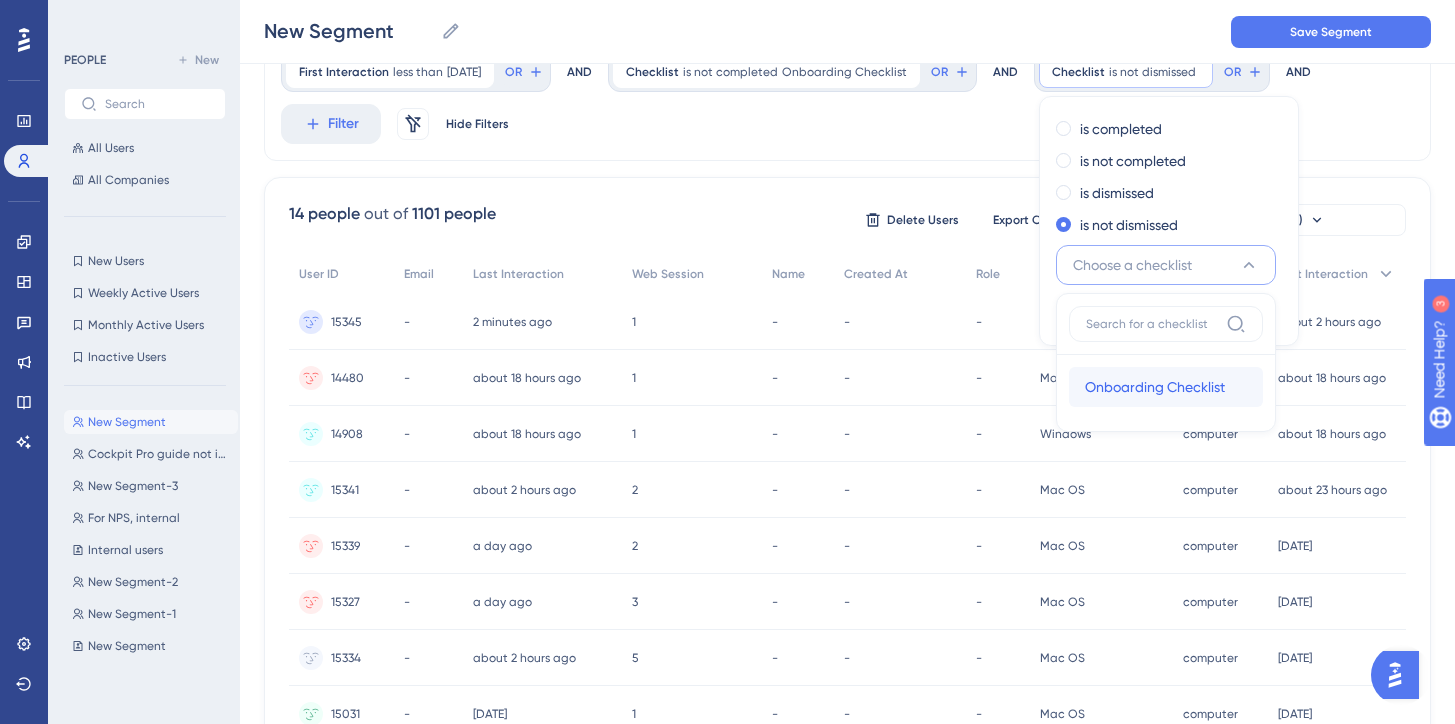 click on "Onboarding Checklist" at bounding box center [1155, 387] 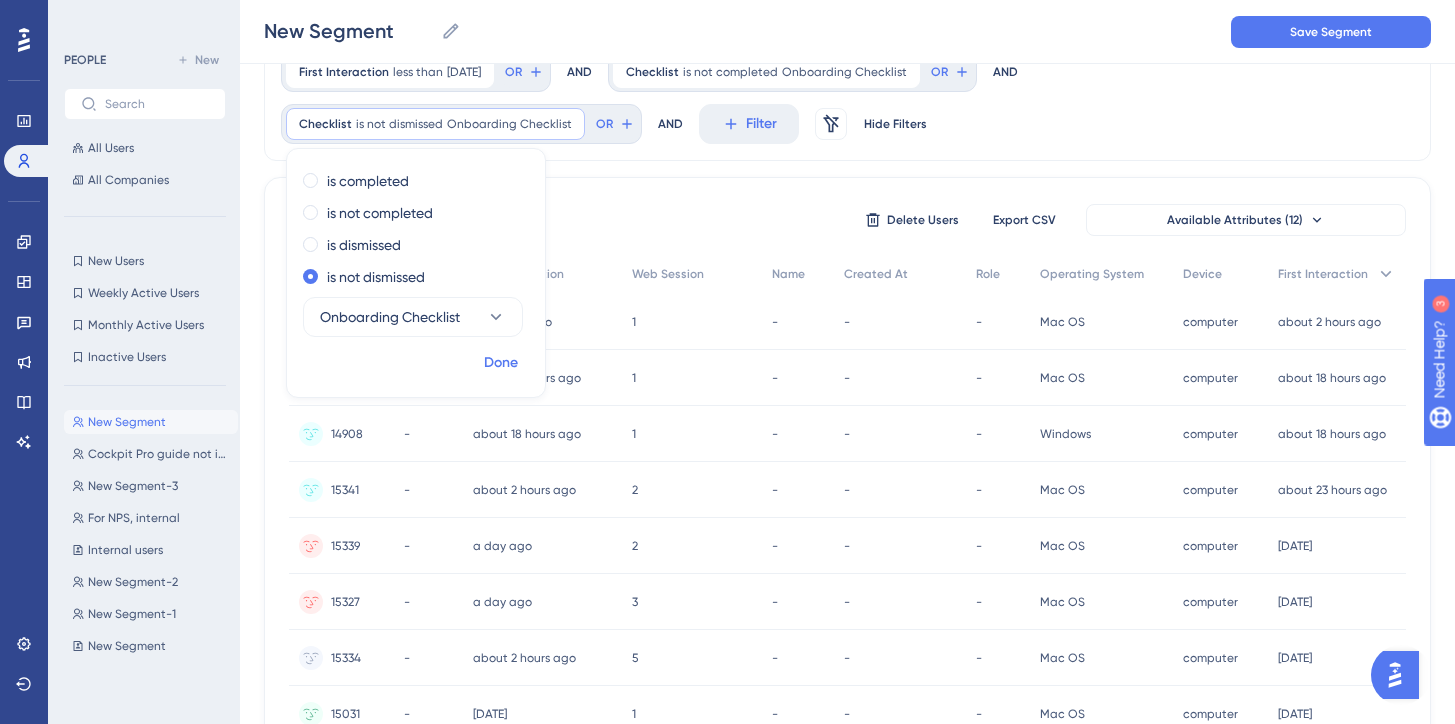 click on "Done" at bounding box center [501, 363] 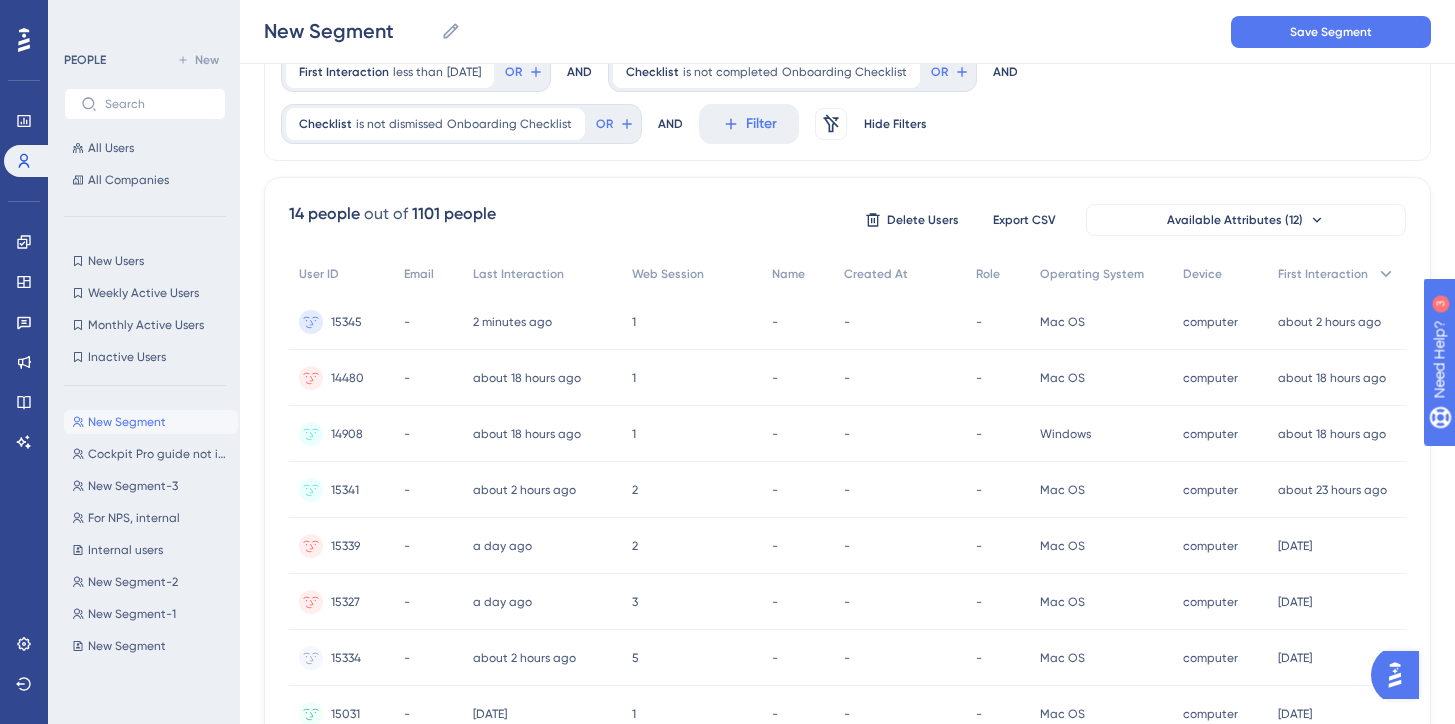 scroll, scrollTop: 0, scrollLeft: 1, axis: horizontal 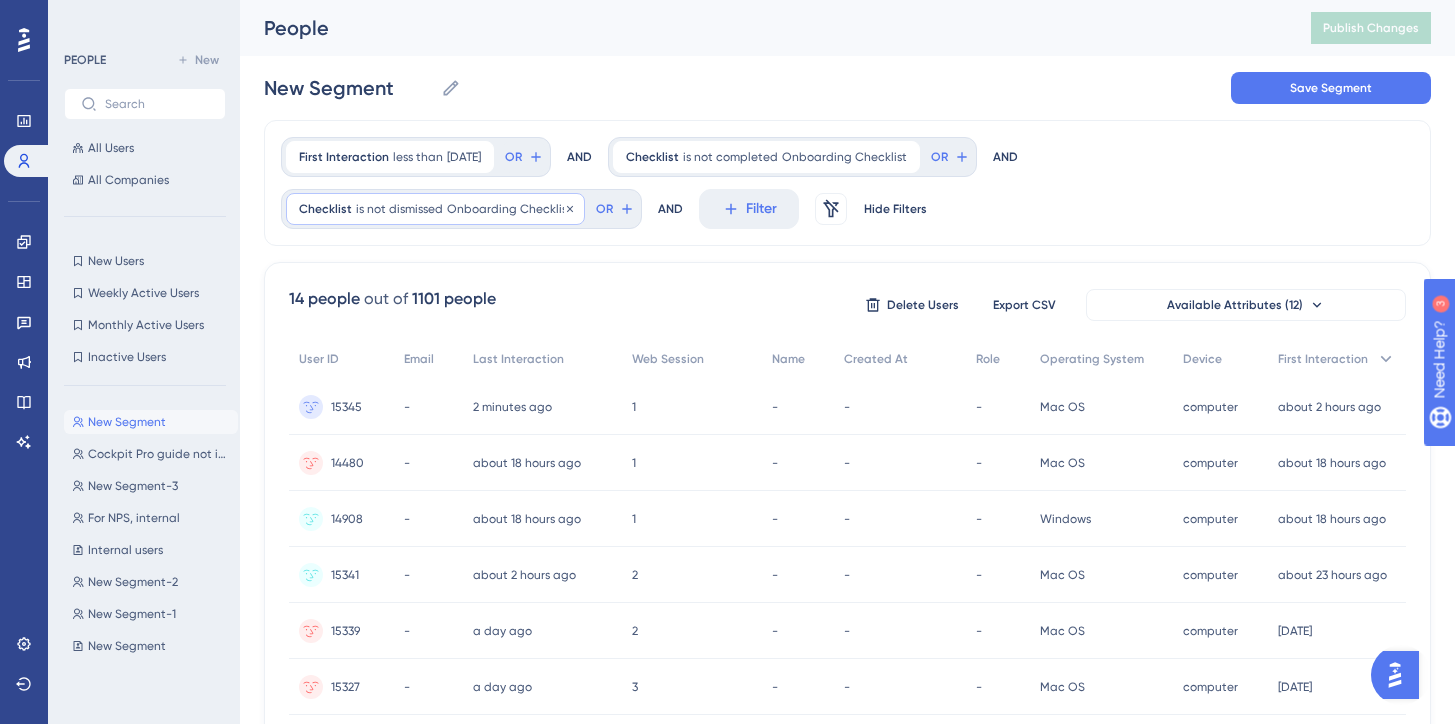 click on "Onboarding Checklist" at bounding box center (509, 209) 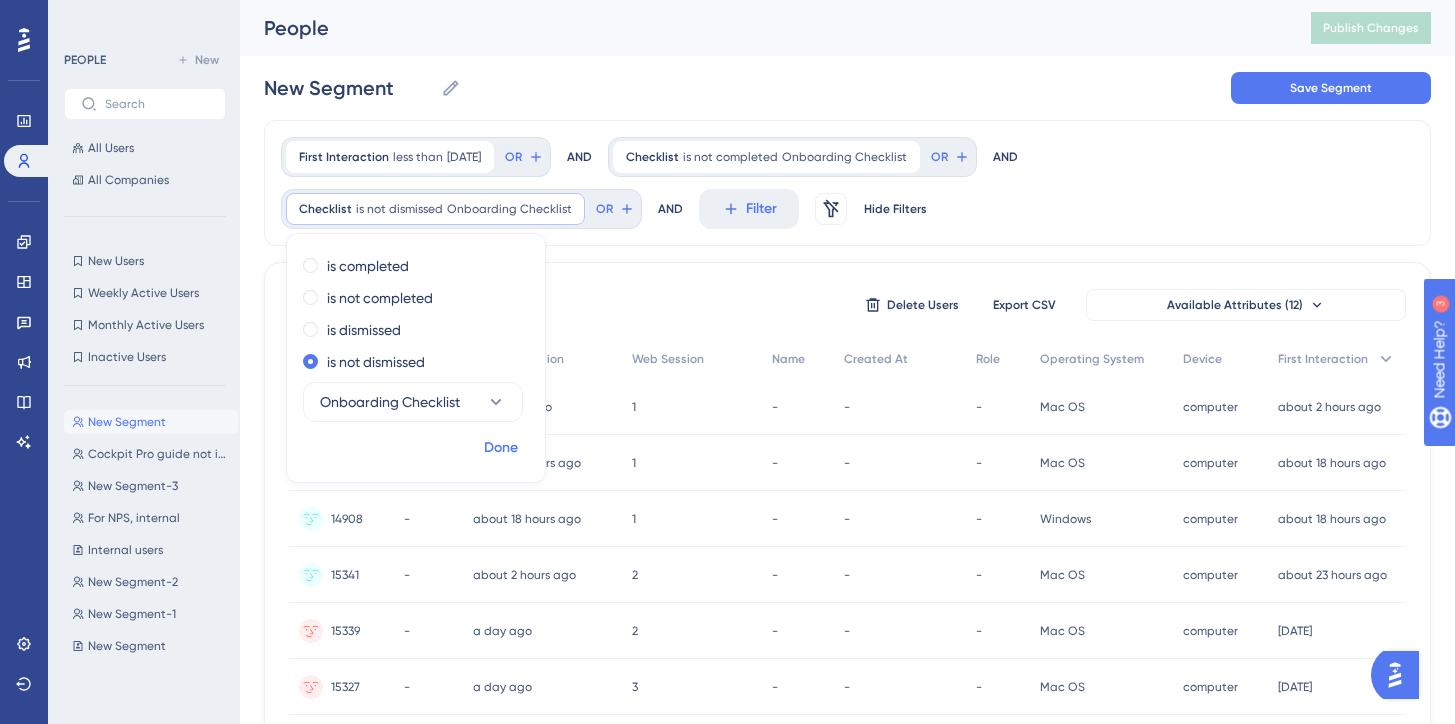 click on "Done" at bounding box center [501, 448] 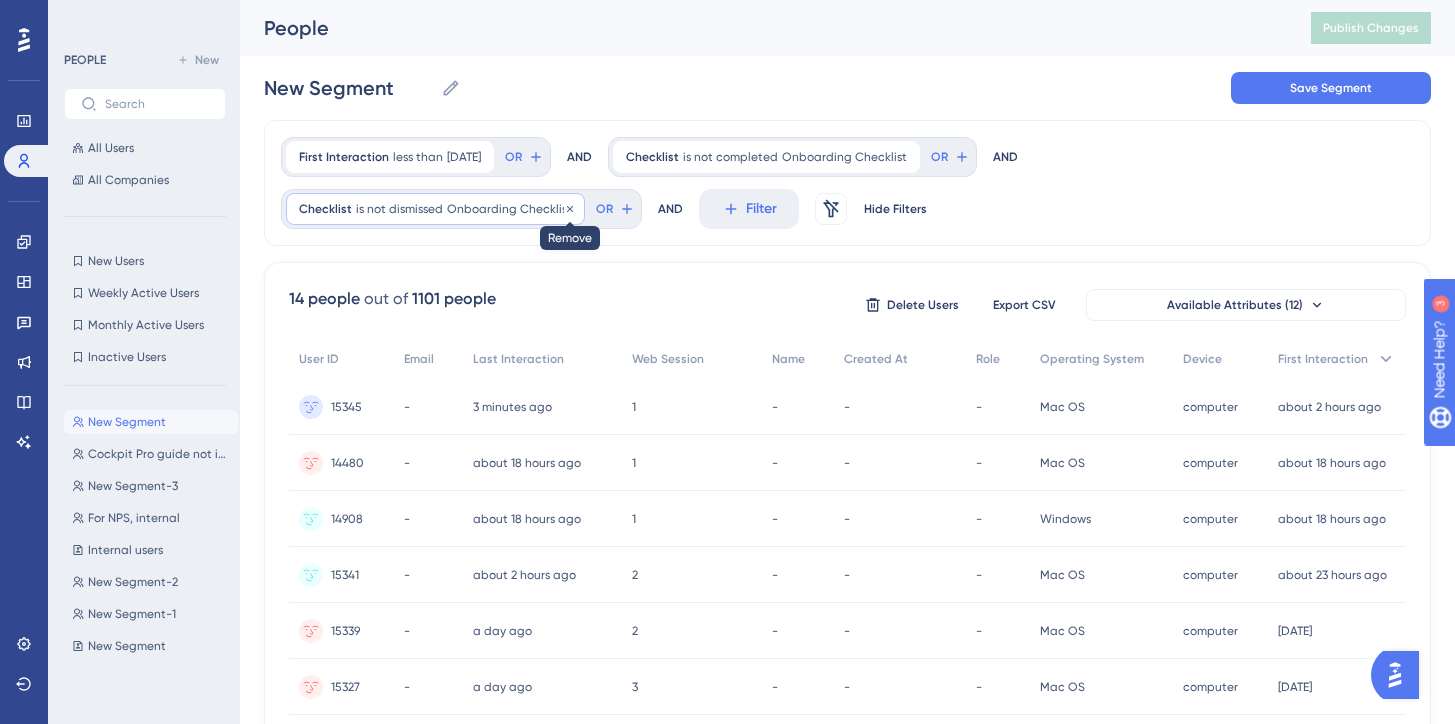 click 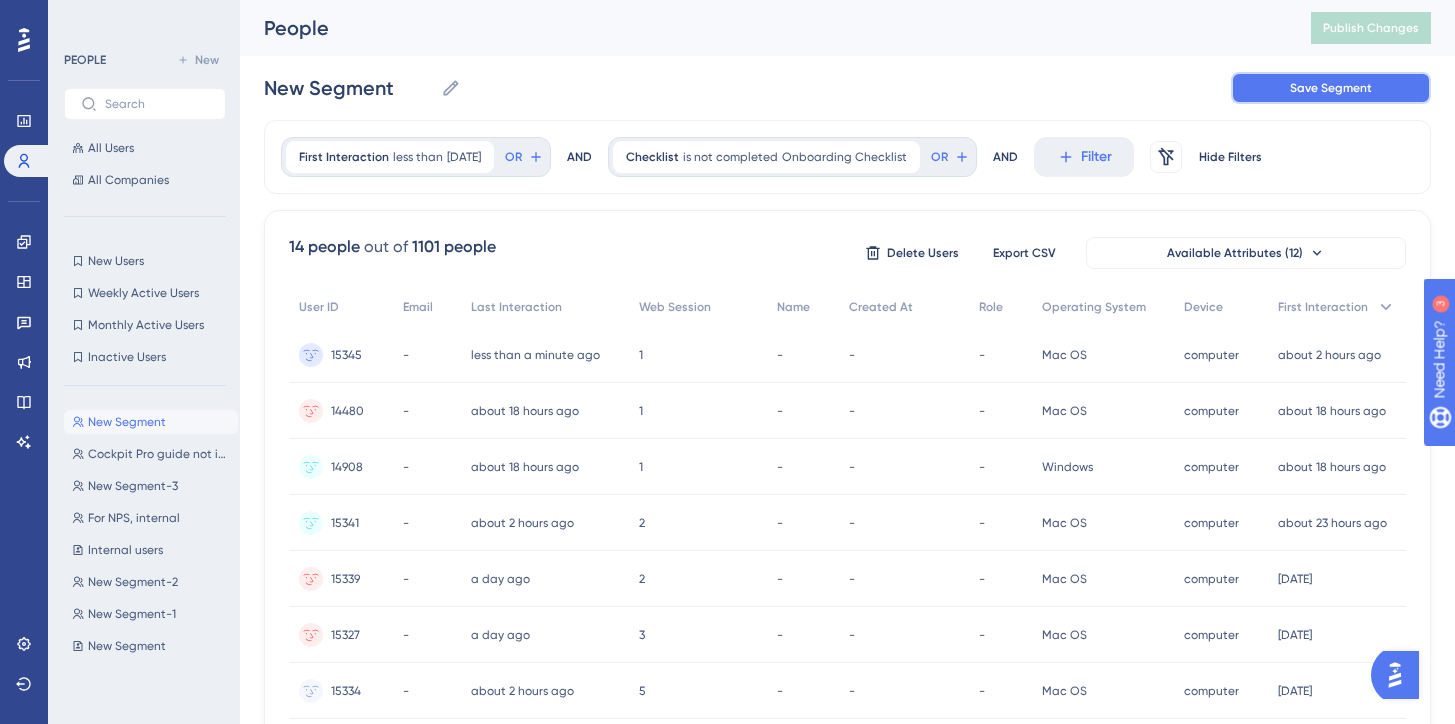 click on "Save Segment" at bounding box center (1331, 88) 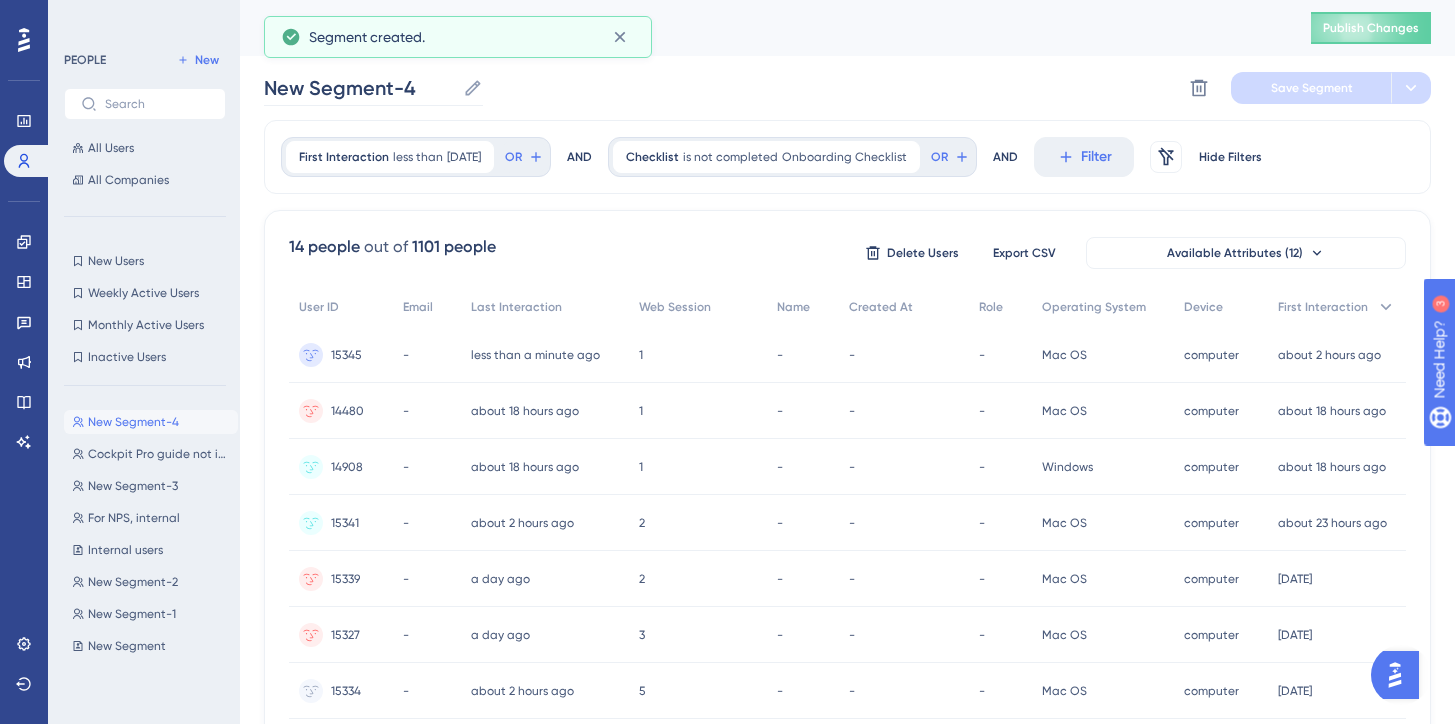 click 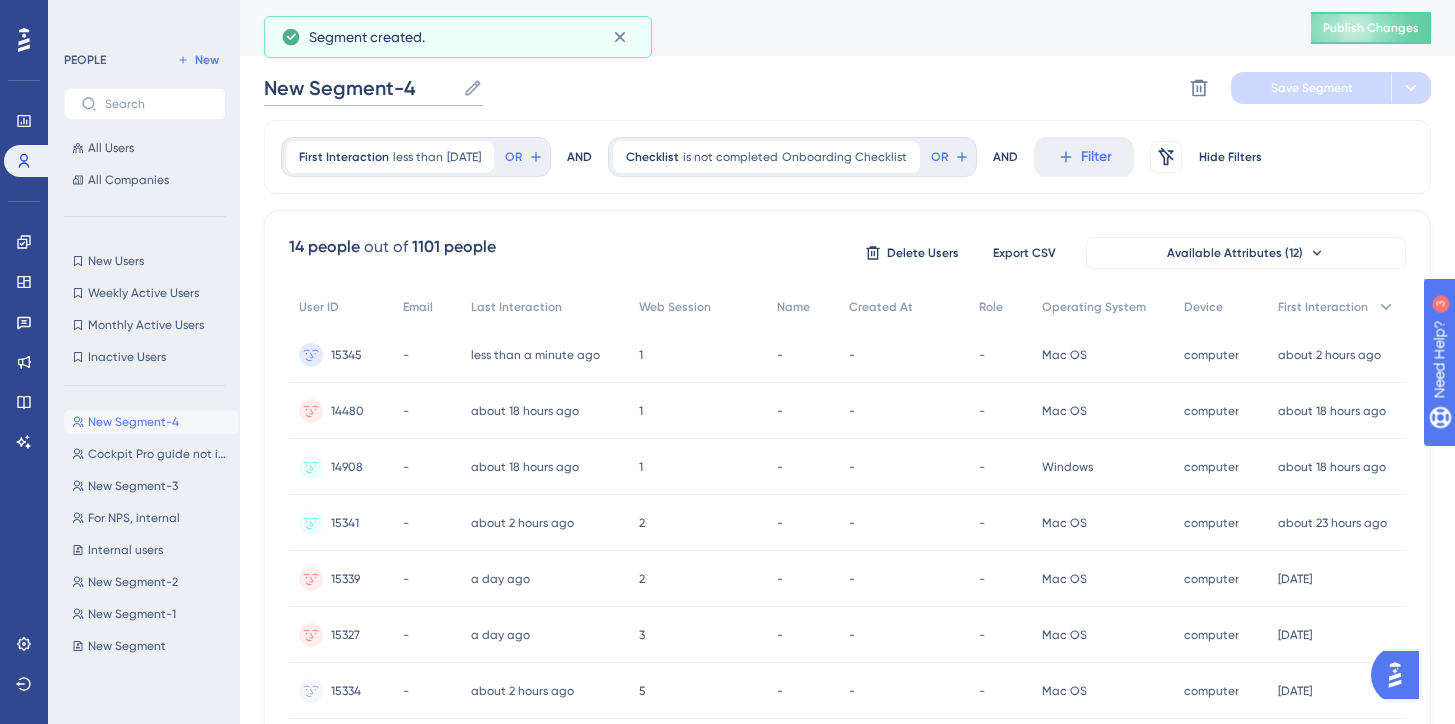 click on "New Segment-4" at bounding box center [359, 88] 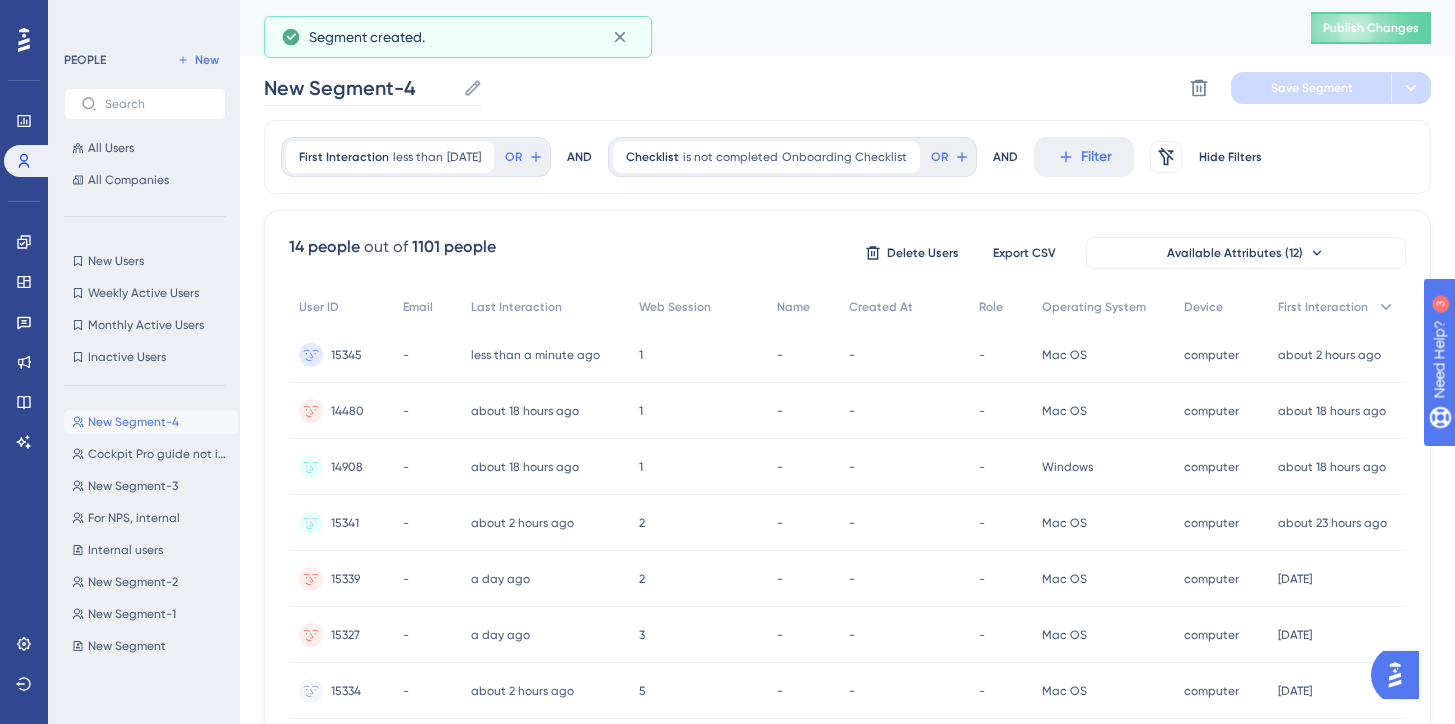 click 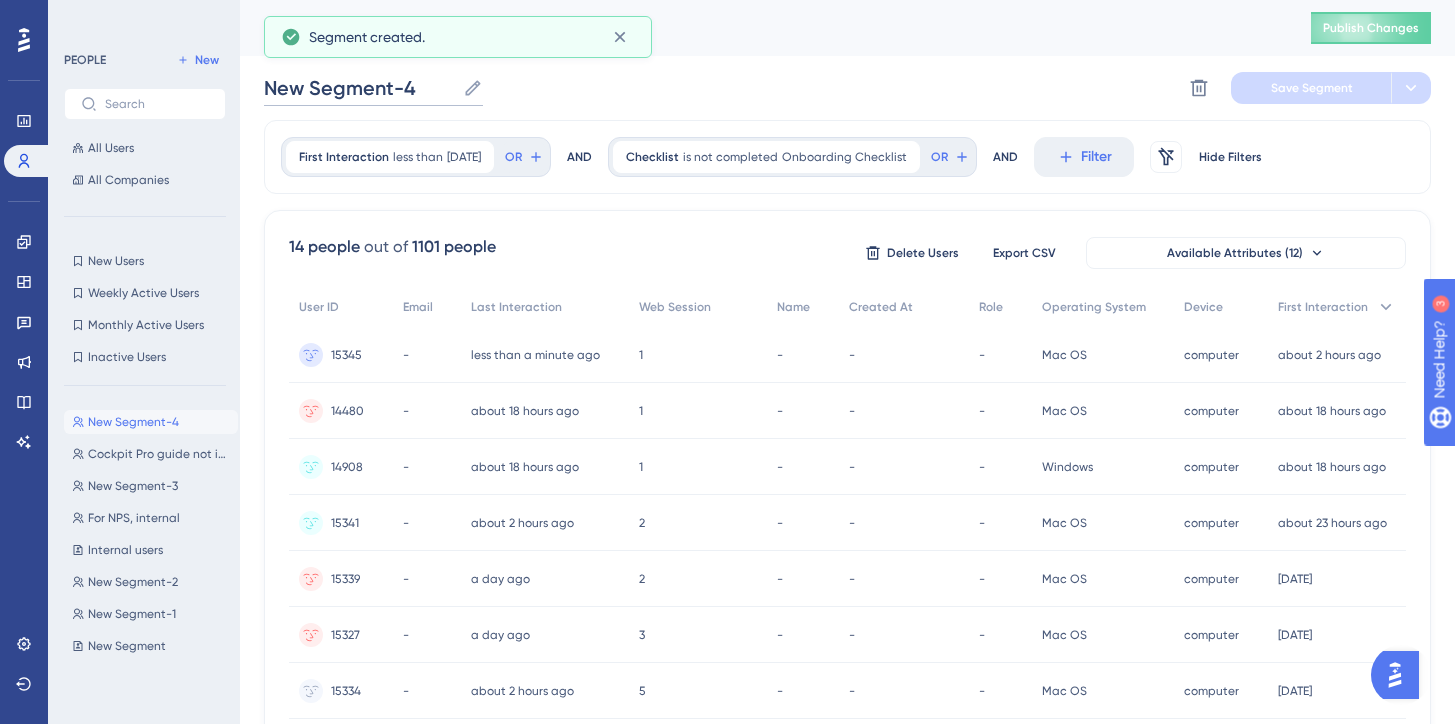 click on "New Segment-4" at bounding box center [359, 88] 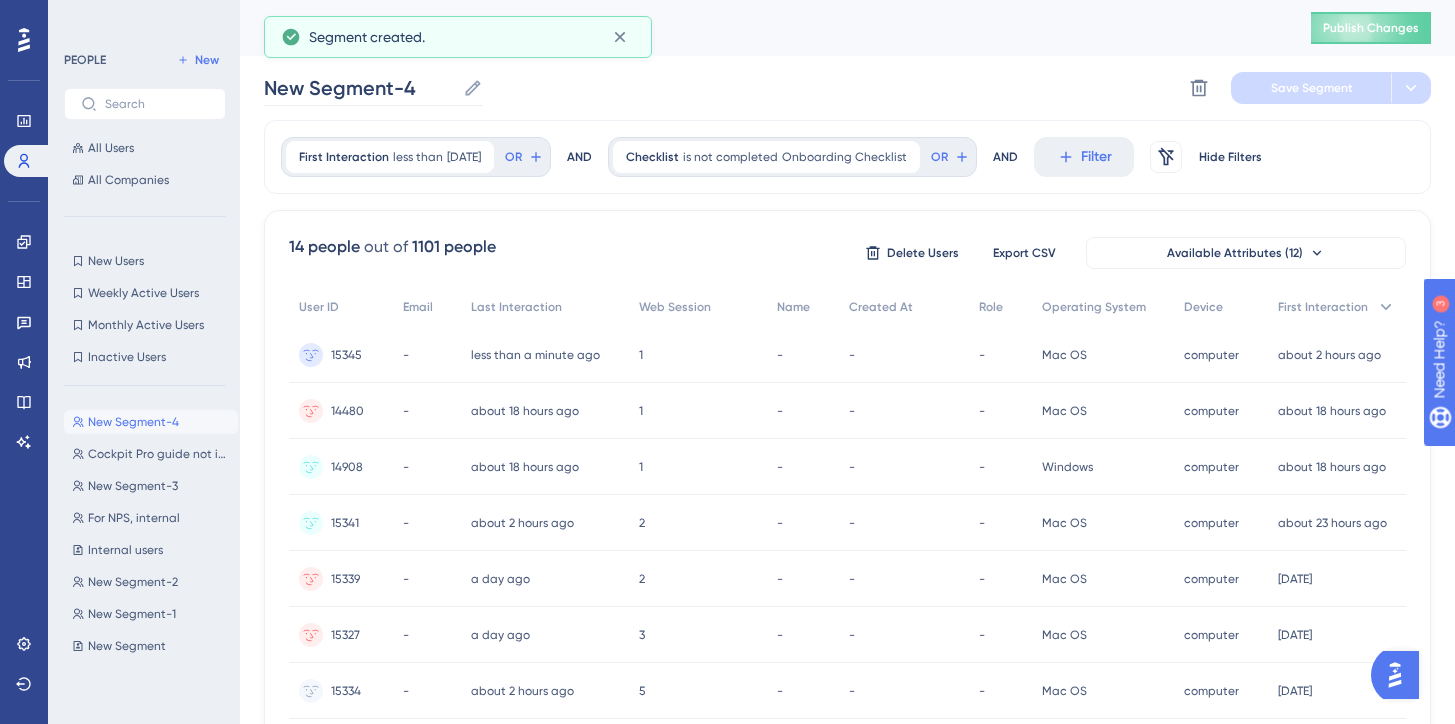 click 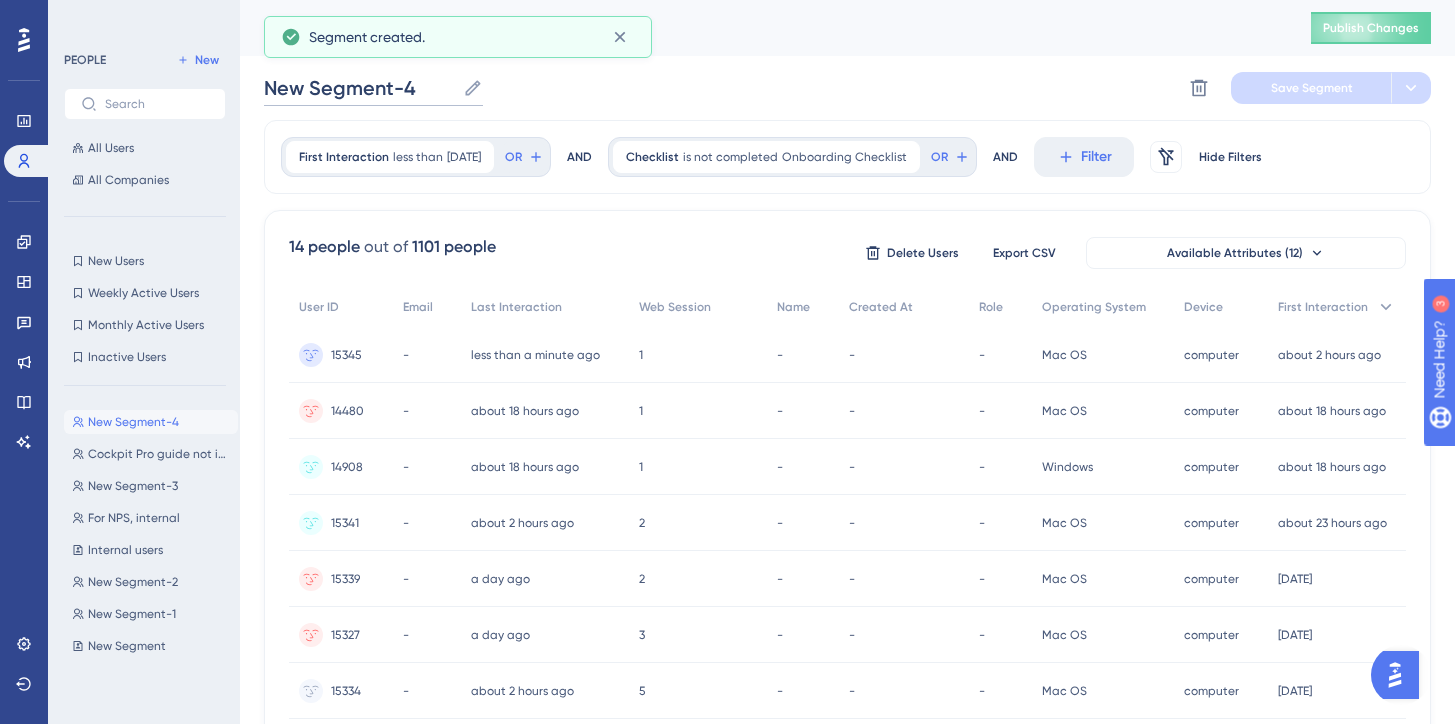 drag, startPoint x: 422, startPoint y: 80, endPoint x: 263, endPoint y: 74, distance: 159.11317 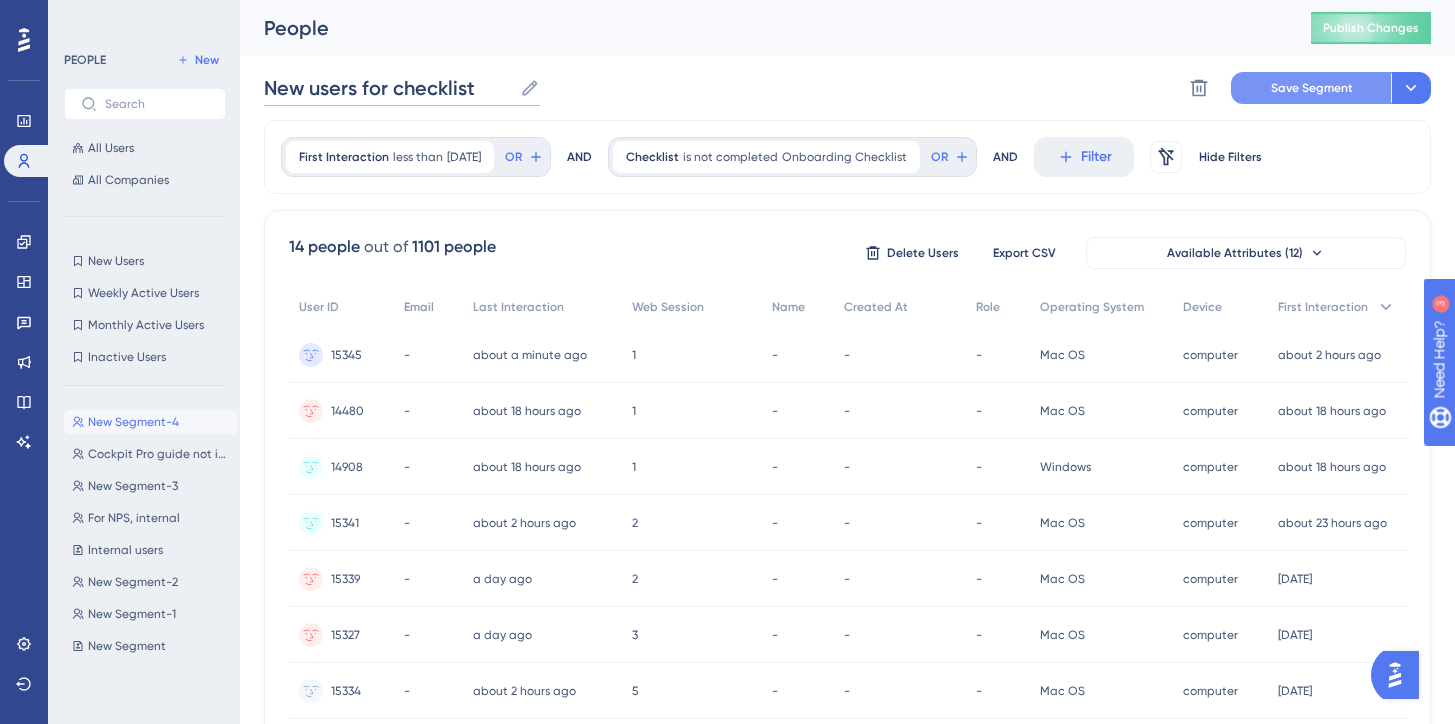 type on "New users for checklist" 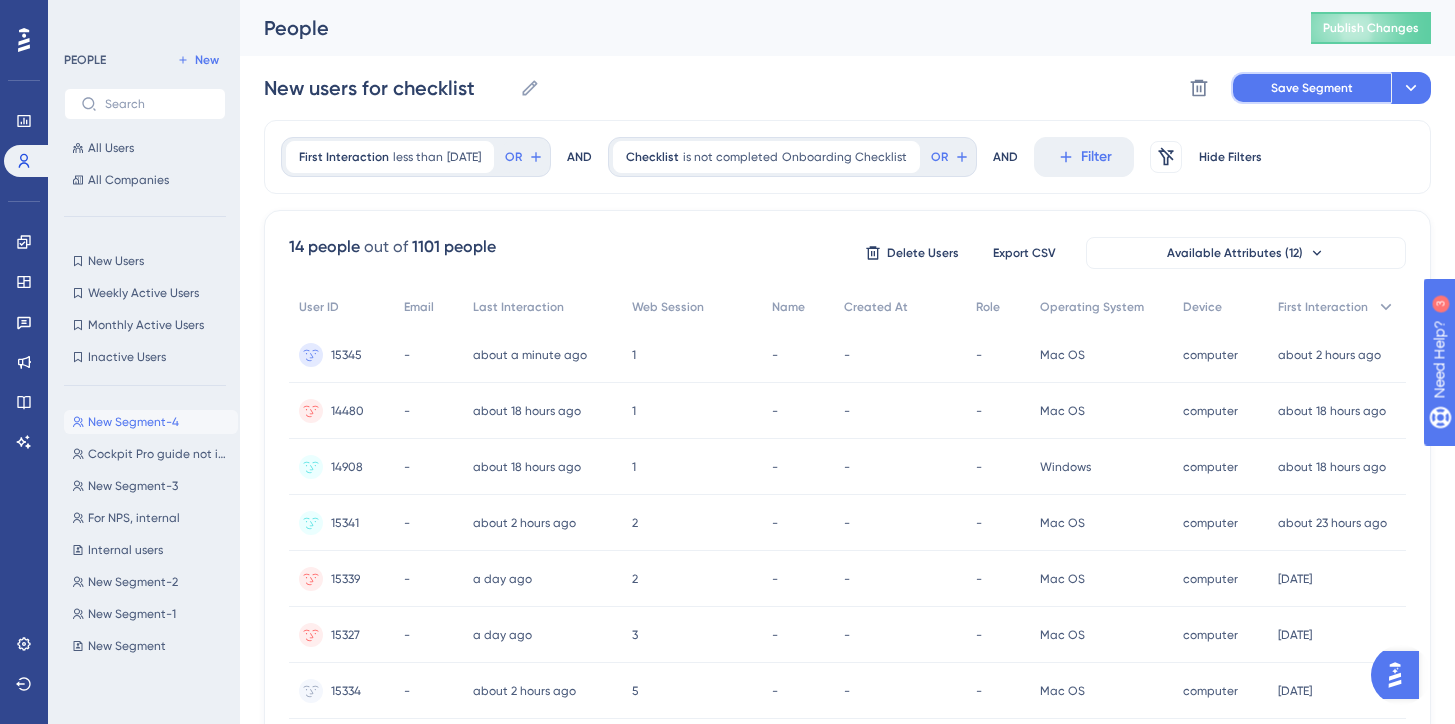 click on "Save Segment" at bounding box center [1312, 88] 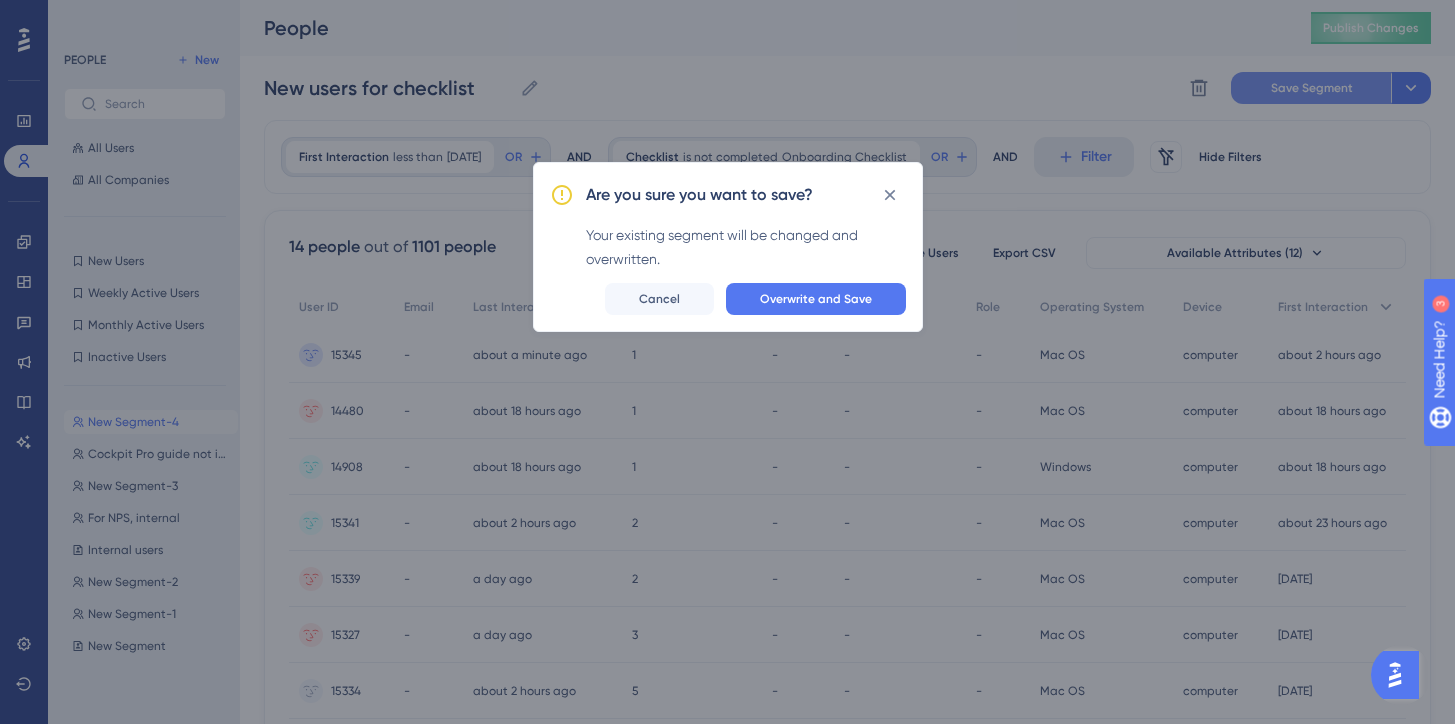 scroll, scrollTop: 0, scrollLeft: 0, axis: both 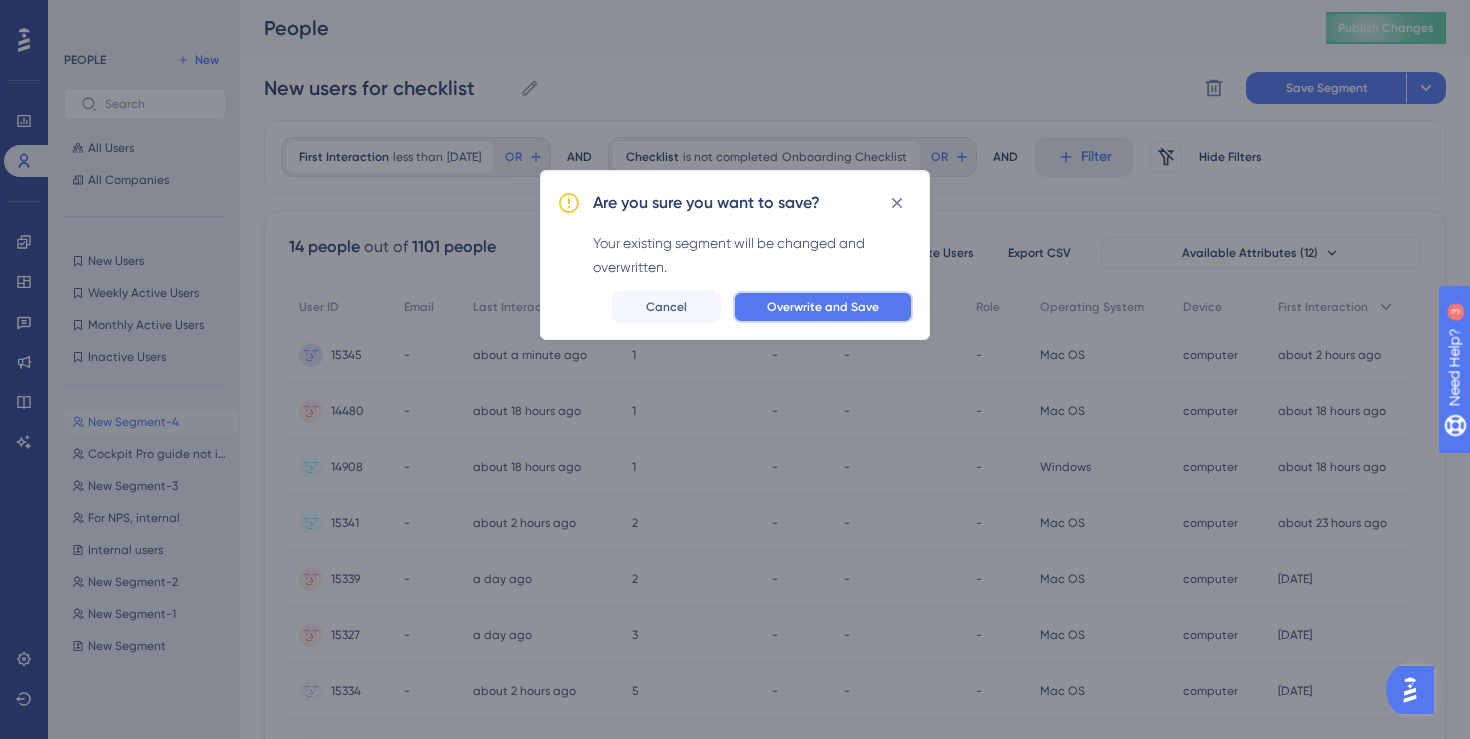 click on "Overwrite and Save" at bounding box center (823, 307) 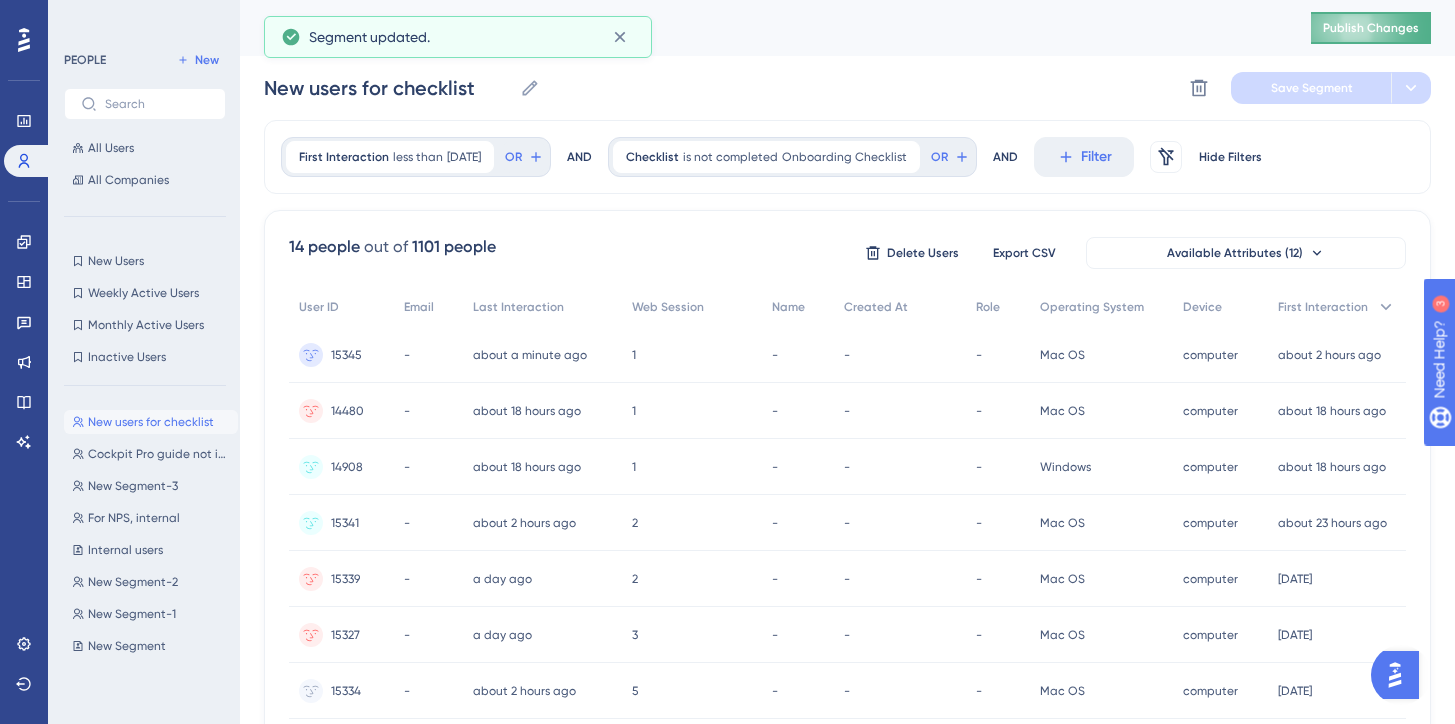 click on "Publish Changes" at bounding box center [1371, 28] 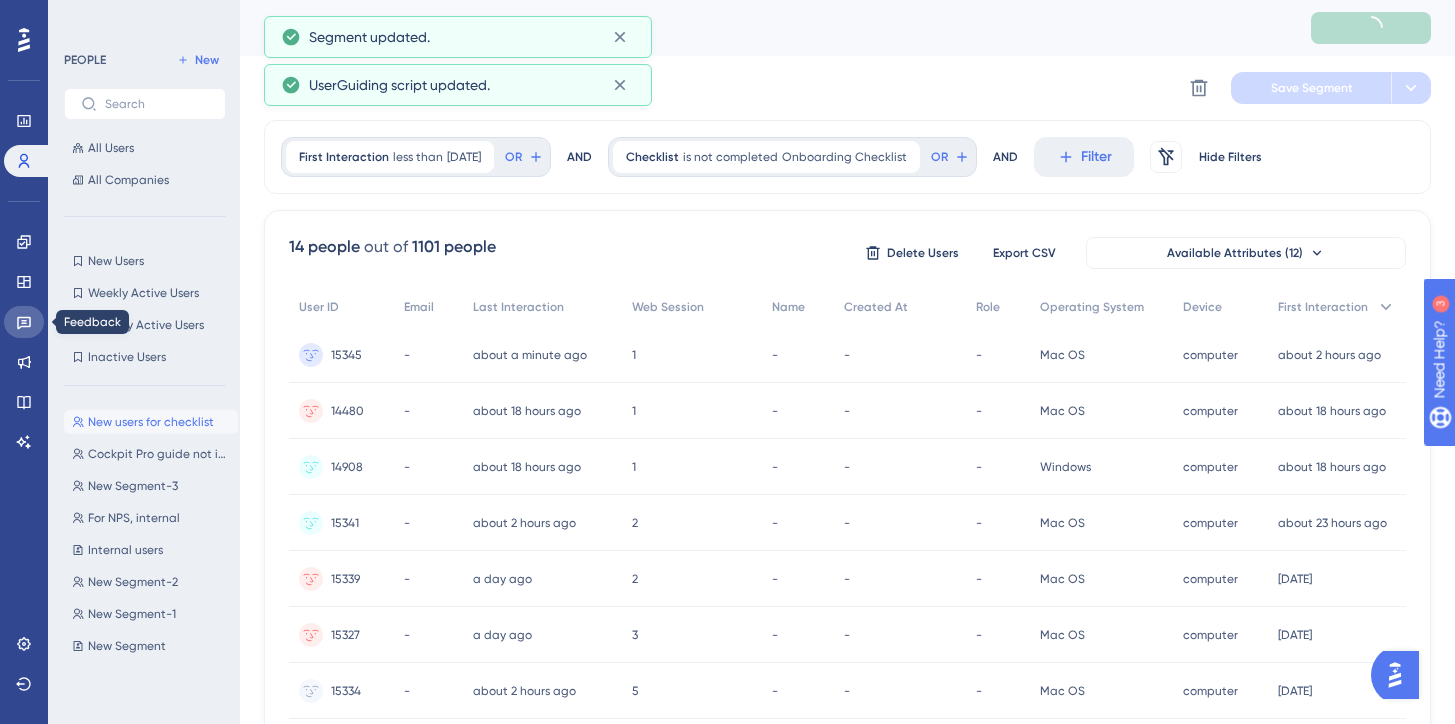click 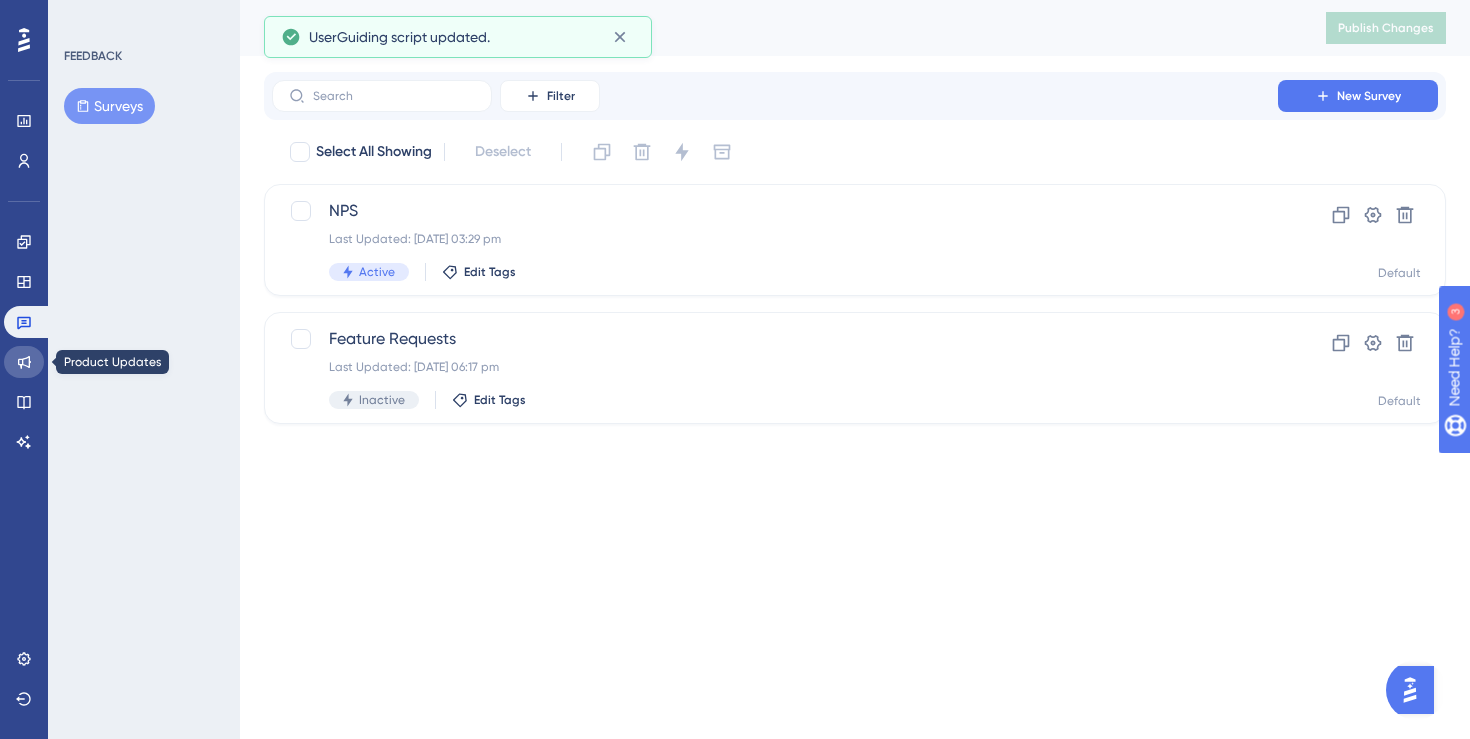 click 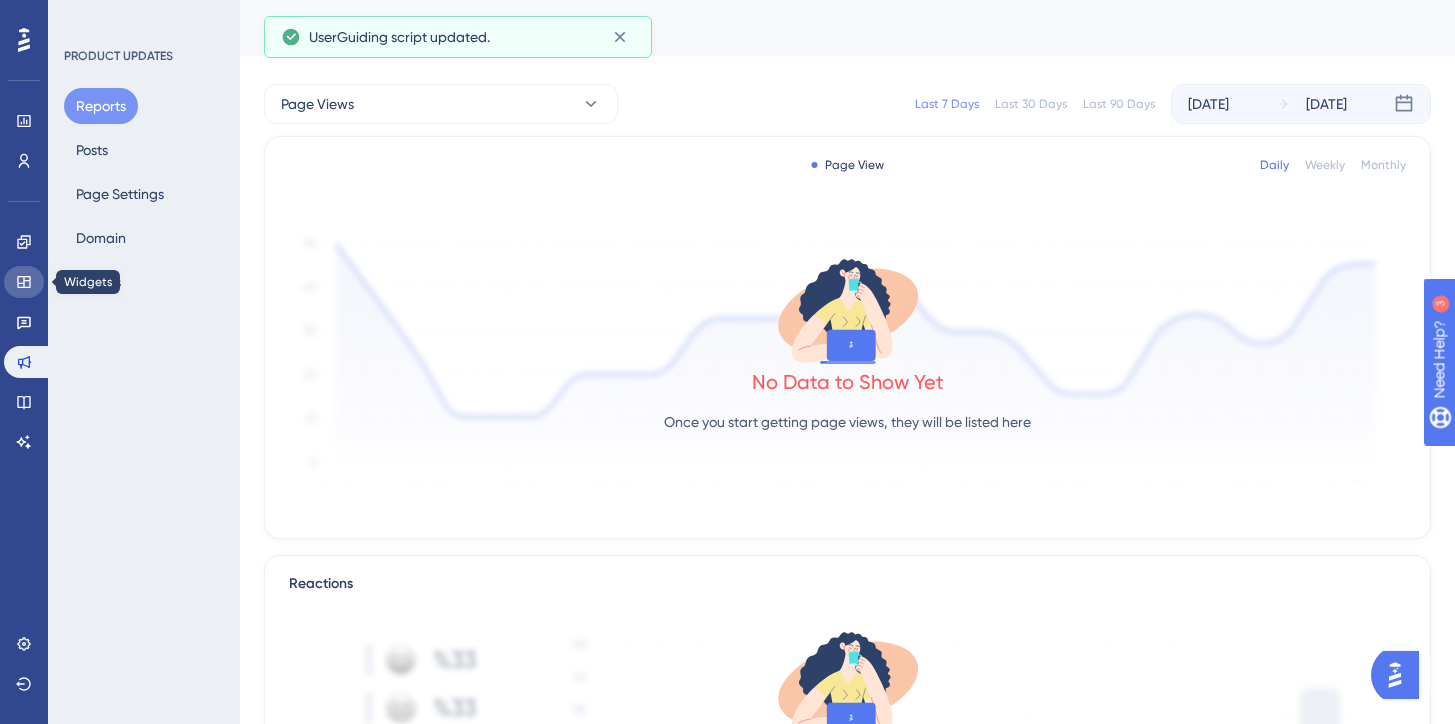 click at bounding box center (24, 282) 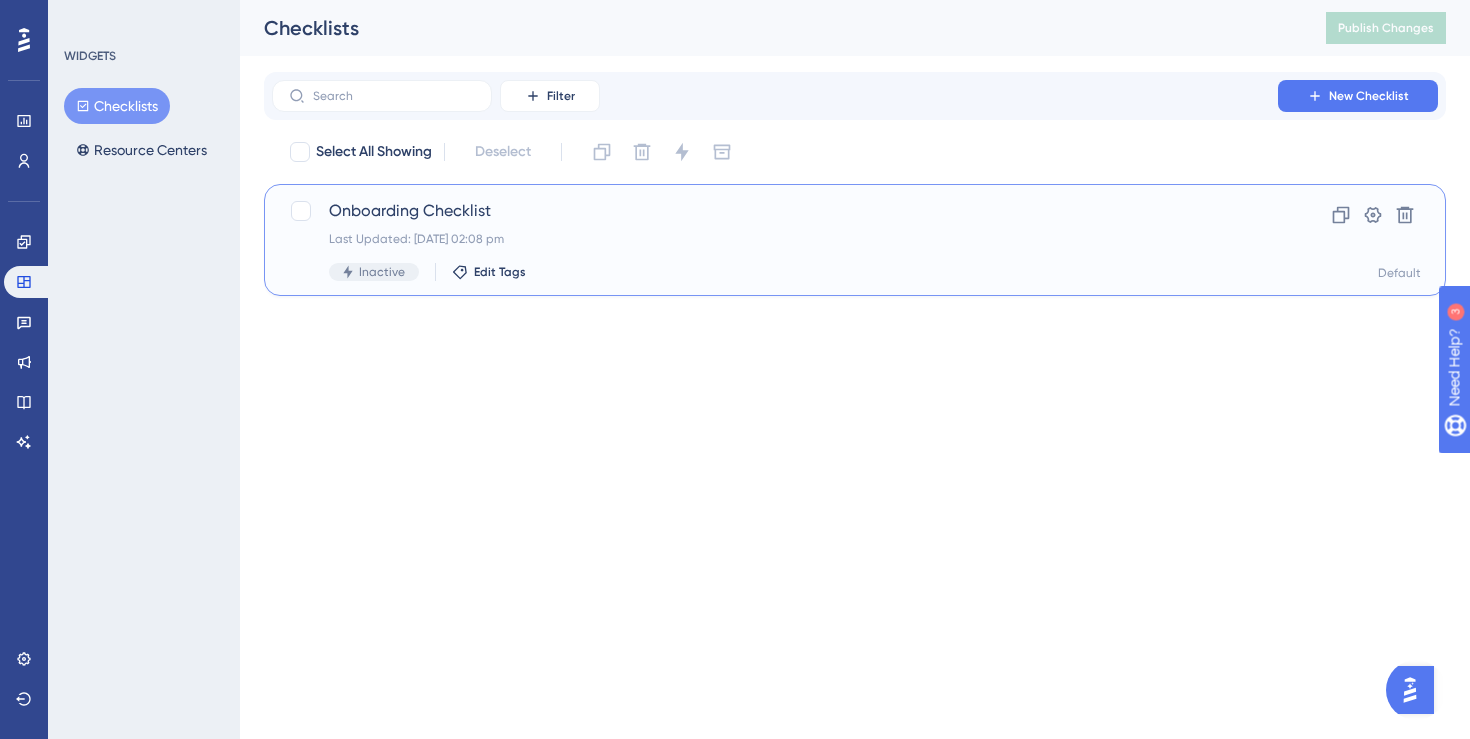 click on "Last Updated: [DATE] 02:08 pm" at bounding box center (775, 239) 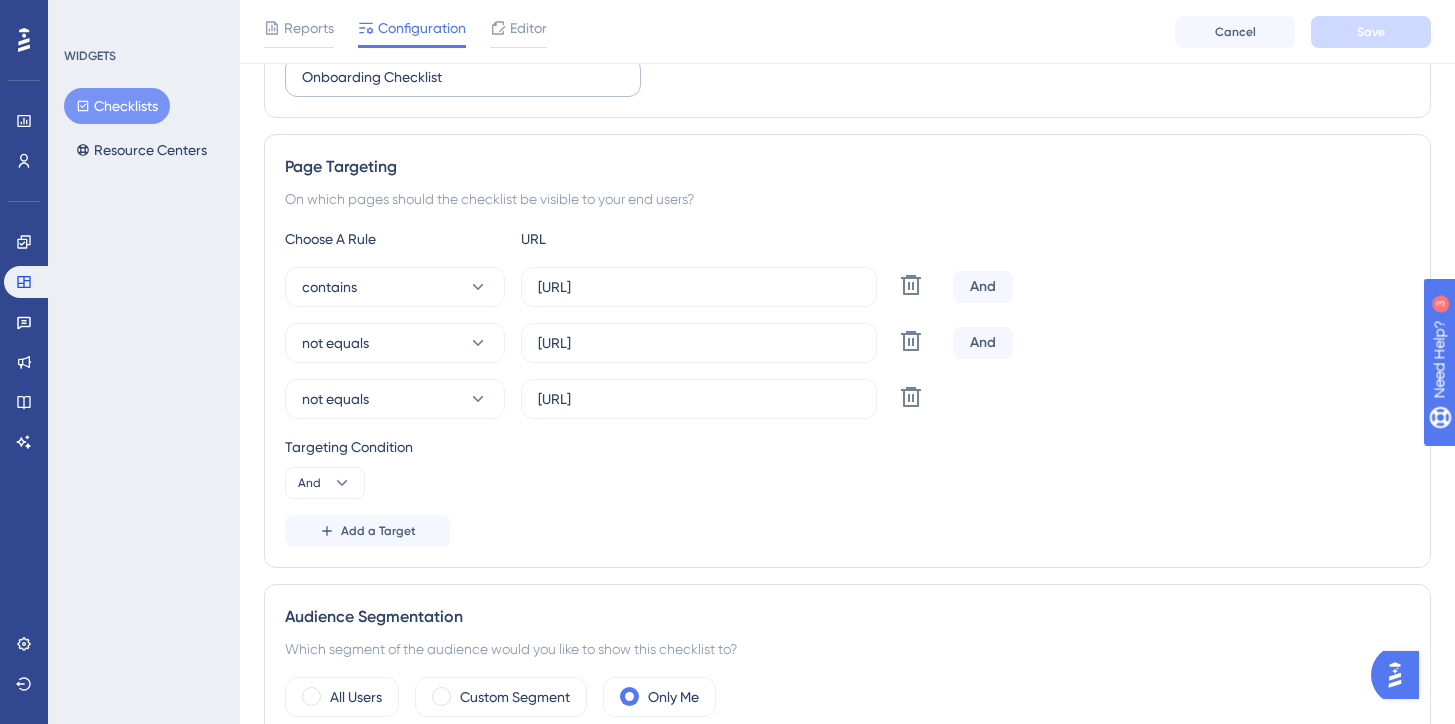 scroll, scrollTop: 296, scrollLeft: 0, axis: vertical 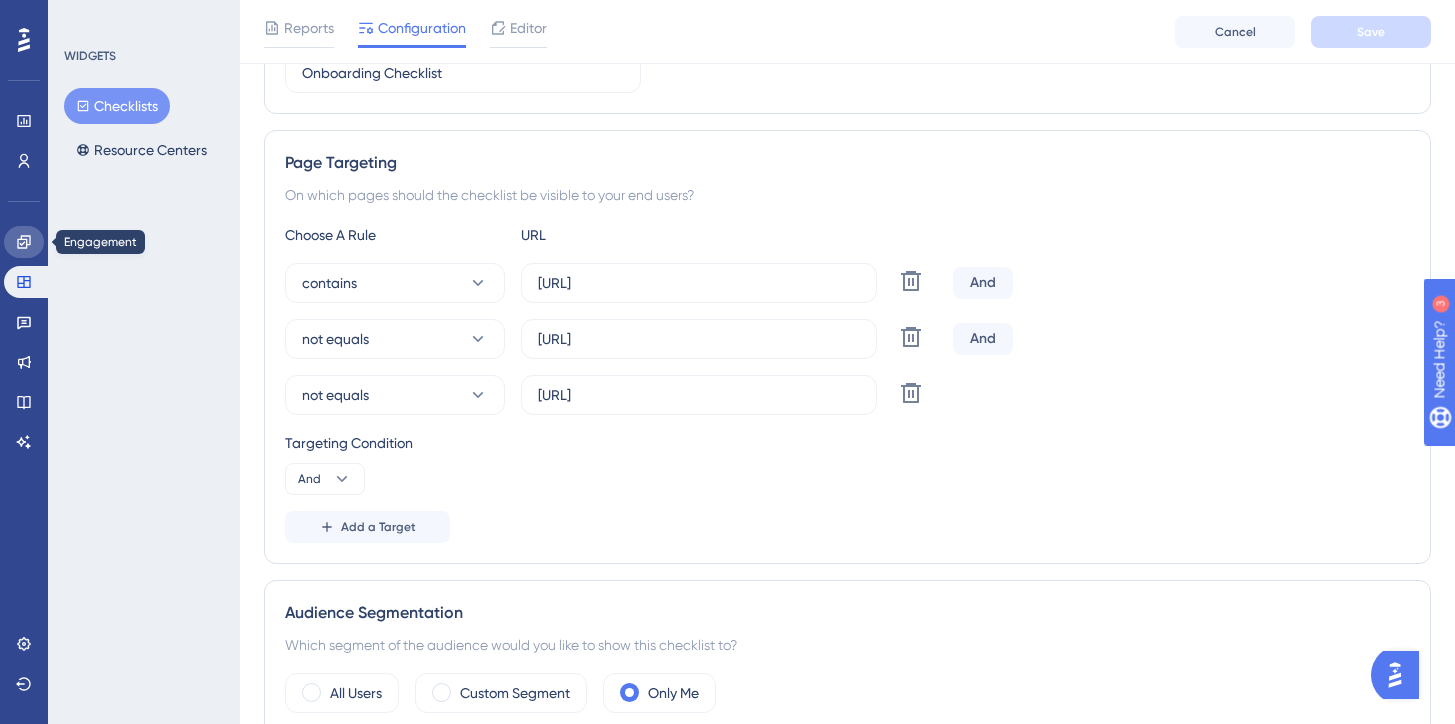 click at bounding box center [24, 242] 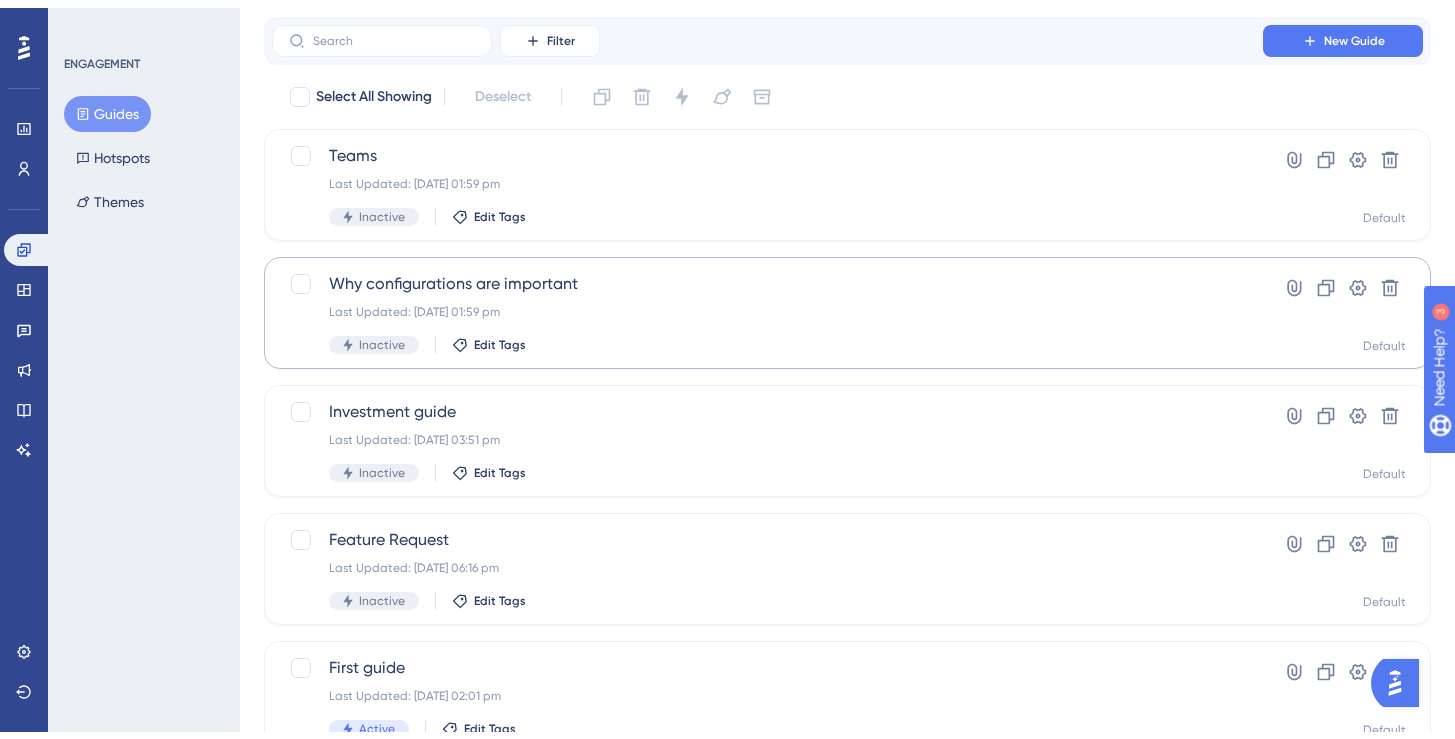 scroll, scrollTop: 133, scrollLeft: 0, axis: vertical 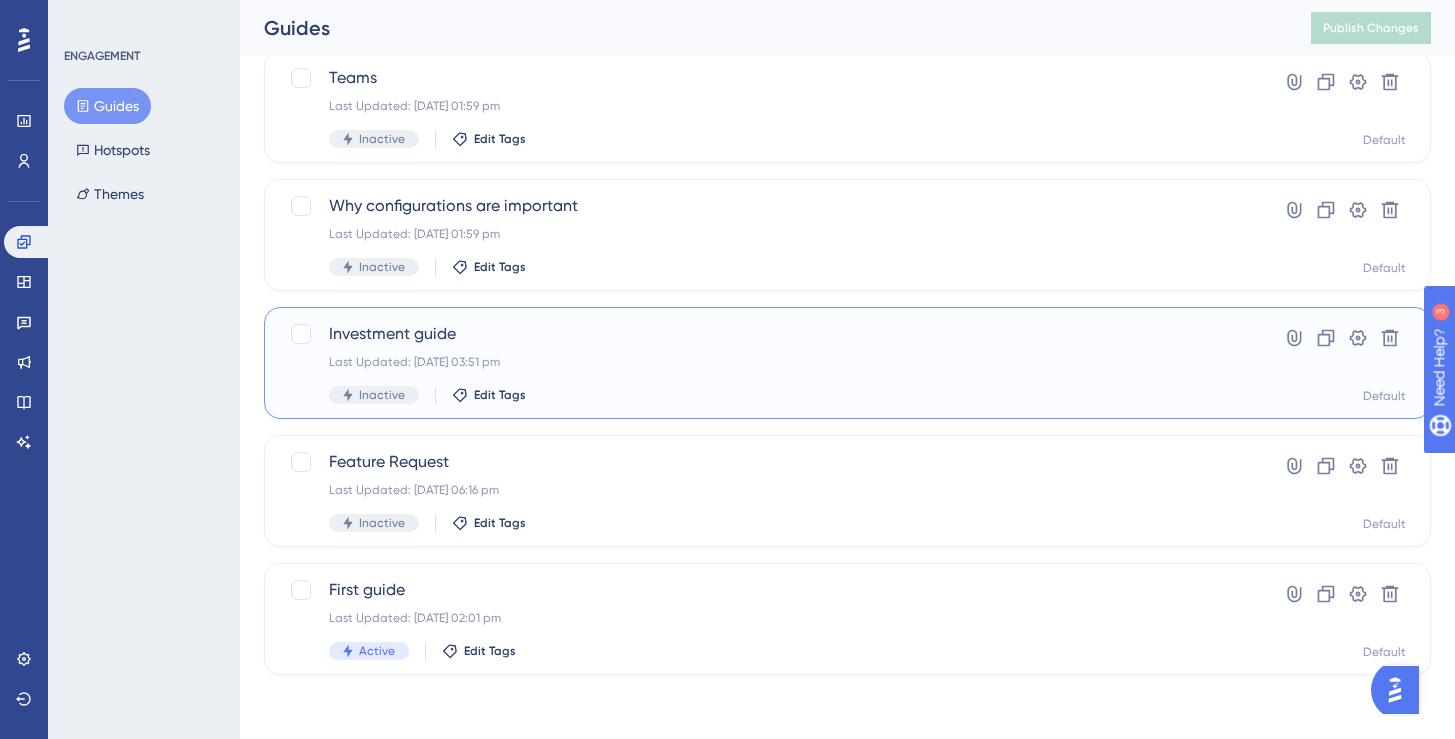 click on "Investment guide" at bounding box center (767, 334) 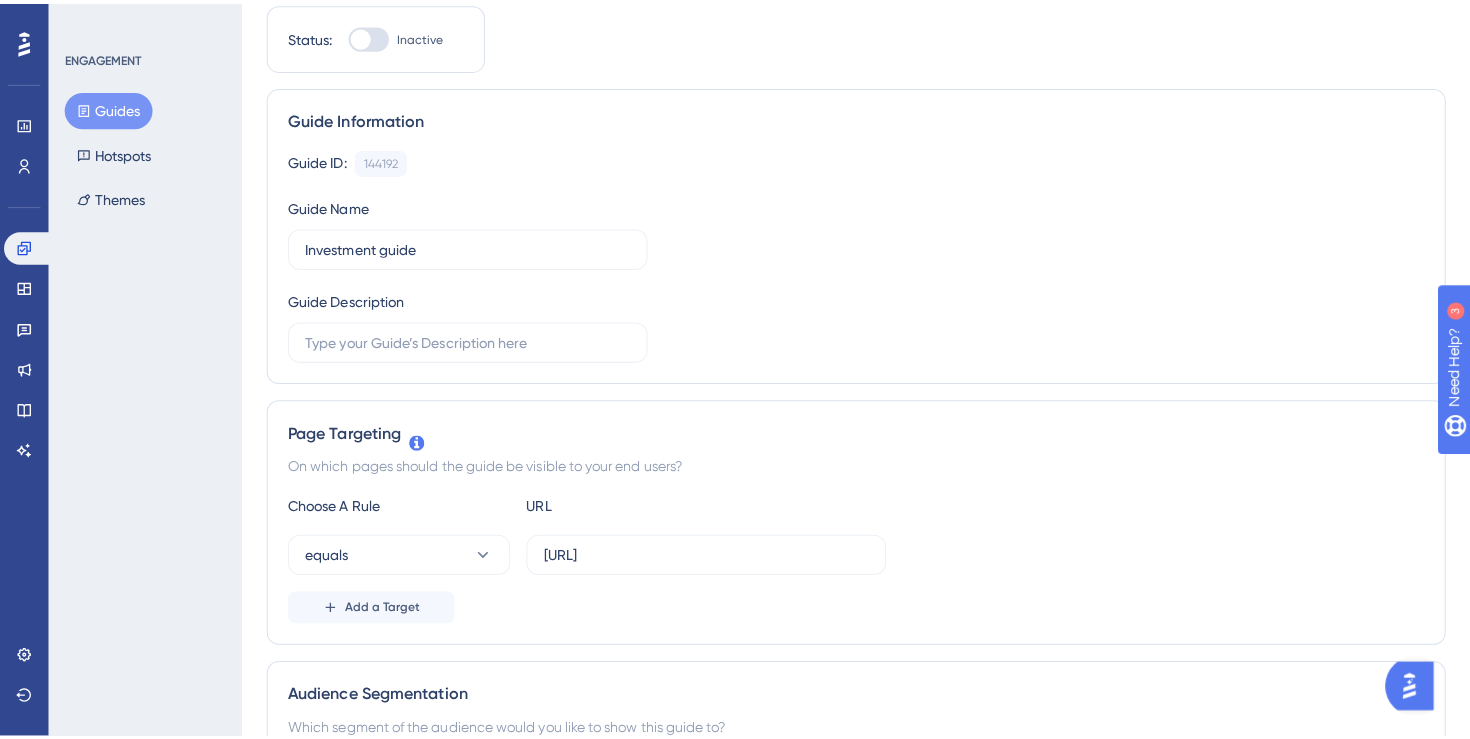 scroll, scrollTop: 0, scrollLeft: 0, axis: both 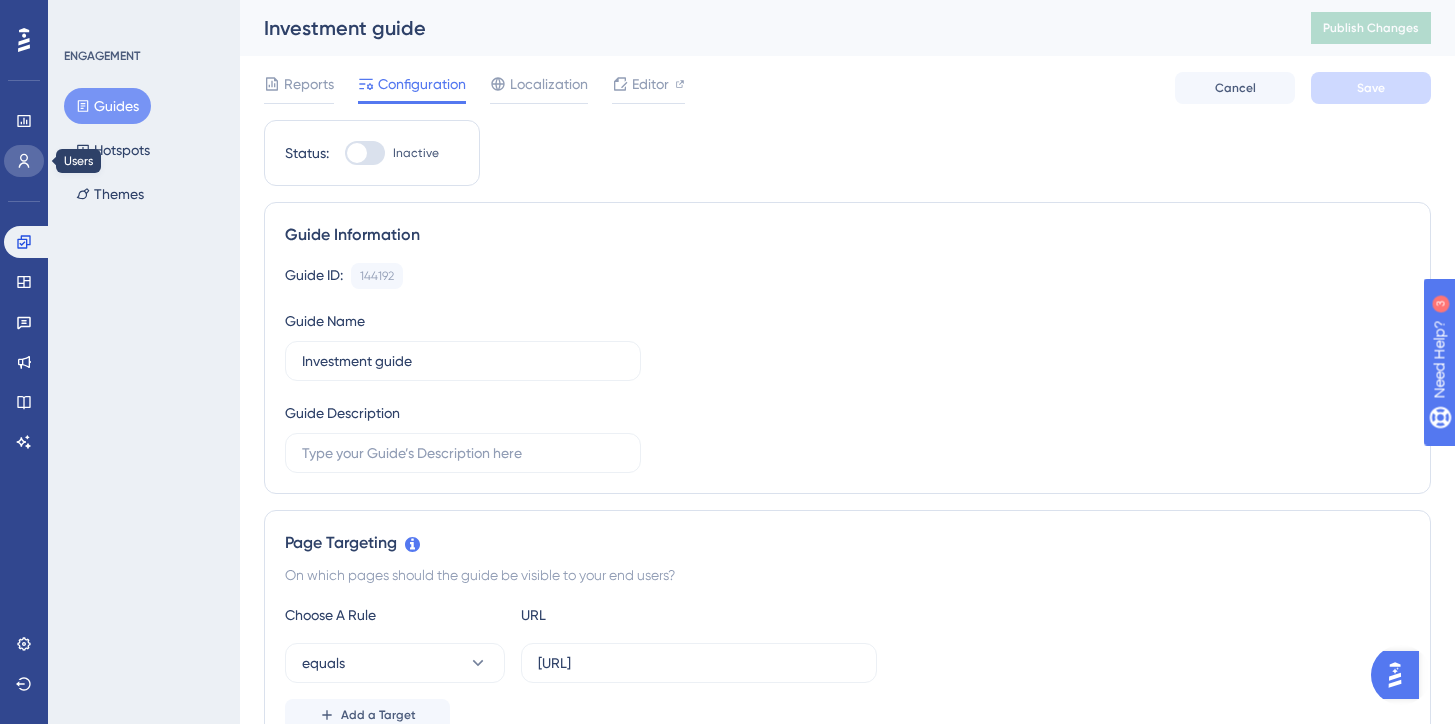 click 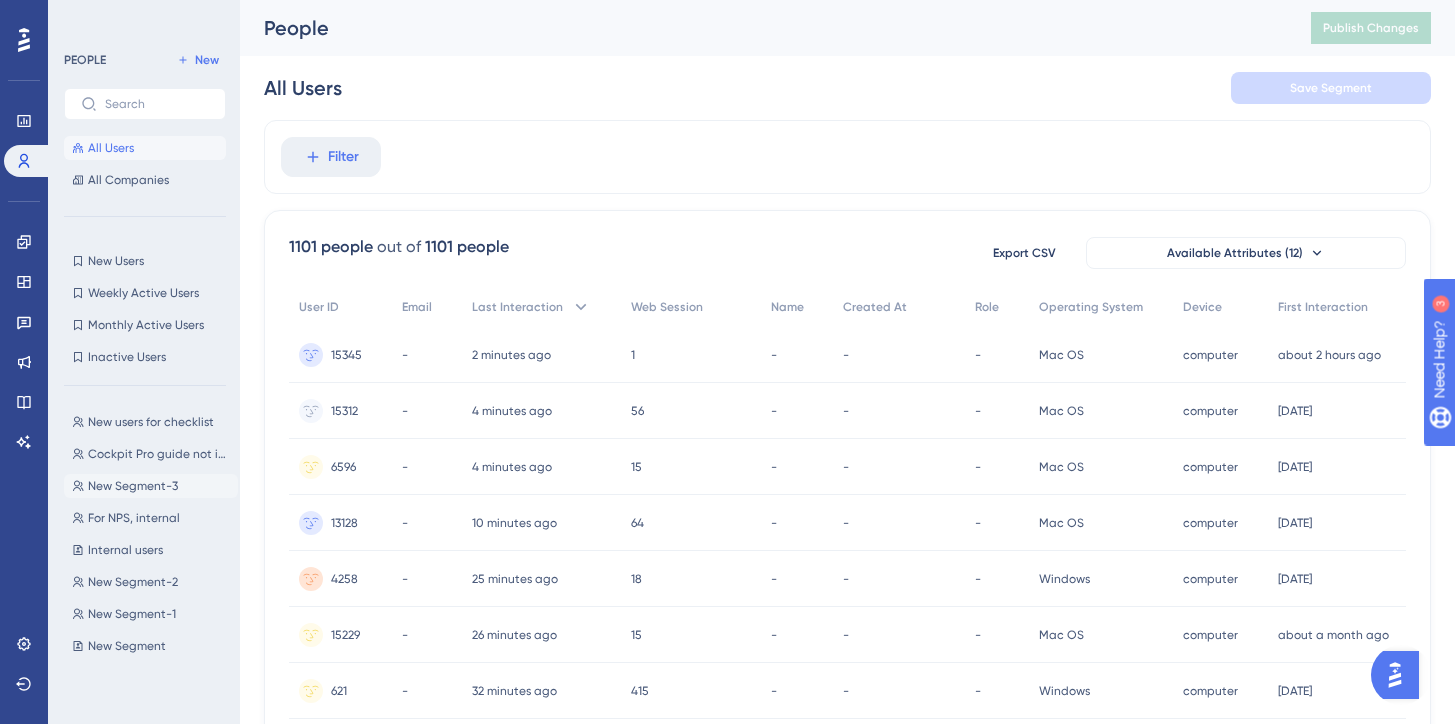 click on "New Segment-3" at bounding box center [133, 486] 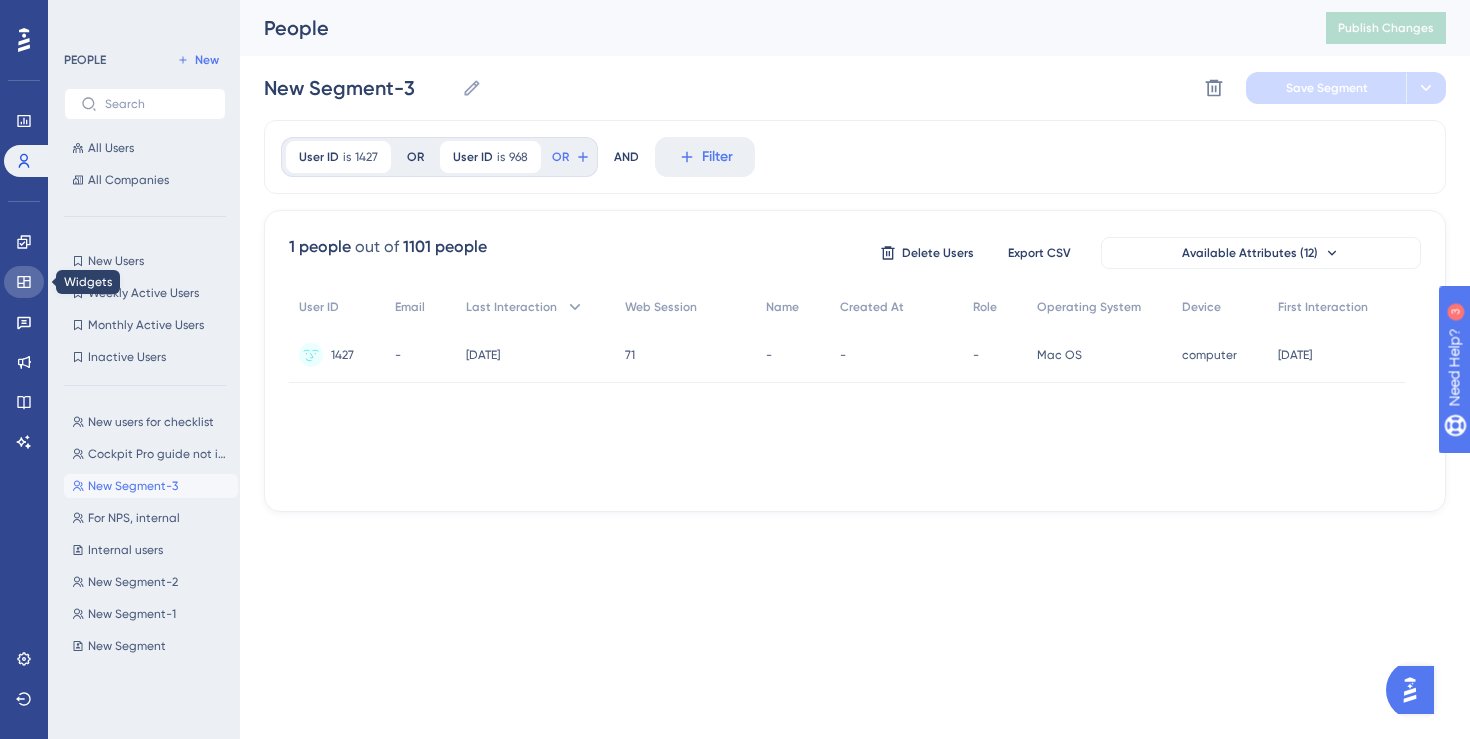 click 